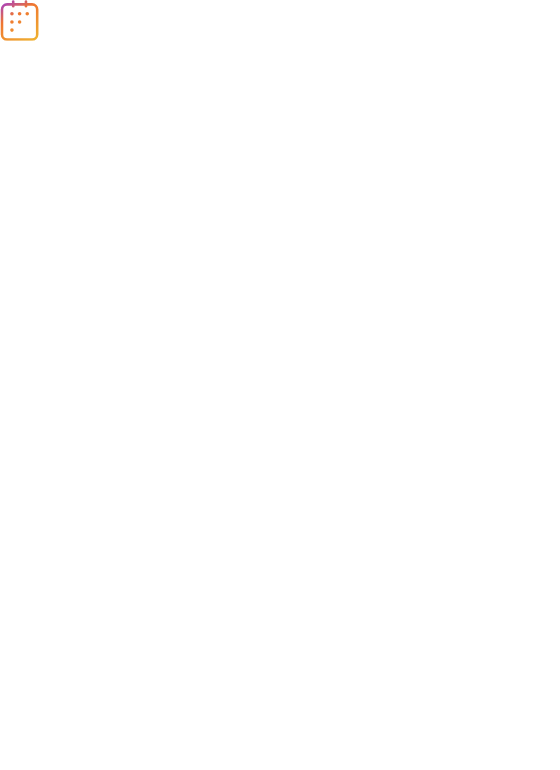 scroll, scrollTop: 0, scrollLeft: 0, axis: both 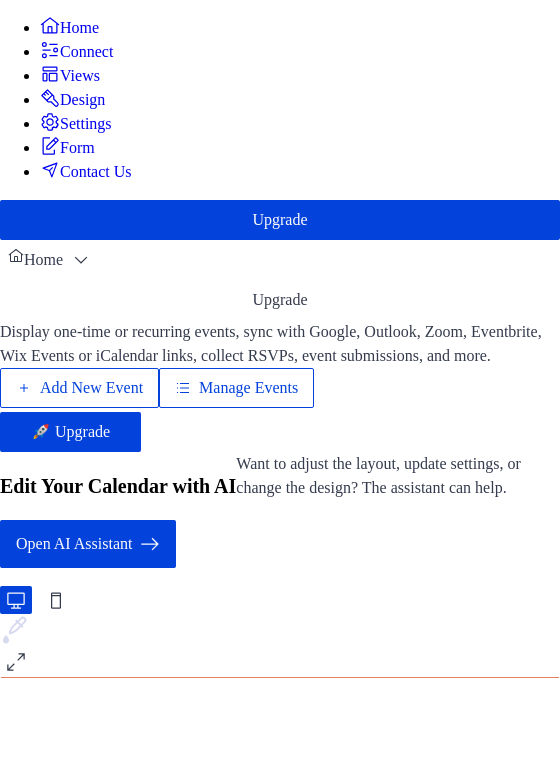 click on "Add New Event" at bounding box center (91, 388) 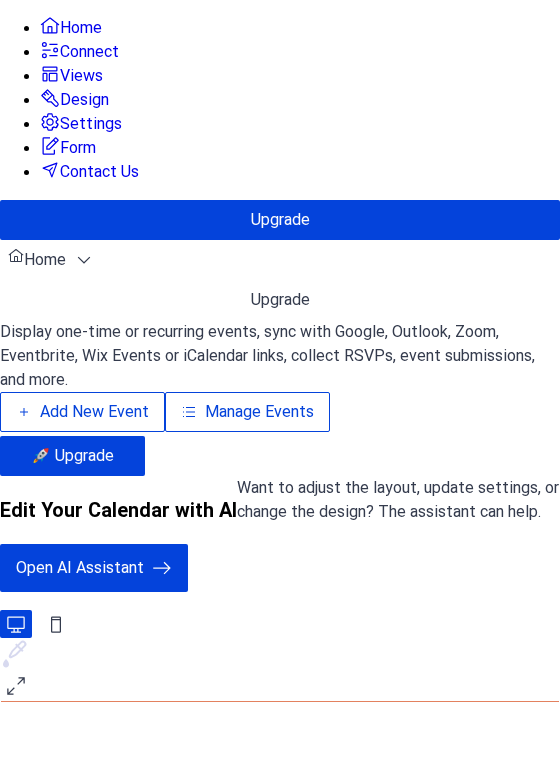click on "Display one-time or recurring events, sync with Google, Outlook, Zoom, Eventbrite, Wix Events or iCalendar links, collect RSVPs, event submissions, and more. Add New Event Manage Events 🚀 Upgrade" at bounding box center (280, 398) 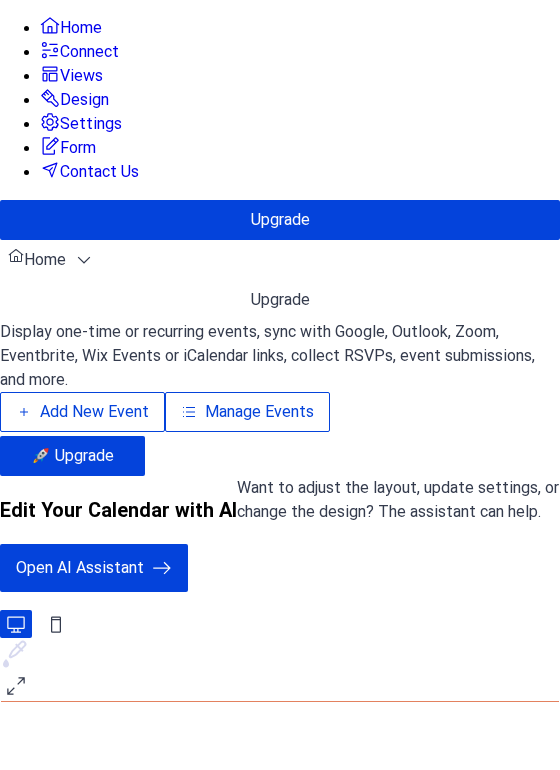 click on "Add New Event" at bounding box center [82, 412] 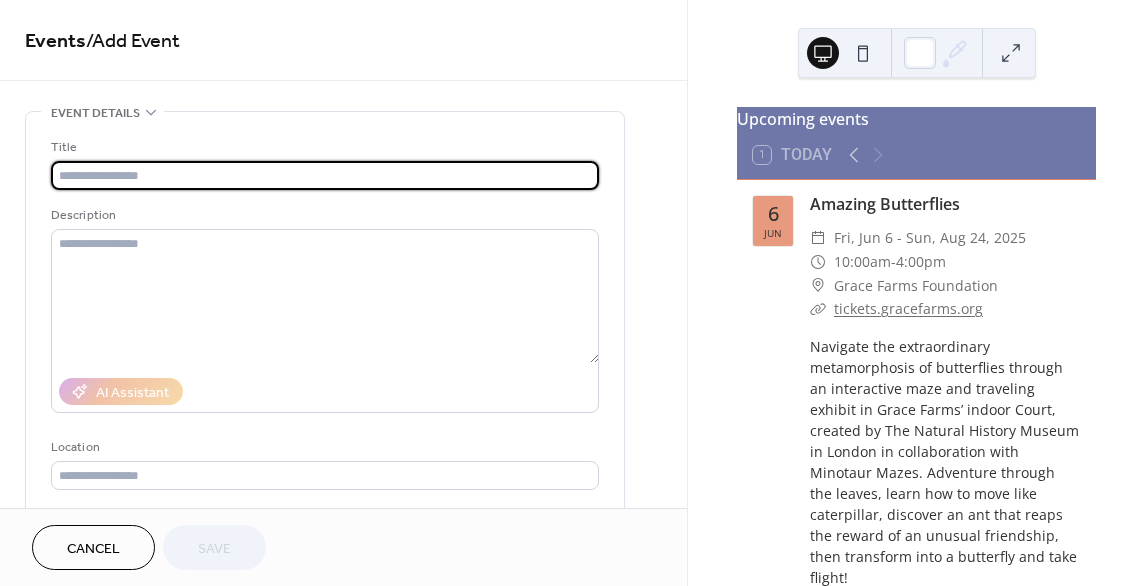 scroll, scrollTop: 0, scrollLeft: 0, axis: both 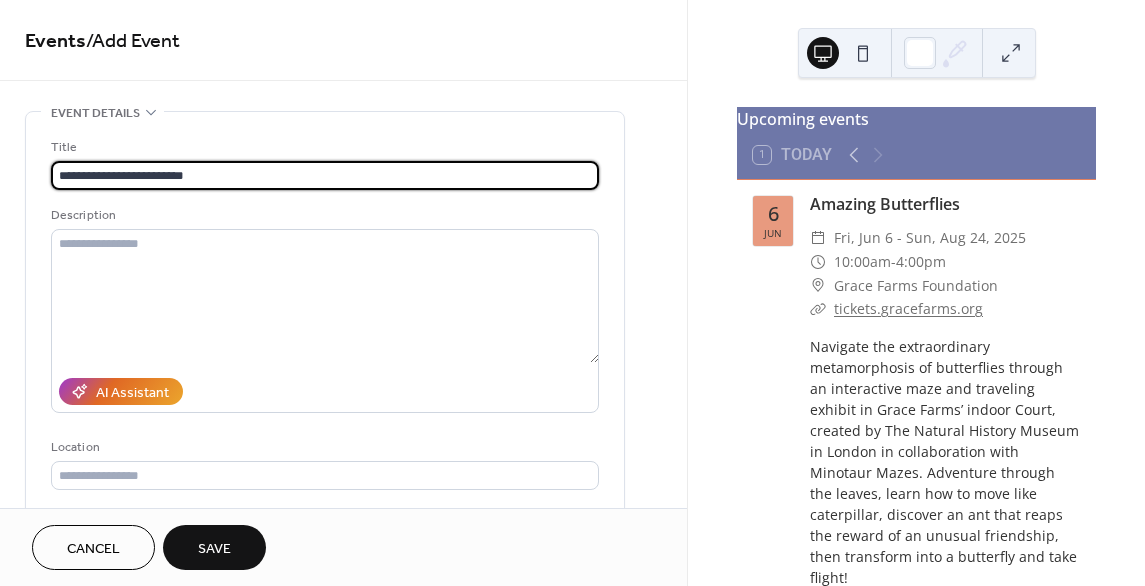 click on "**********" at bounding box center (325, 175) 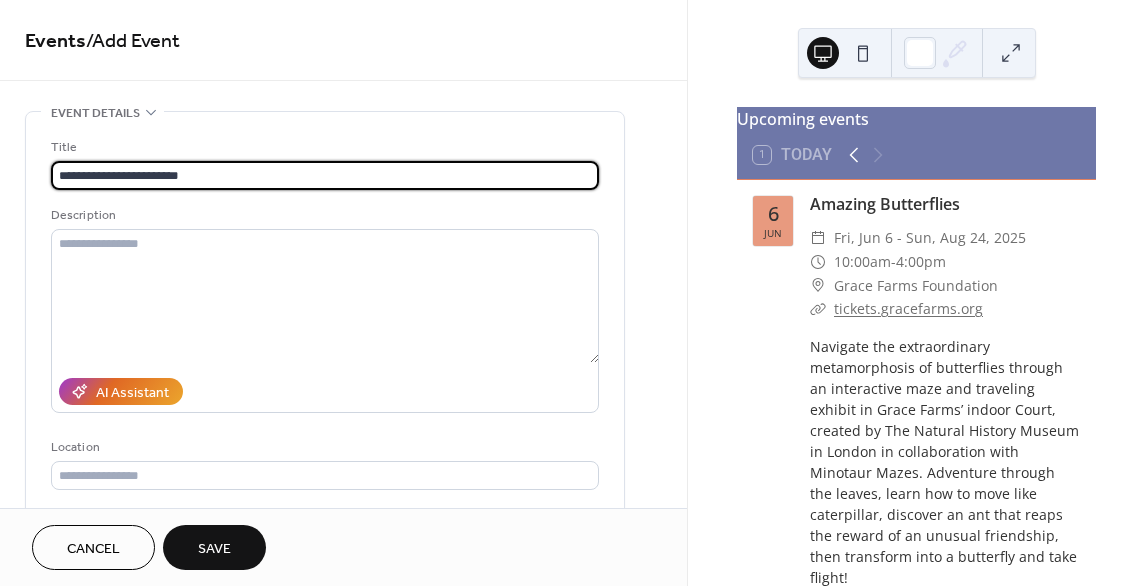 type on "**********" 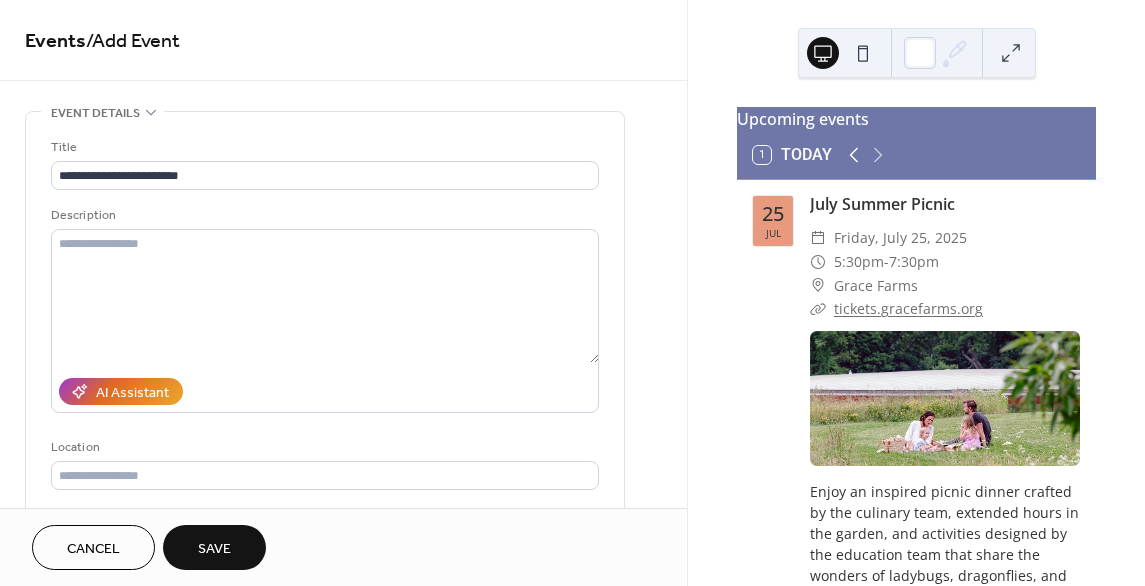 click 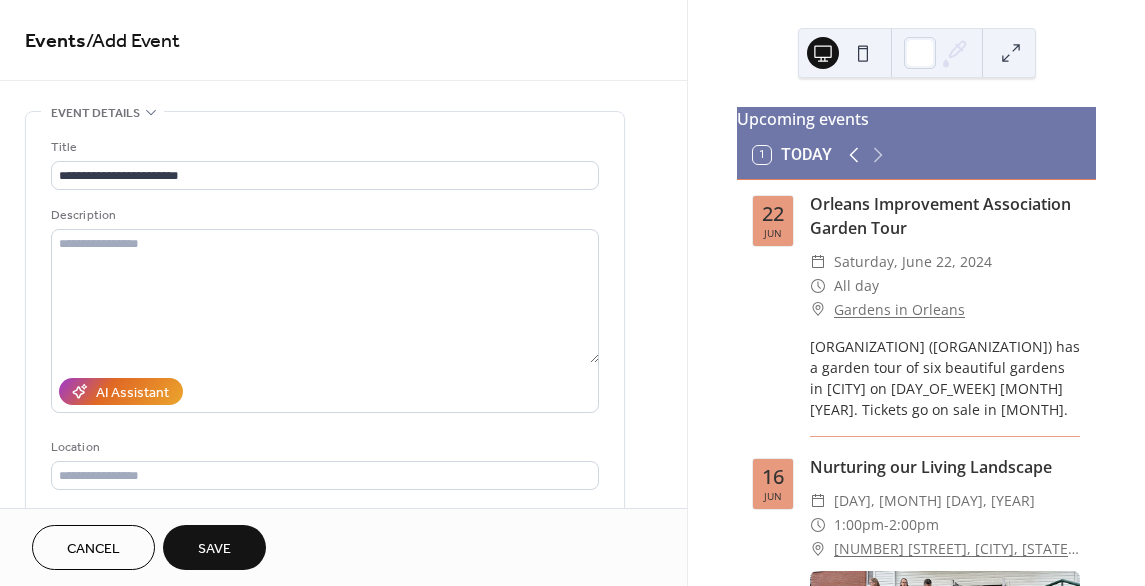 click 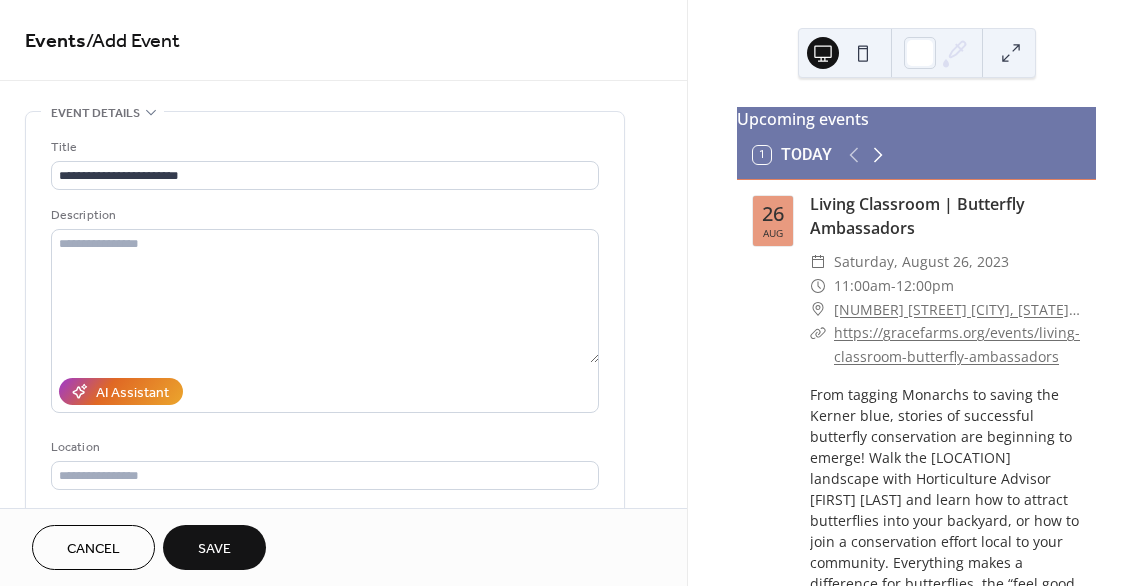 click 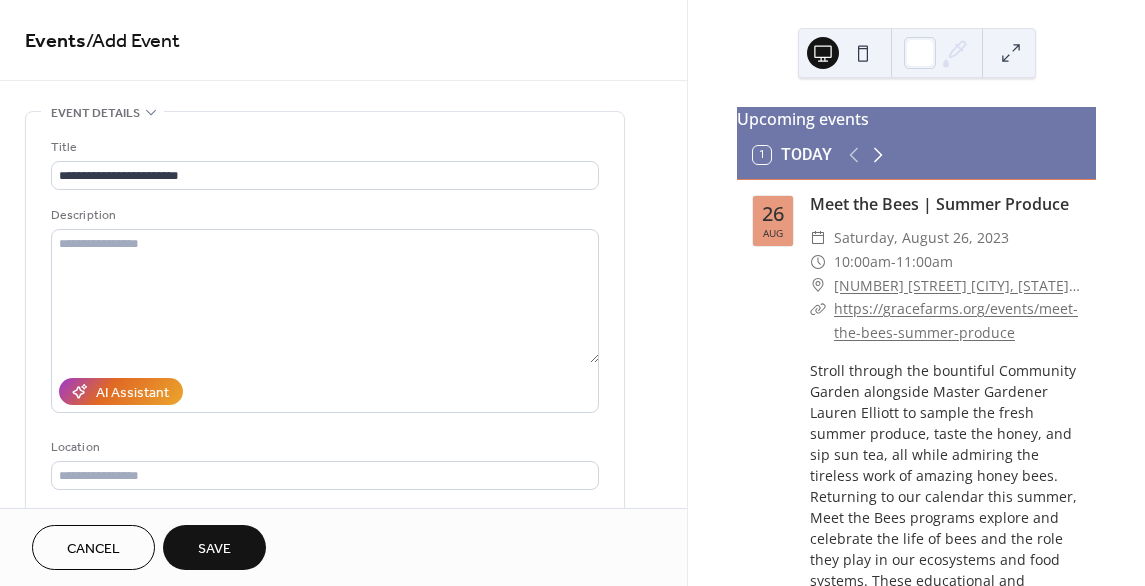 click 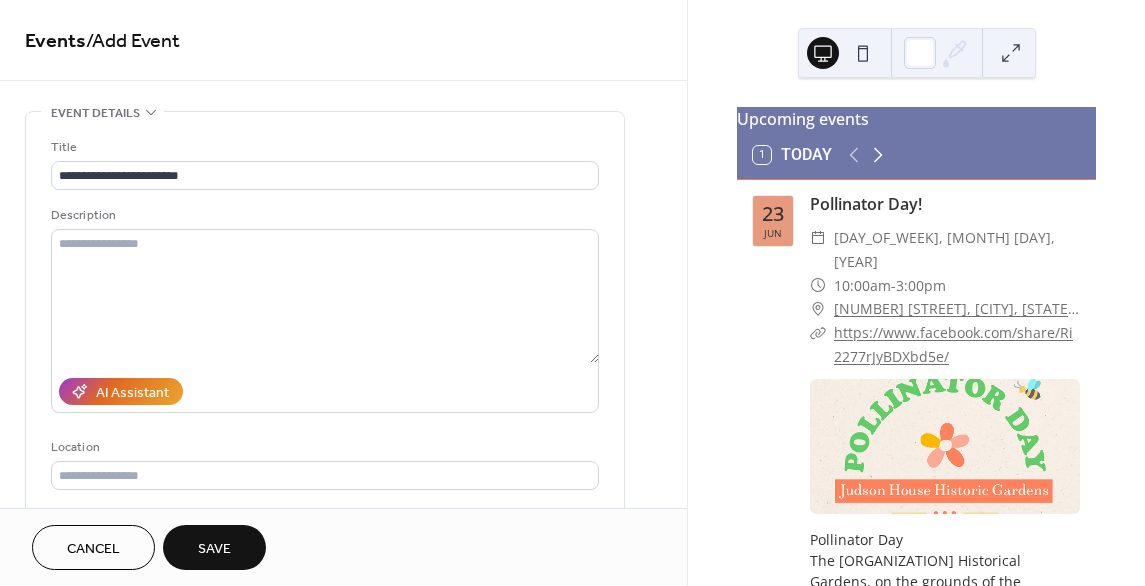 click 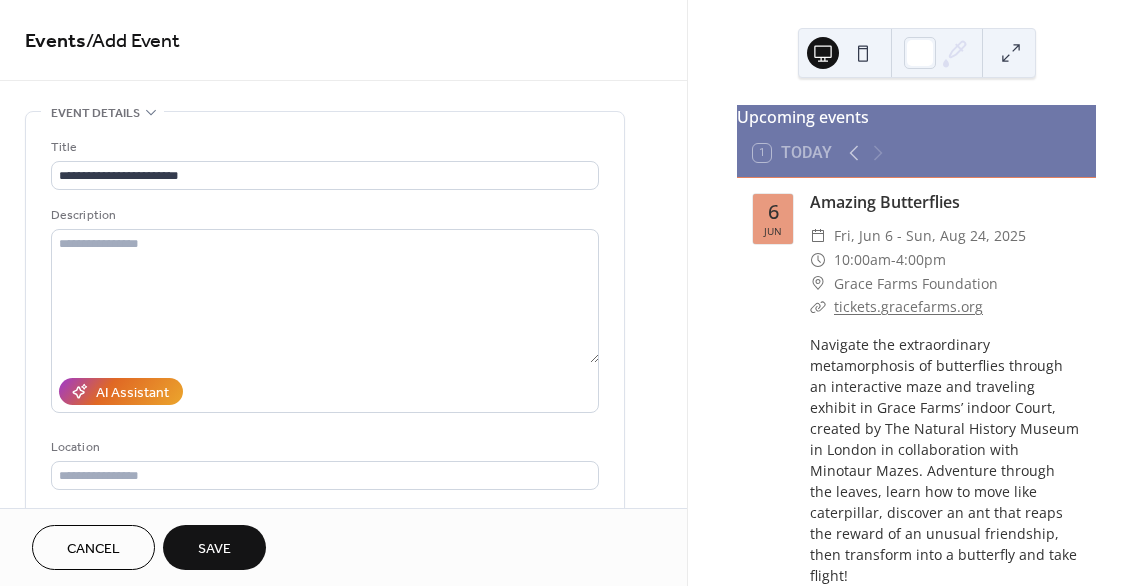 scroll, scrollTop: 0, scrollLeft: 0, axis: both 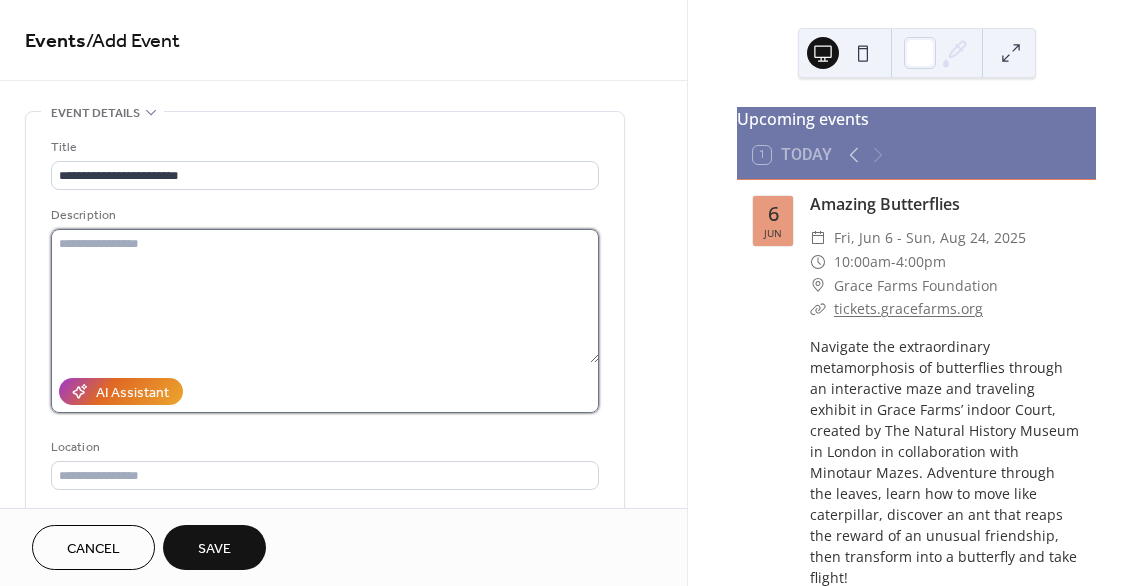 click at bounding box center [325, 296] 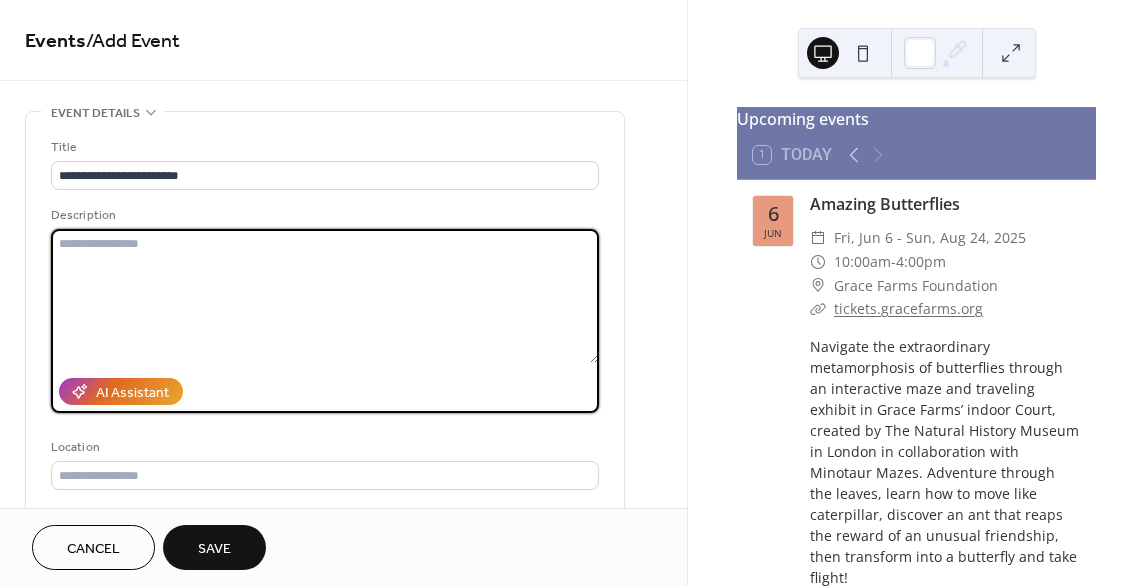paste on "**********" 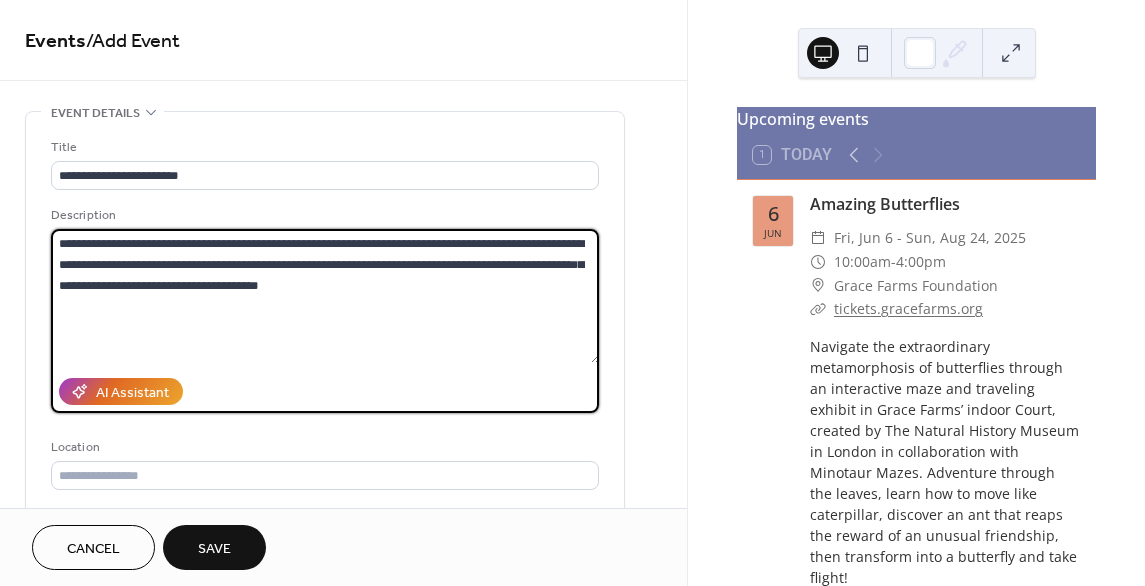 type on "**********" 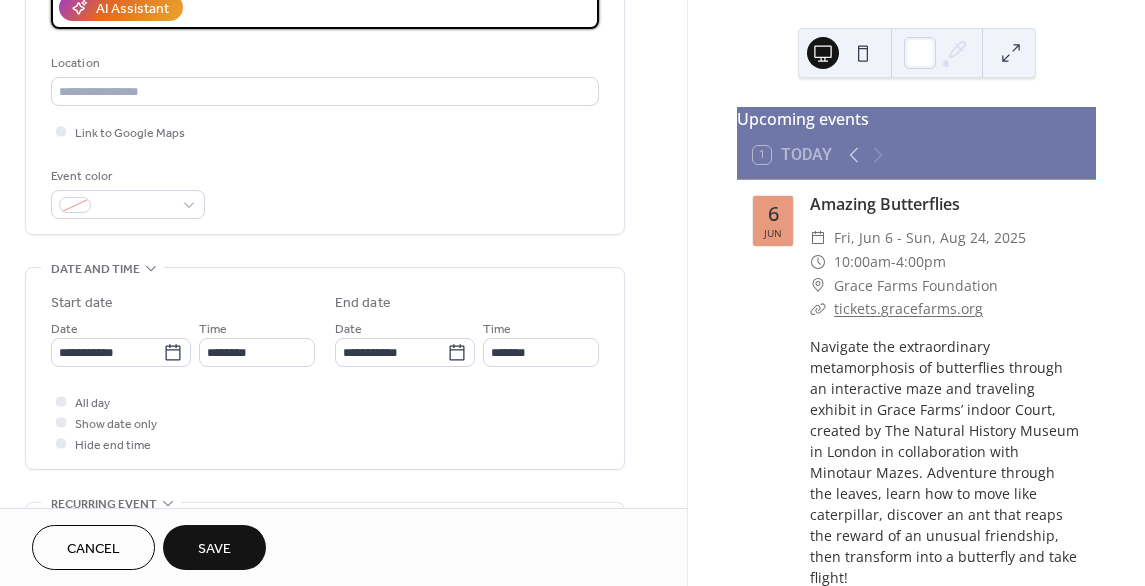 scroll, scrollTop: 400, scrollLeft: 0, axis: vertical 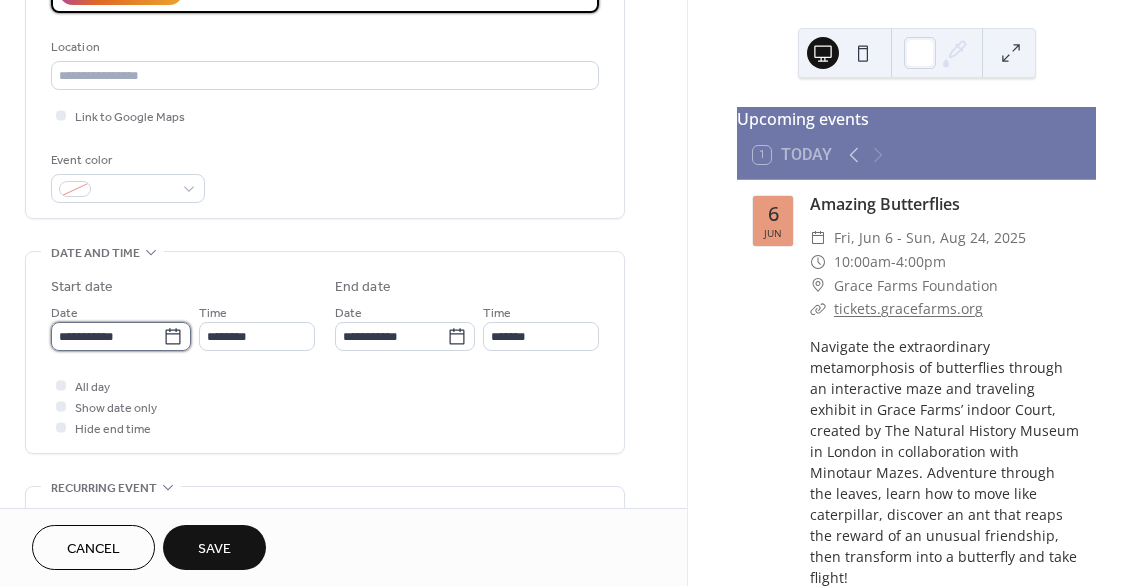 click on "**********" at bounding box center (107, 336) 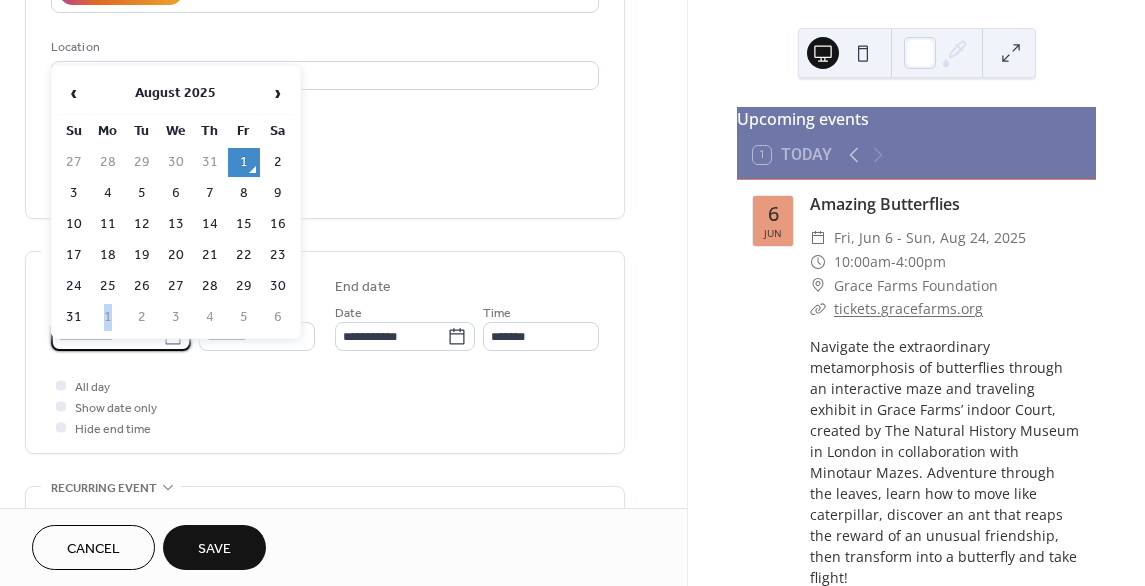 click on "1" at bounding box center (108, 317) 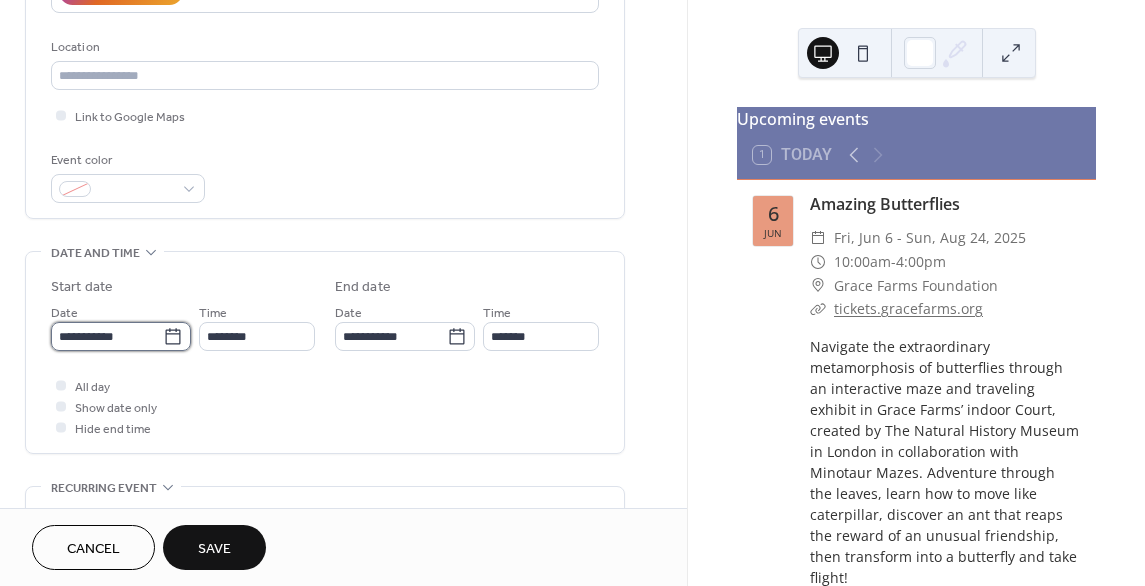 click on "**********" at bounding box center [107, 336] 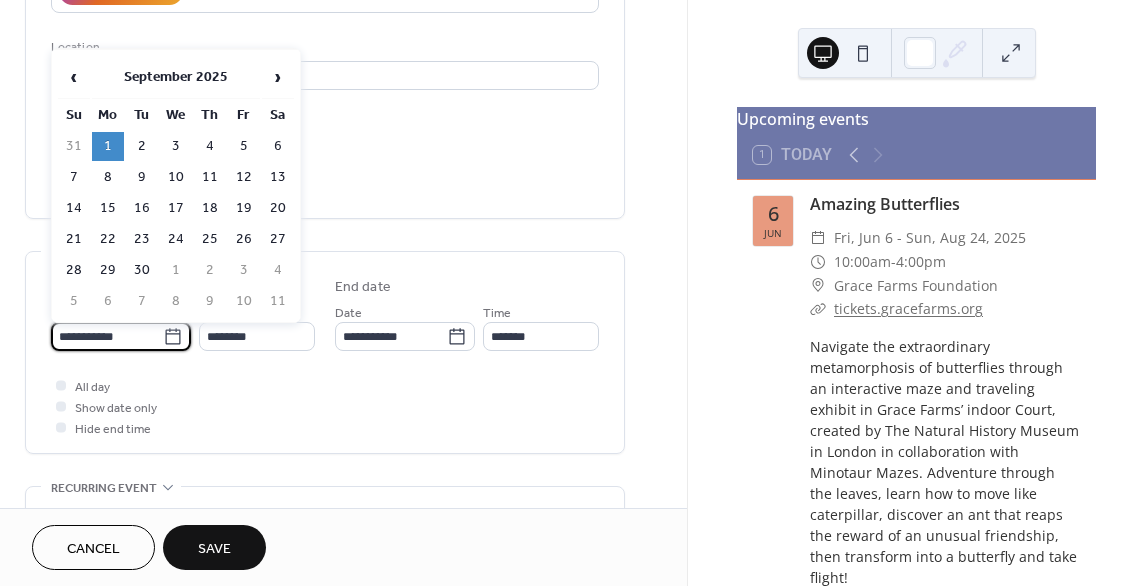 click on "**********" at bounding box center [107, 336] 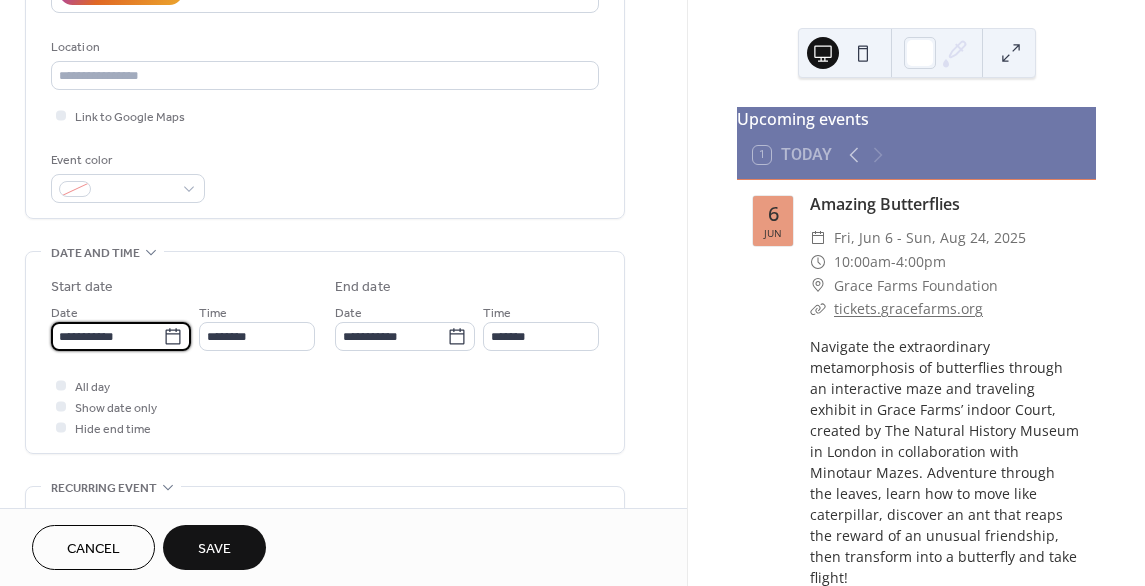 click on "**********" at bounding box center (107, 336) 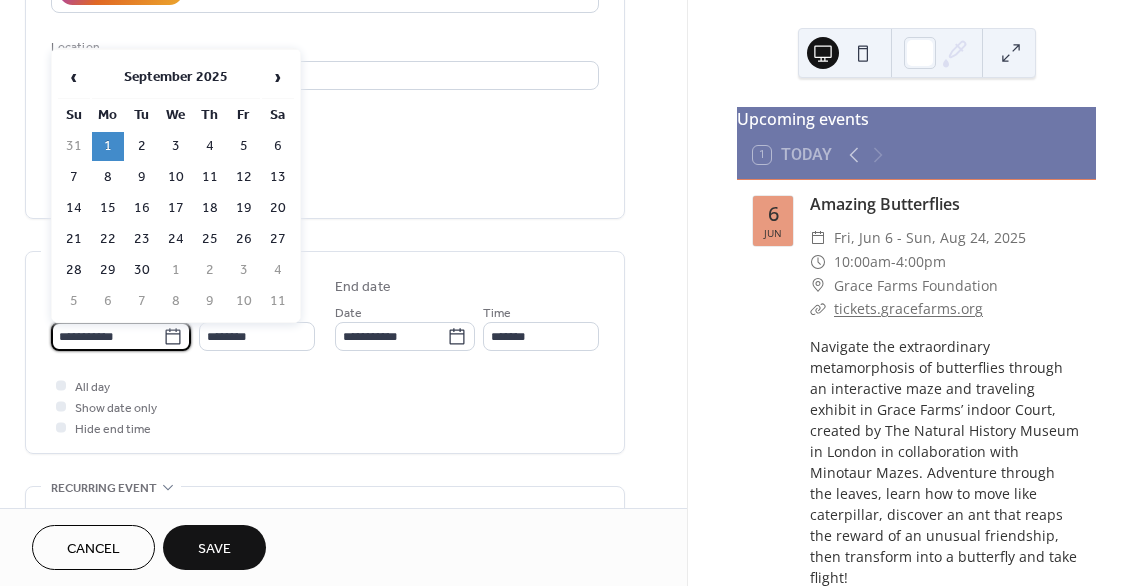 paste on "****" 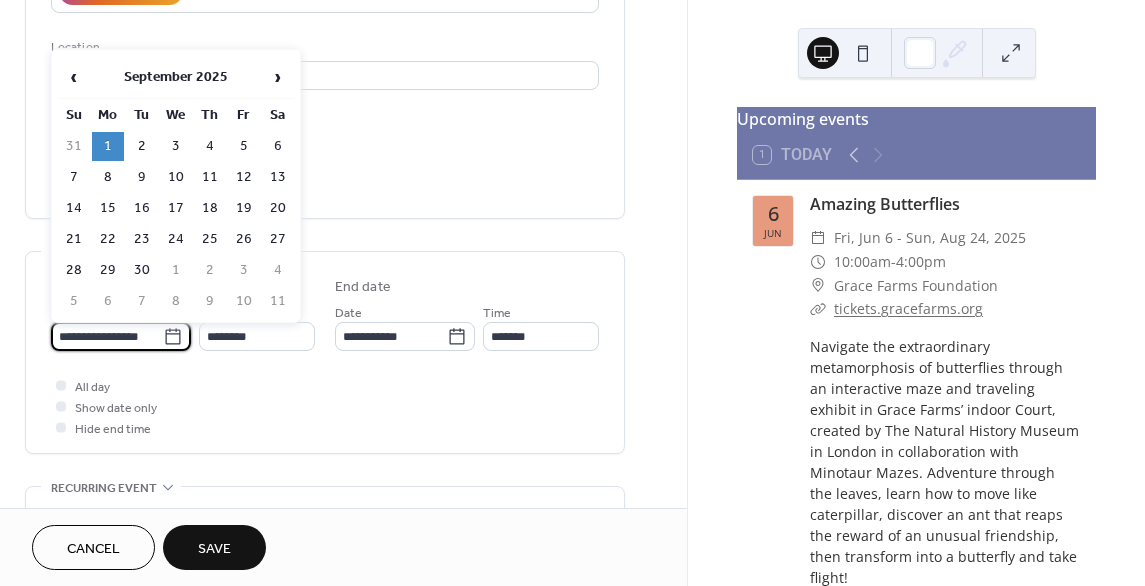 scroll, scrollTop: 0, scrollLeft: 8, axis: horizontal 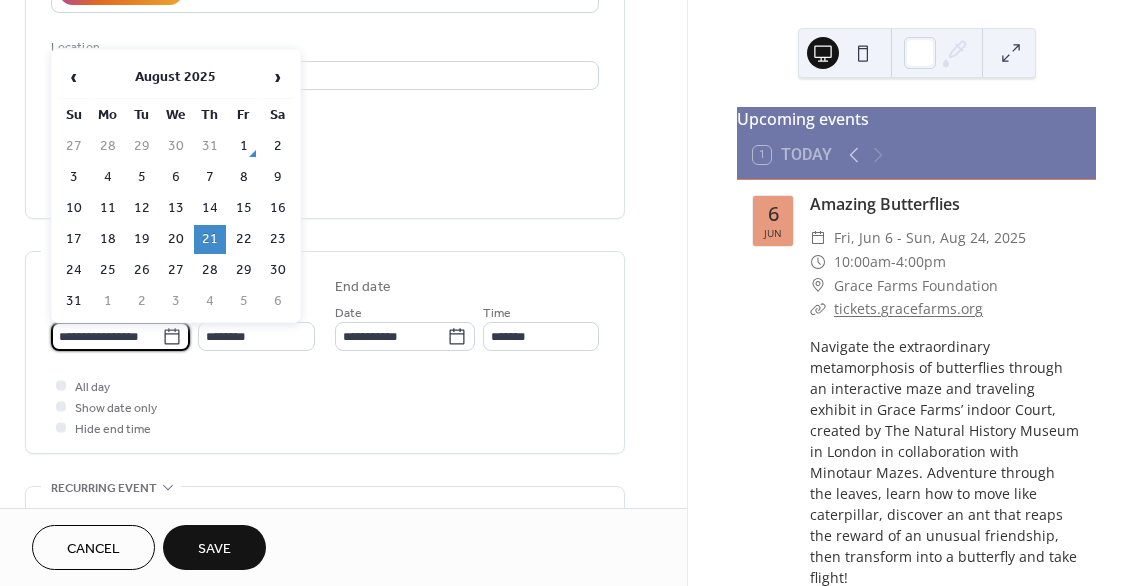 click on "**********" at bounding box center (325, -35) 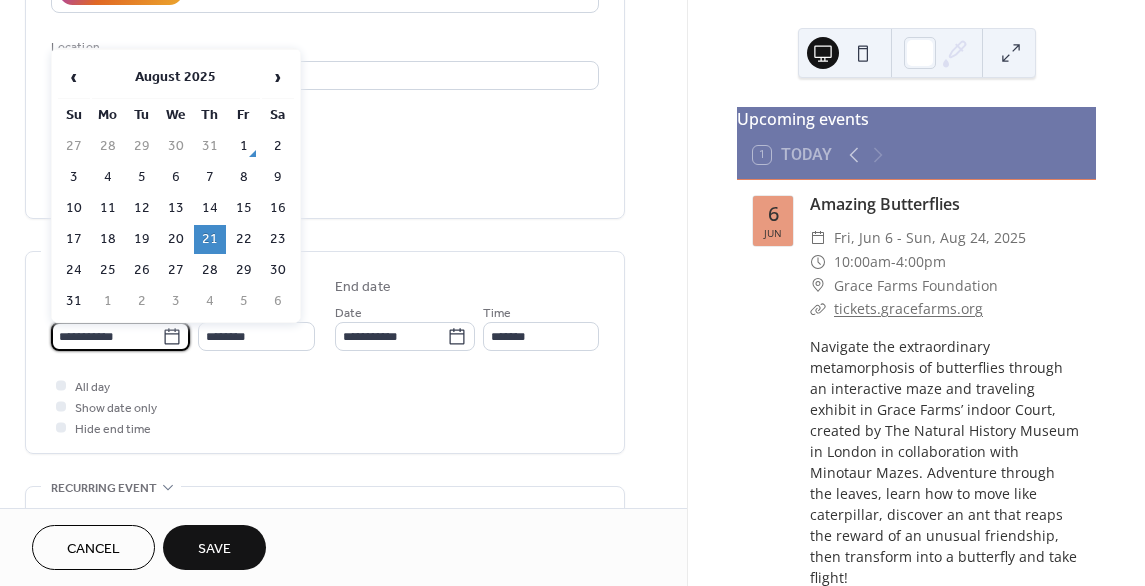 scroll, scrollTop: 0, scrollLeft: 0, axis: both 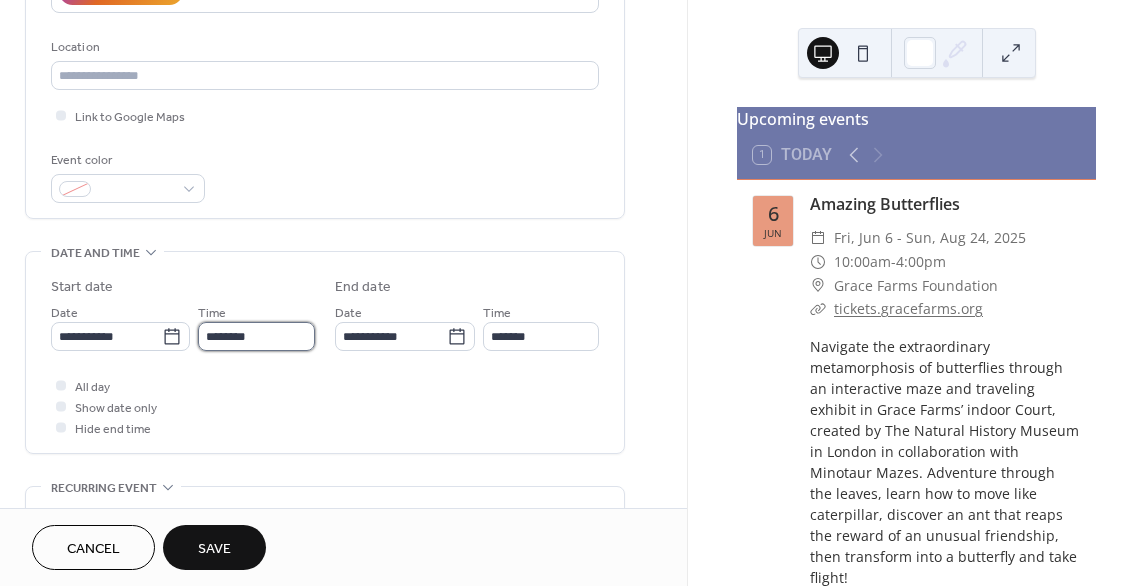 click on "********" at bounding box center [256, 336] 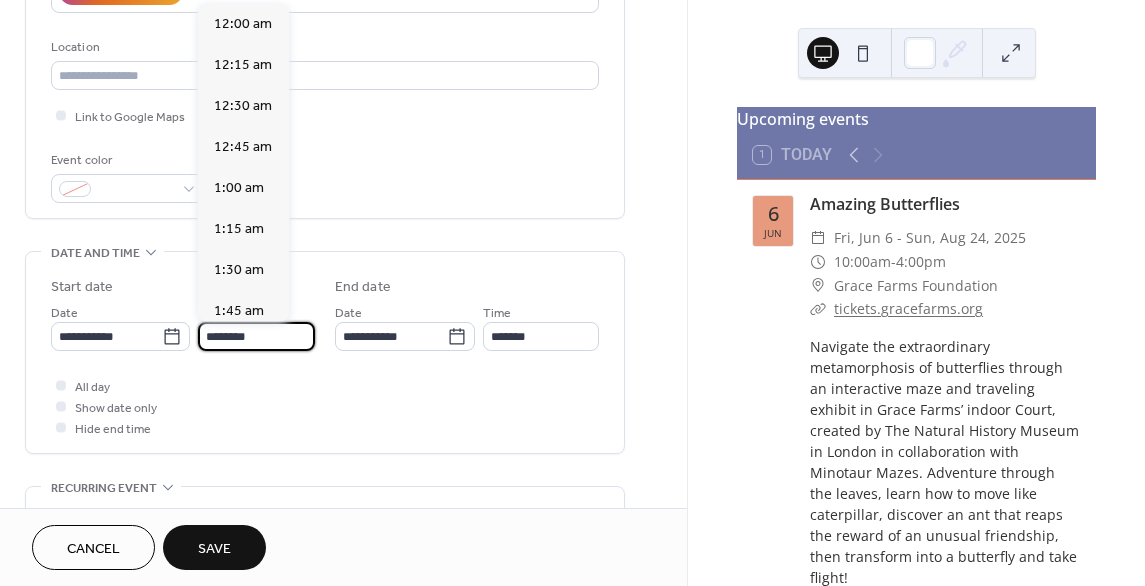 scroll, scrollTop: 1968, scrollLeft: 0, axis: vertical 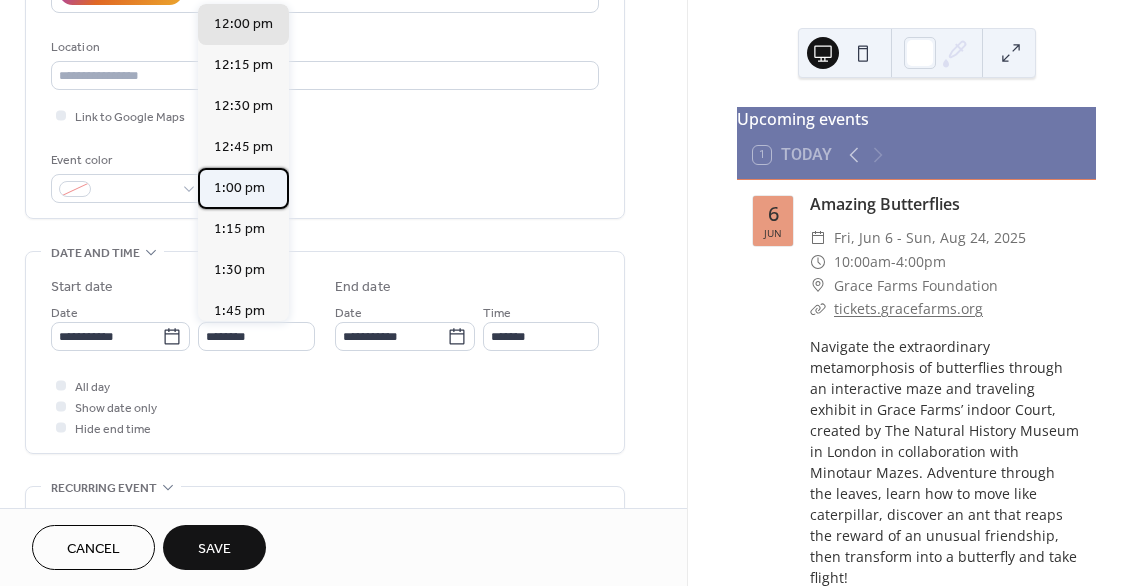 click on "1:00 pm" at bounding box center (239, 188) 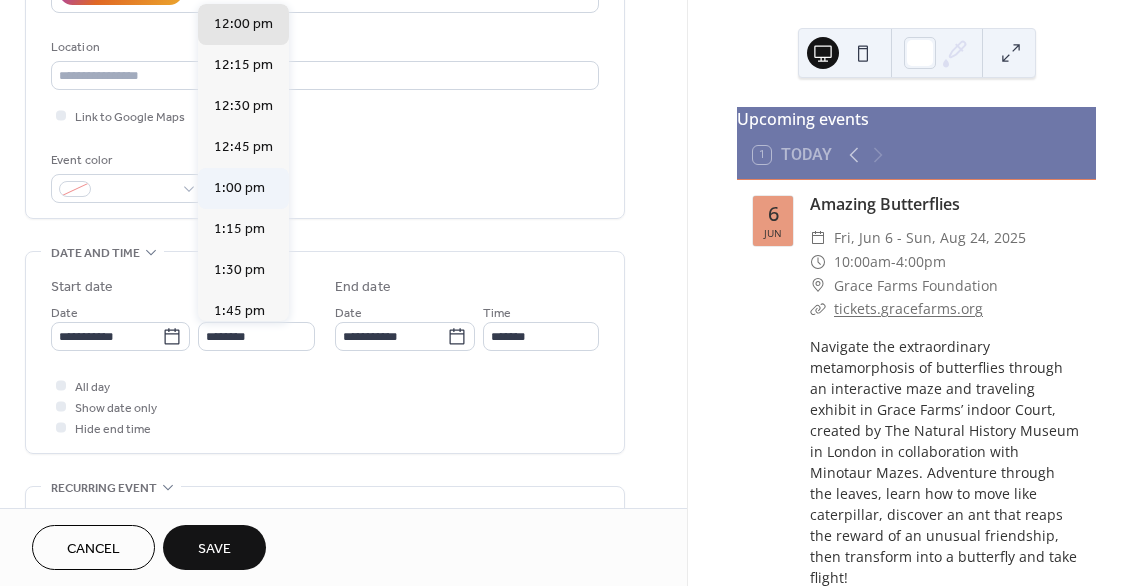 type on "*******" 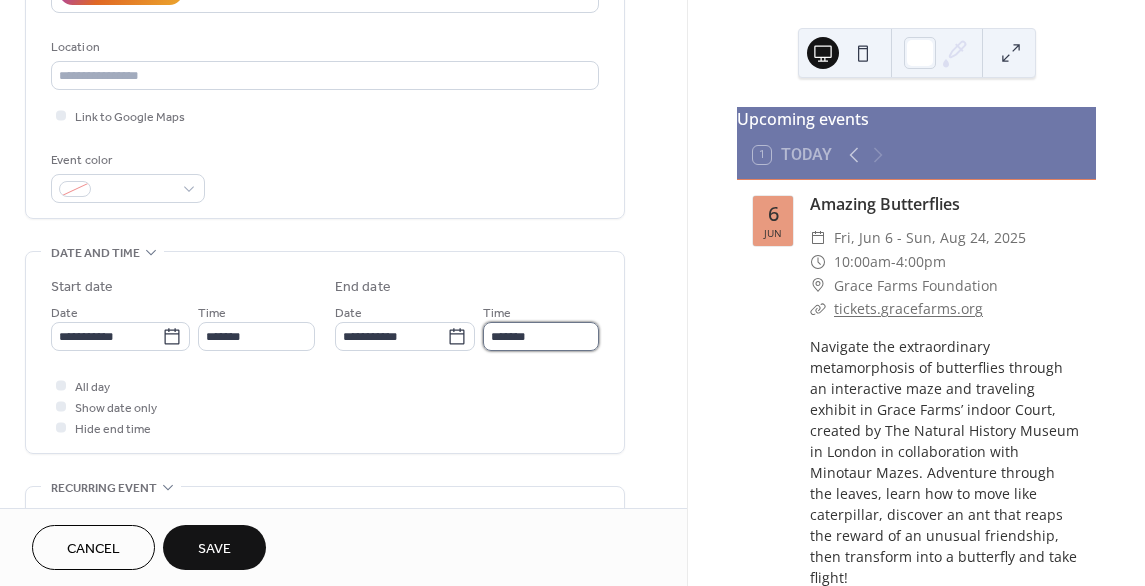 click on "*******" at bounding box center (541, 336) 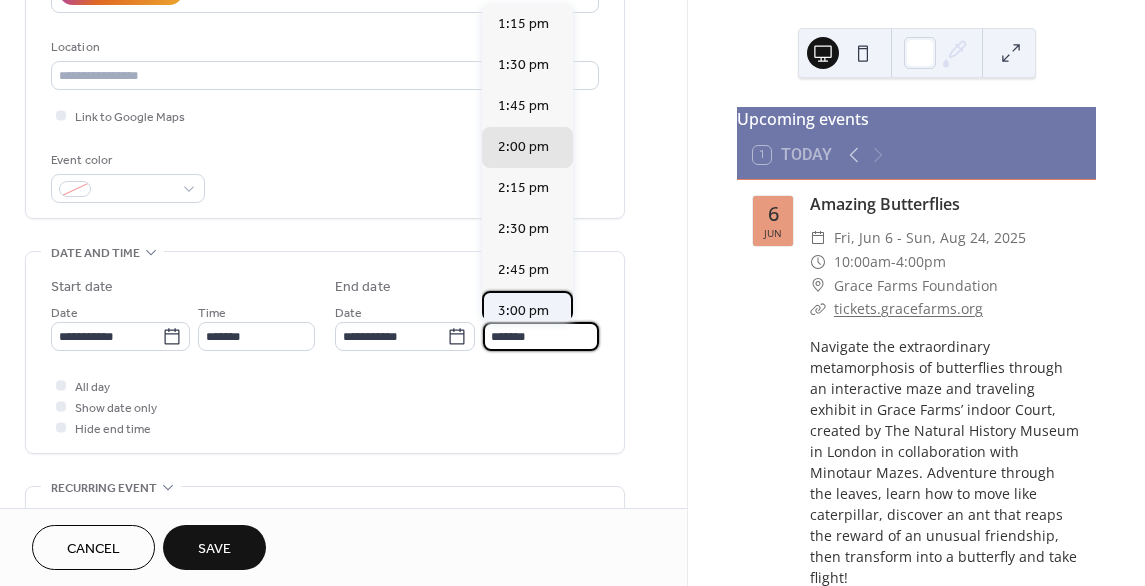 click on "3:00 pm" at bounding box center [527, 311] 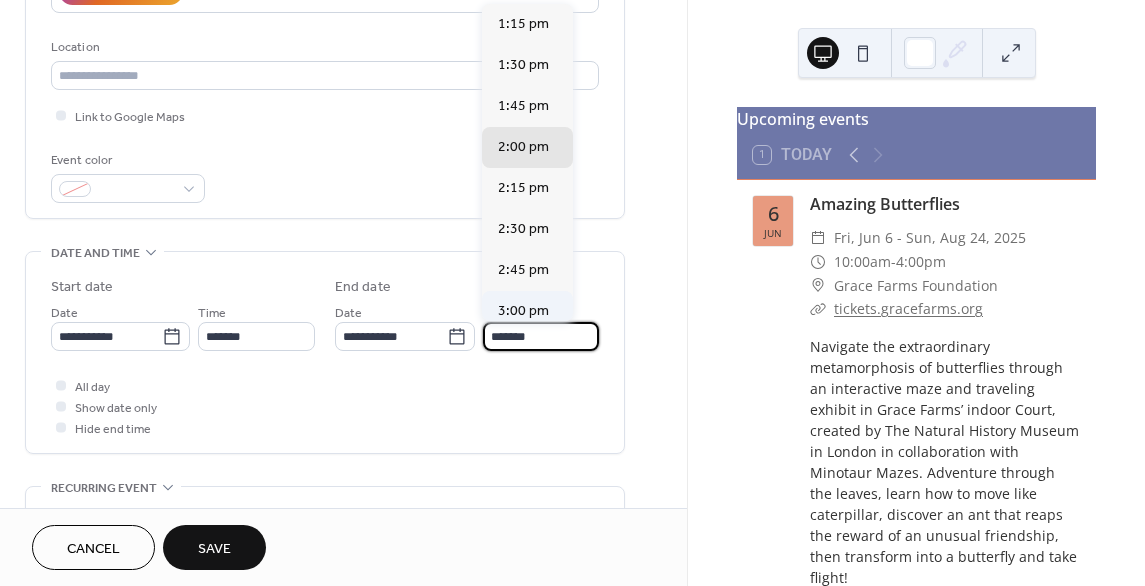 type on "*******" 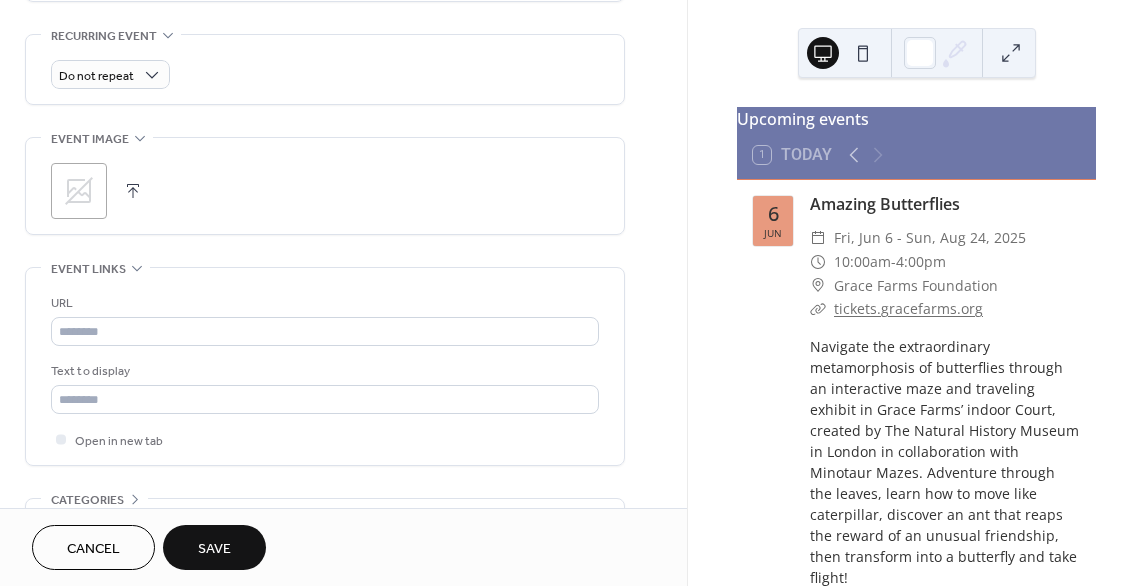 scroll, scrollTop: 900, scrollLeft: 0, axis: vertical 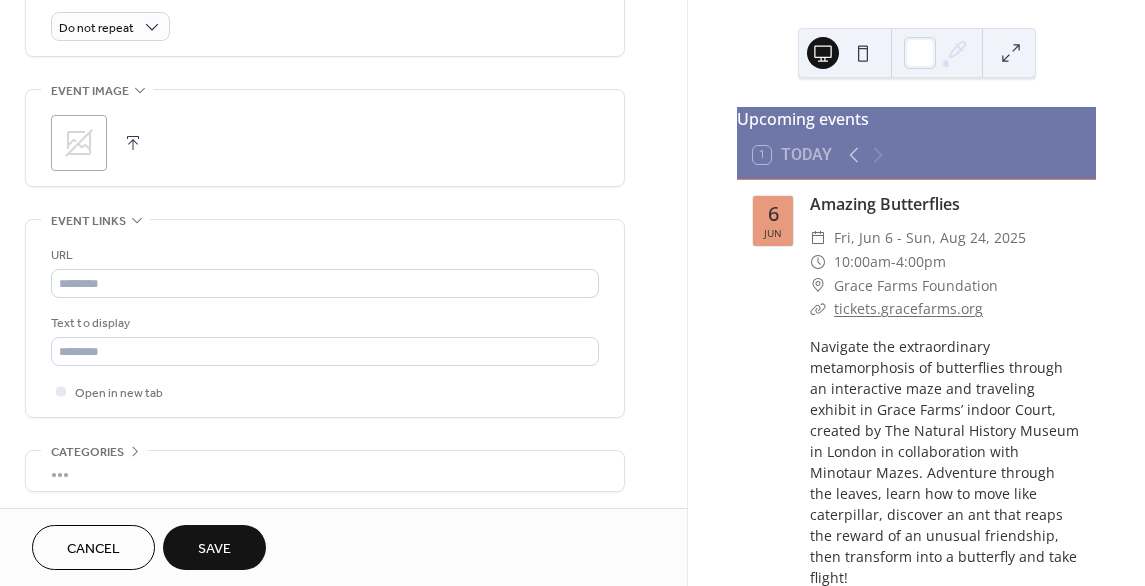 click on "URL" at bounding box center (325, 271) 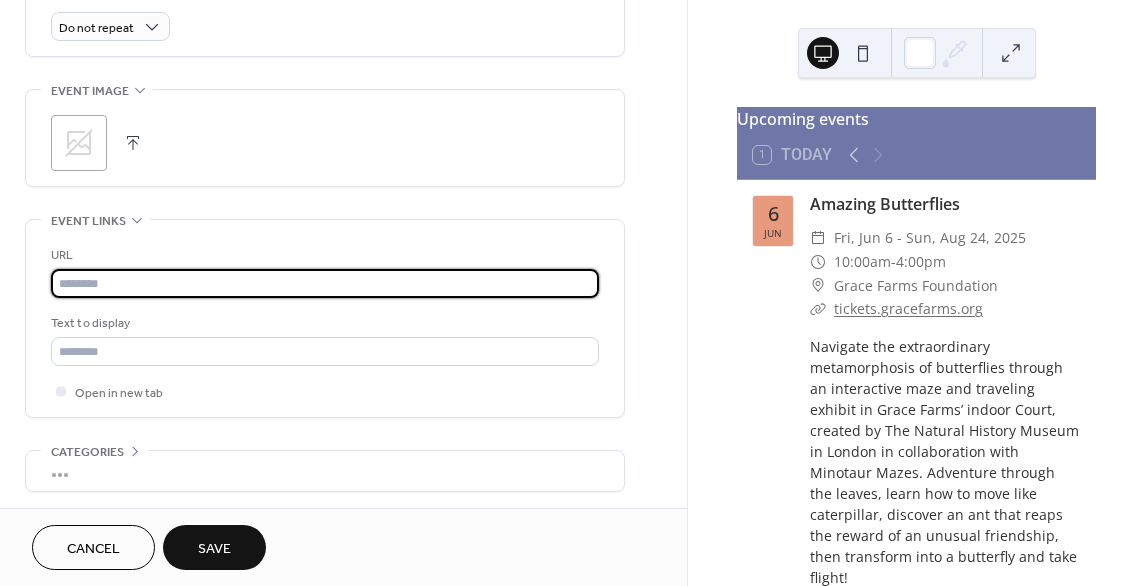 click at bounding box center [325, 283] 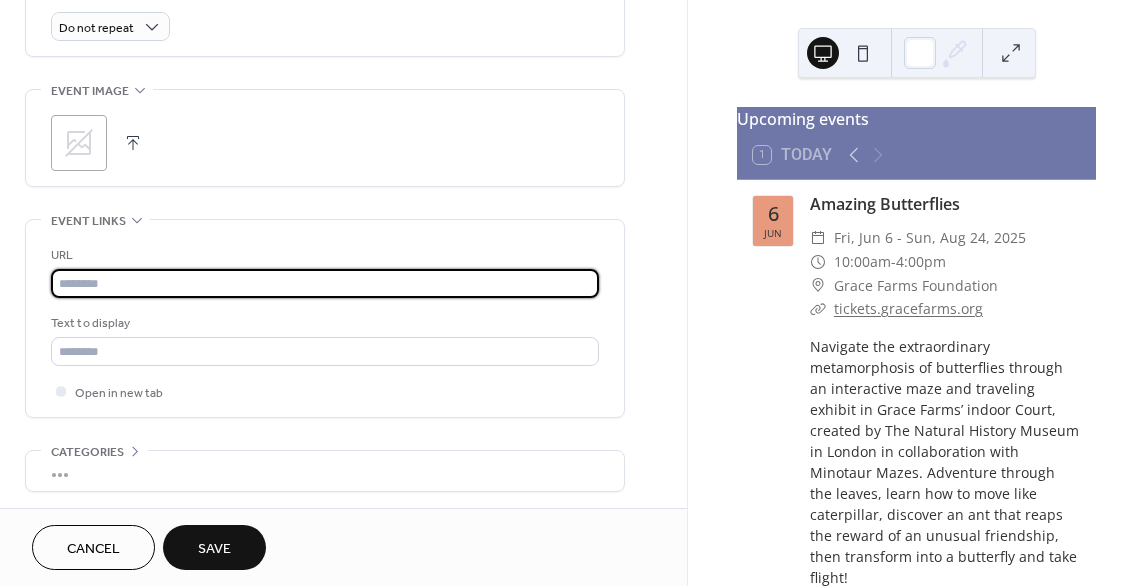 paste on "**********" 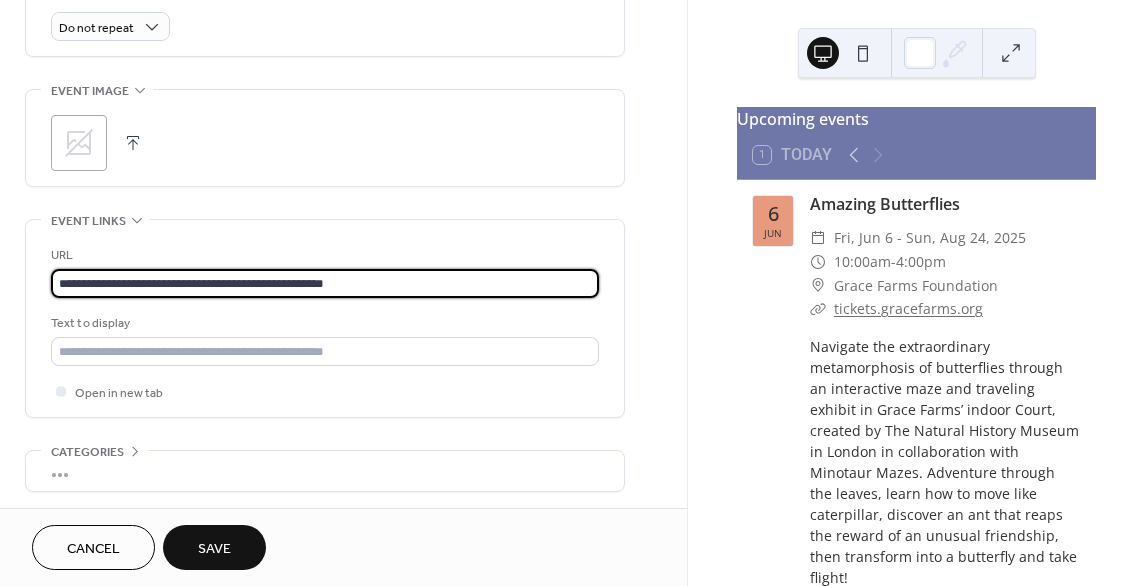 type on "**********" 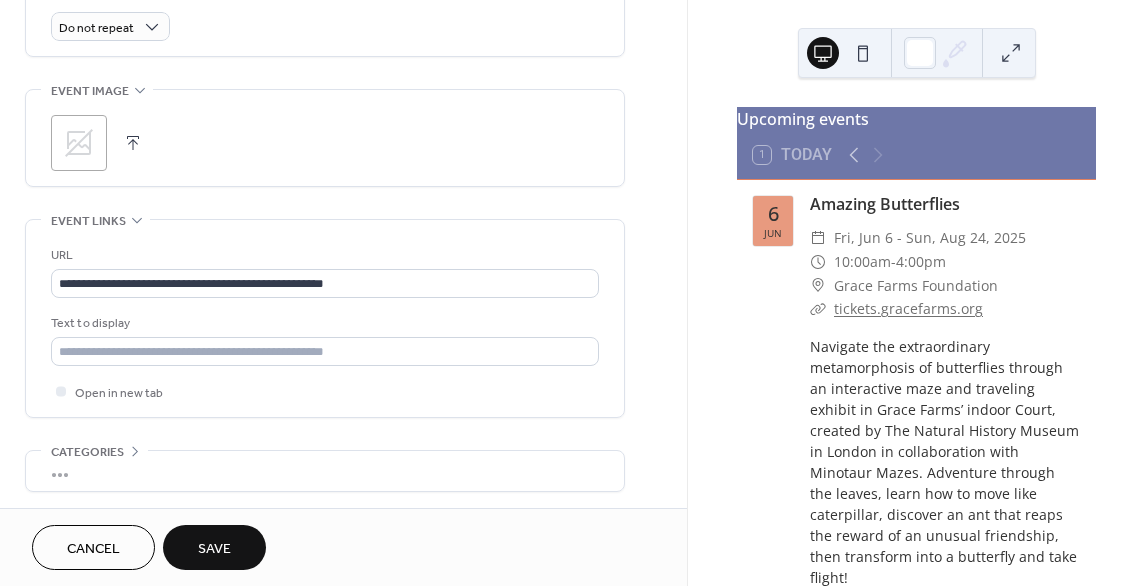 click on "**********" at bounding box center [325, 318] 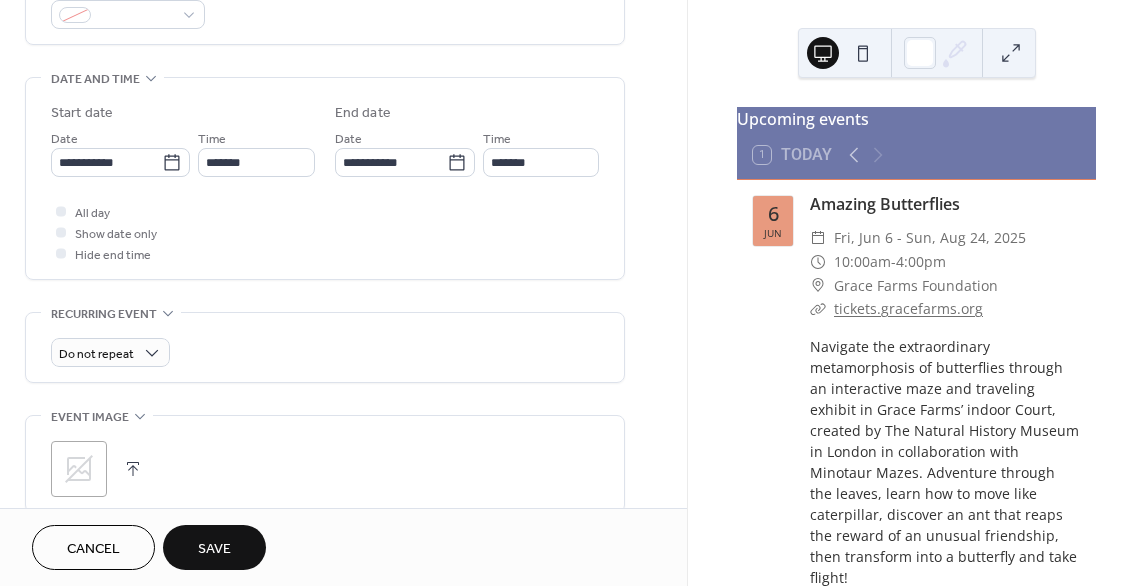 scroll, scrollTop: 572, scrollLeft: 0, axis: vertical 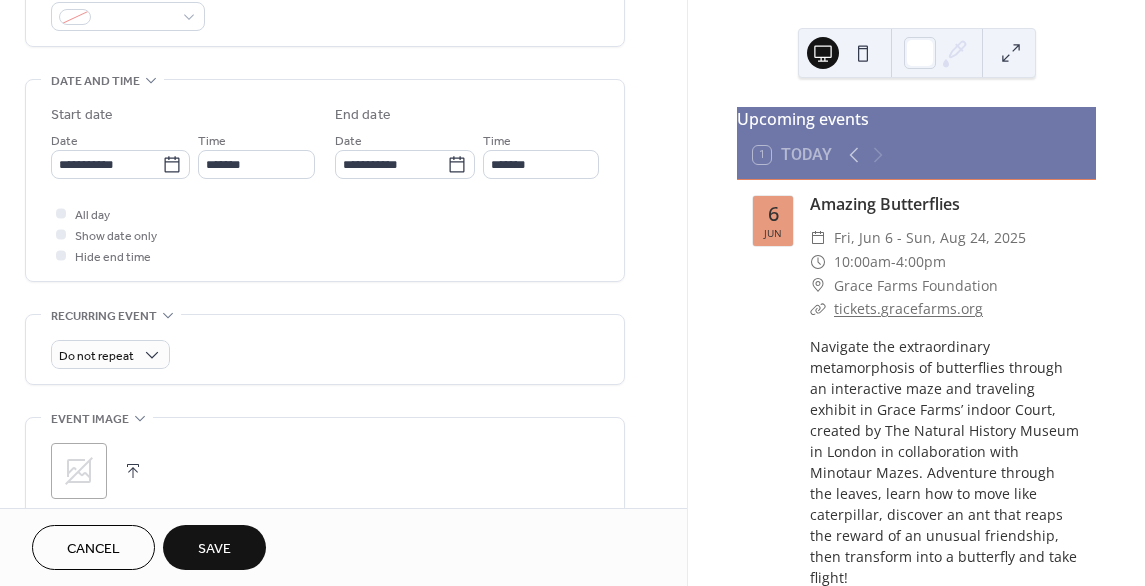 click at bounding box center (133, 471) 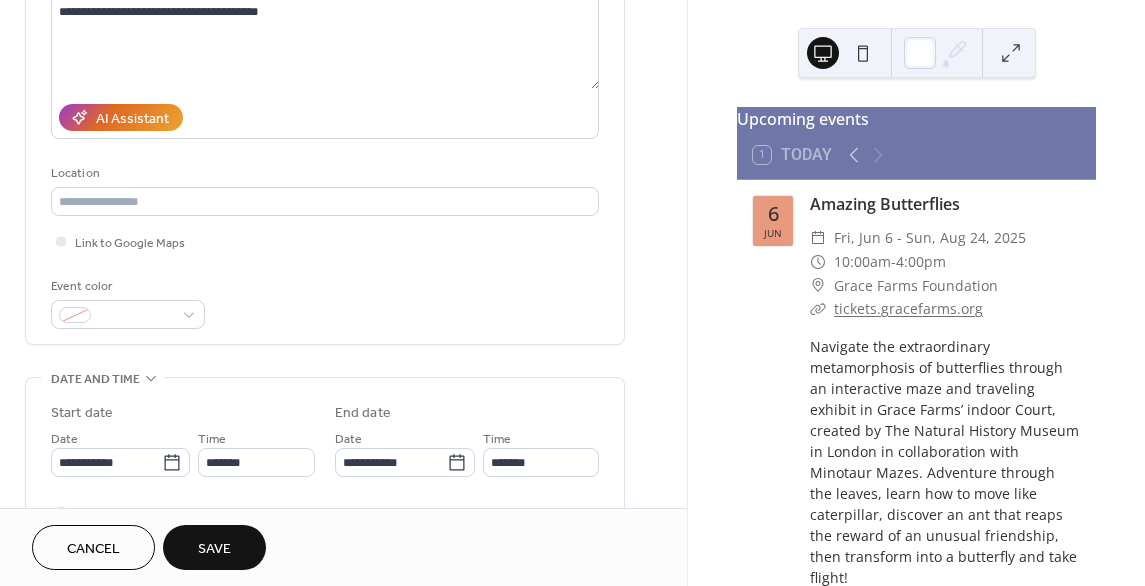 scroll, scrollTop: 272, scrollLeft: 0, axis: vertical 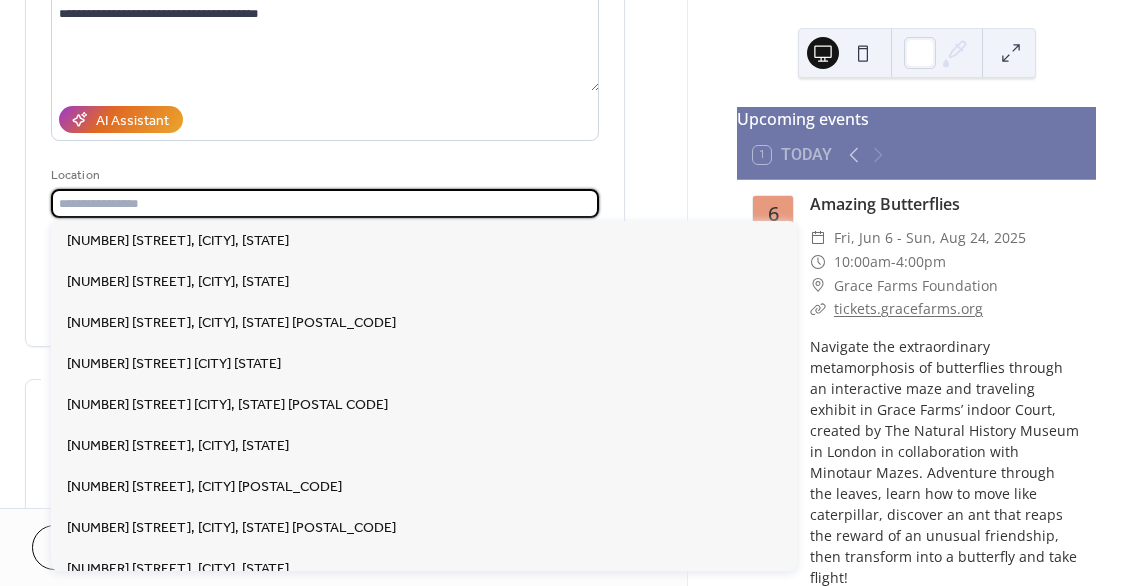 click at bounding box center [325, 203] 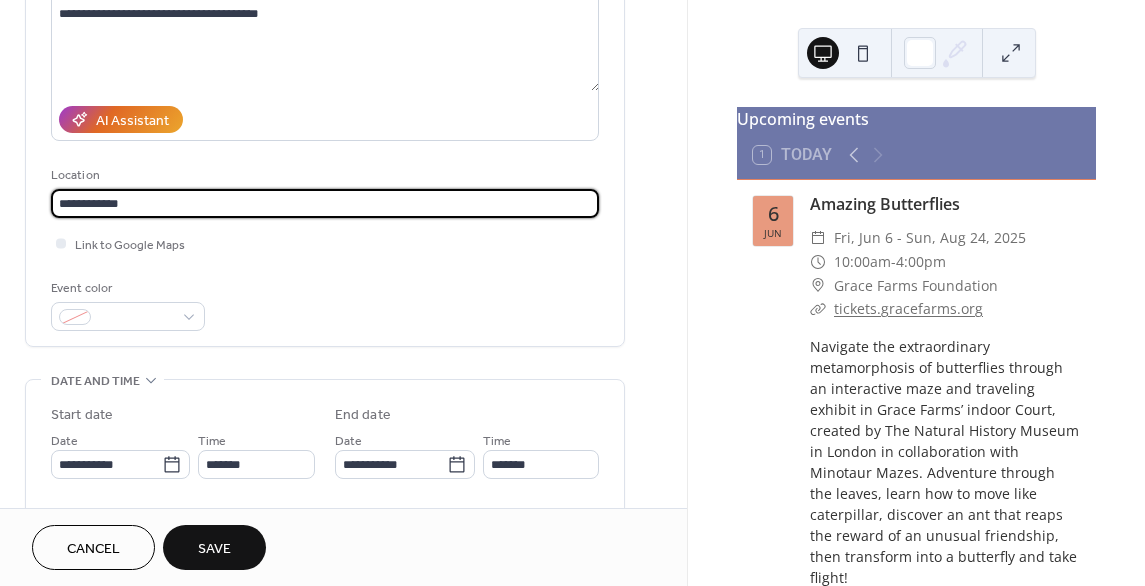 click on "**********" at bounding box center (325, 203) 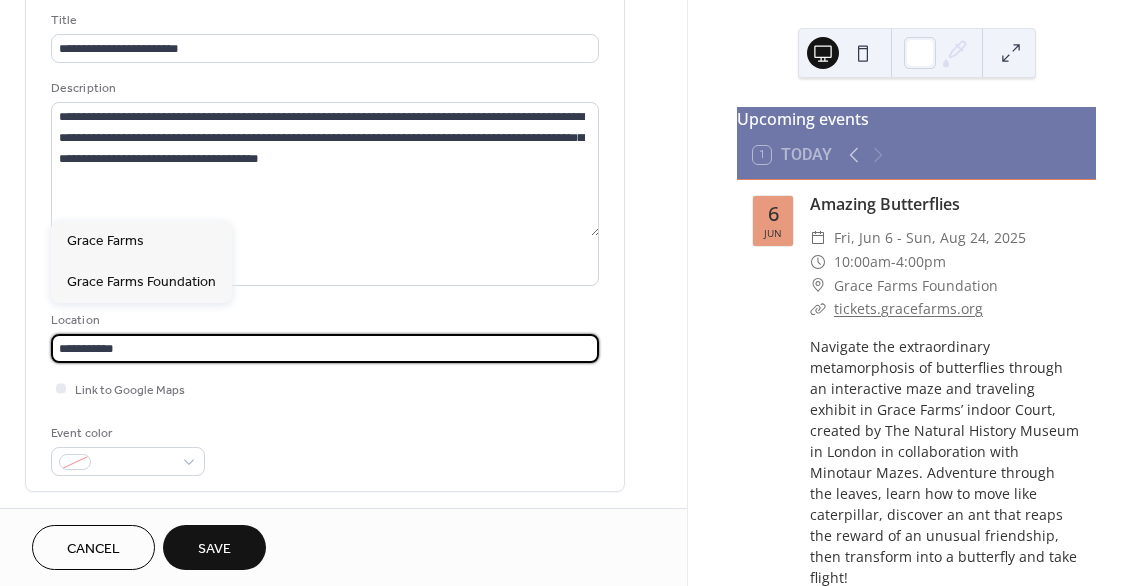 scroll, scrollTop: 72, scrollLeft: 0, axis: vertical 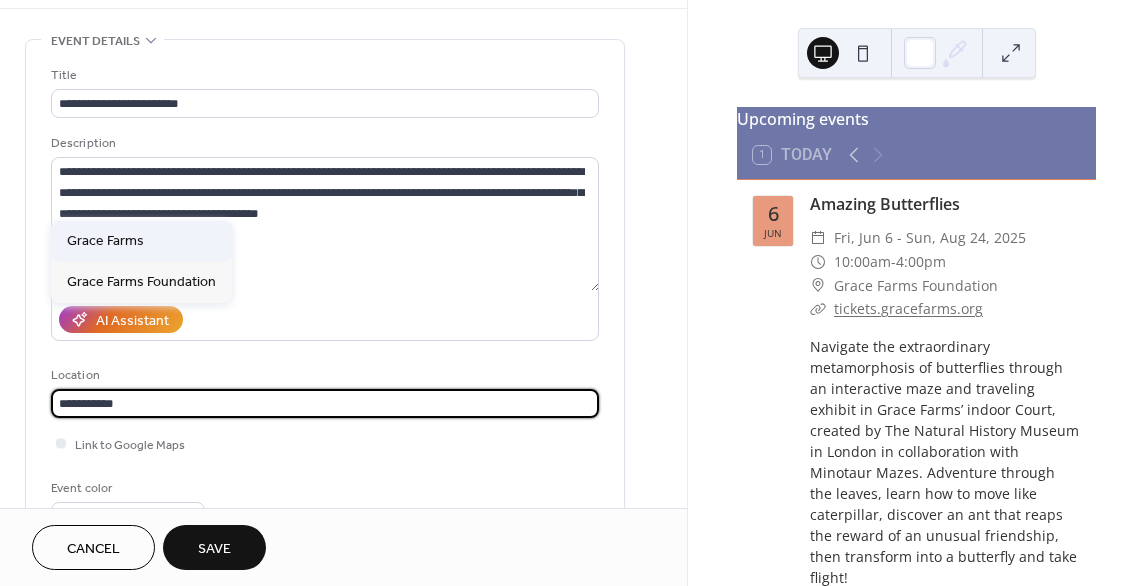type on "**********" 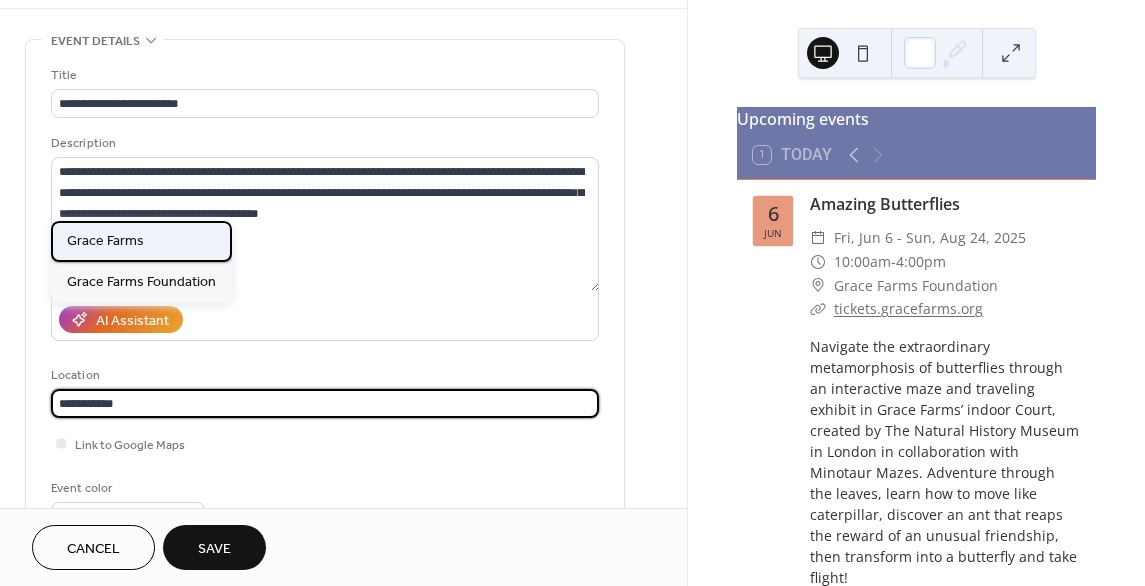 click on "Grace Farms" at bounding box center [141, 241] 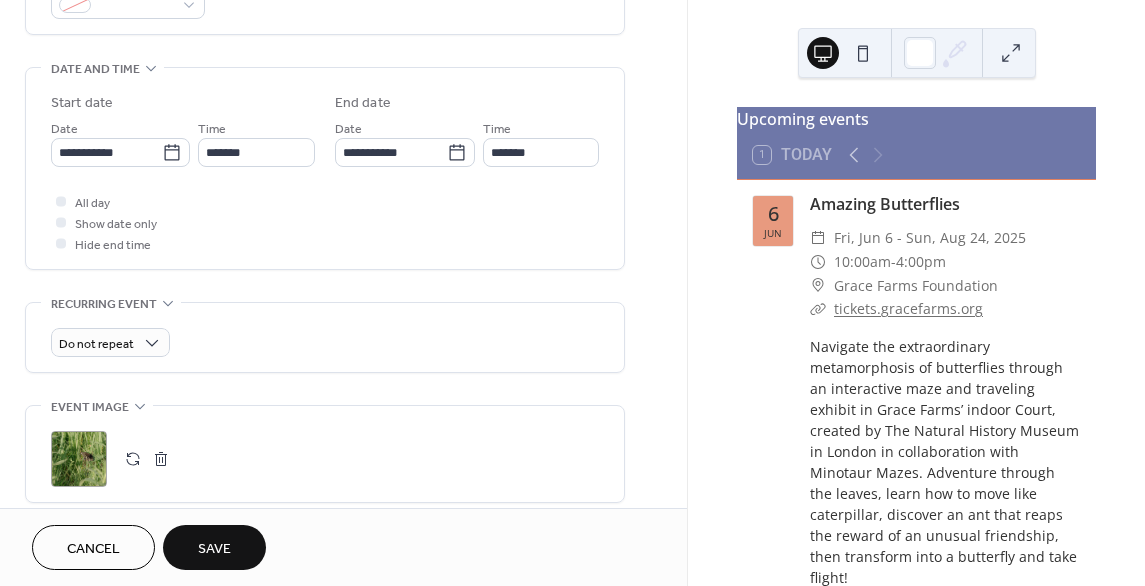 scroll, scrollTop: 800, scrollLeft: 0, axis: vertical 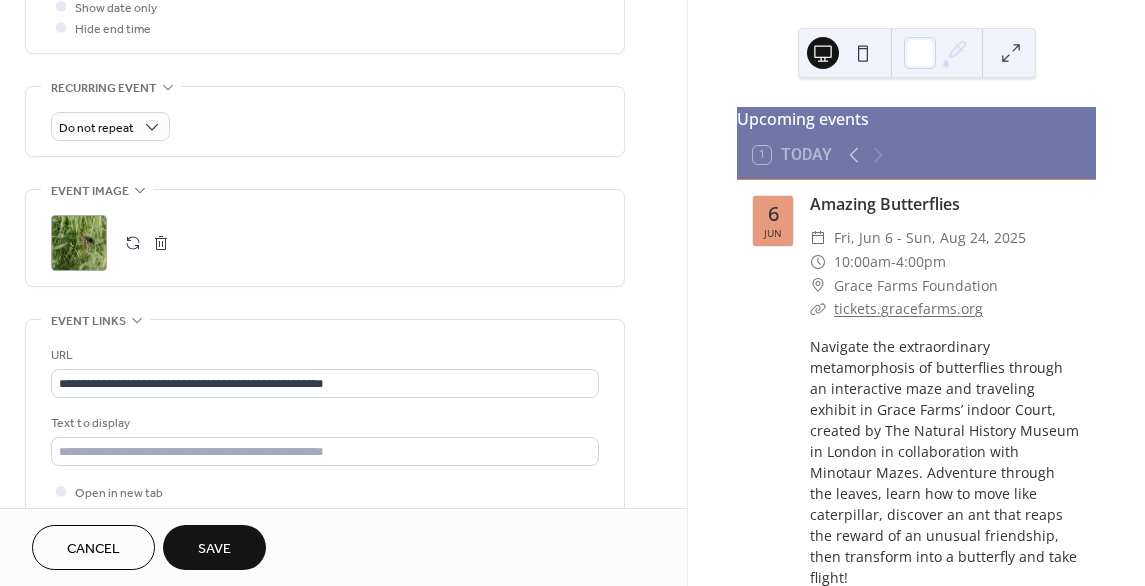 drag, startPoint x: 232, startPoint y: 558, endPoint x: 232, endPoint y: 532, distance: 26 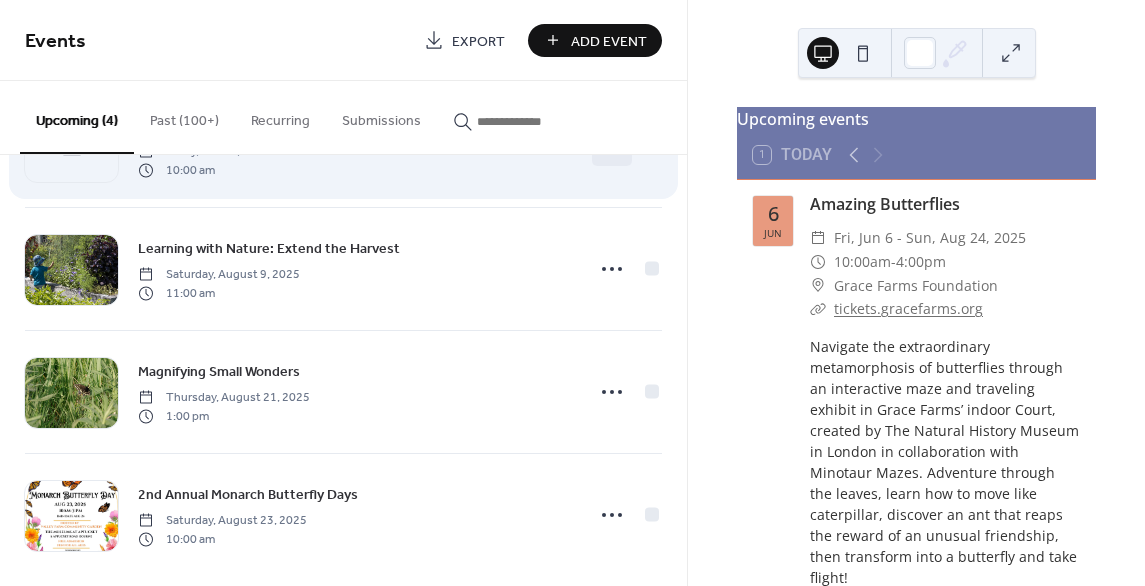 scroll, scrollTop: 118, scrollLeft: 0, axis: vertical 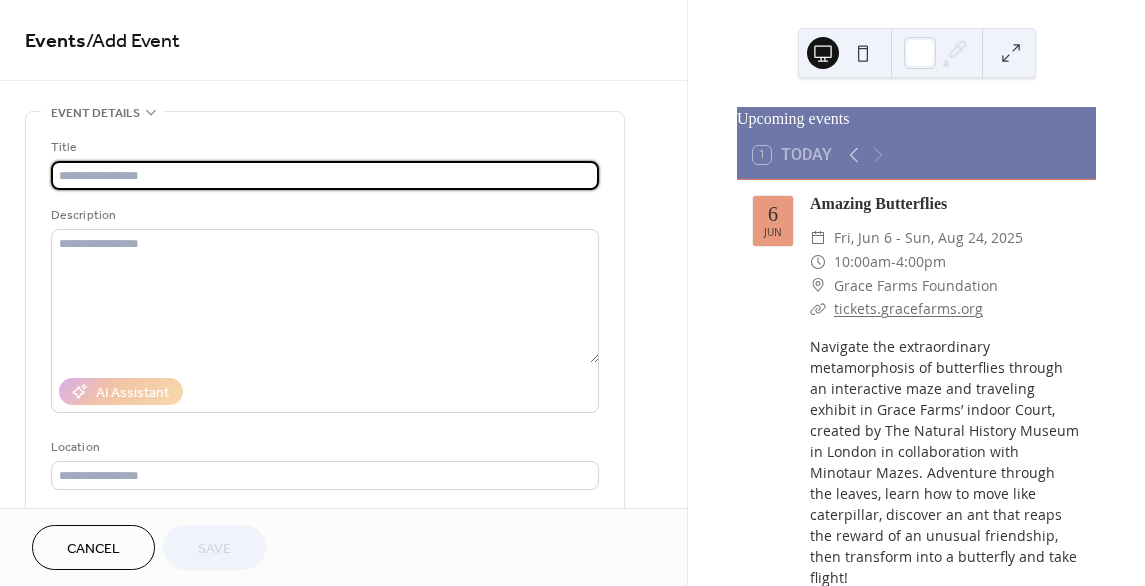 paste on "**********" 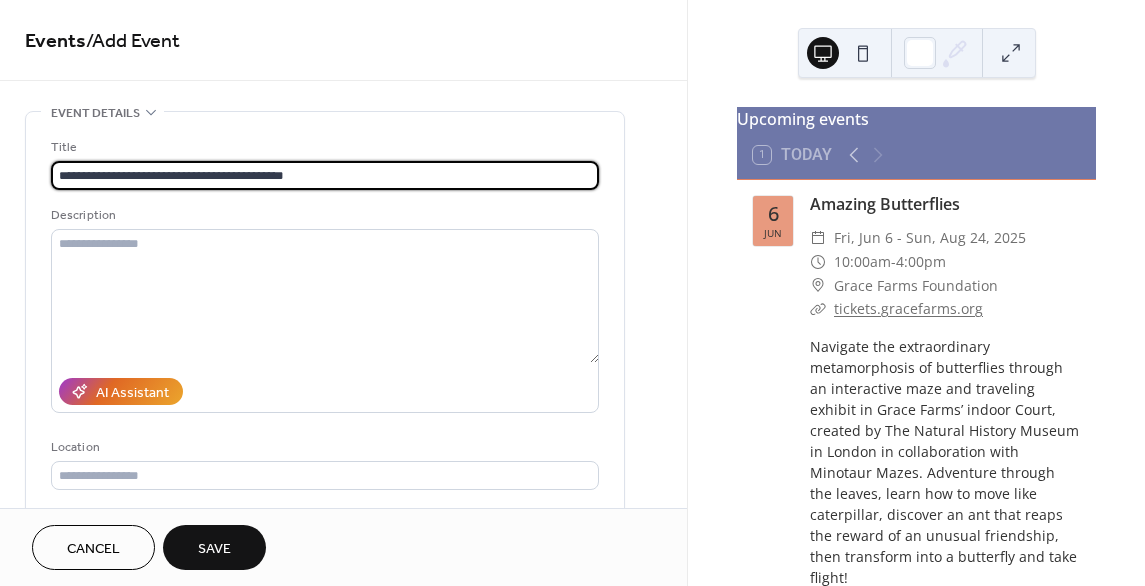 click on "**********" at bounding box center (325, 175) 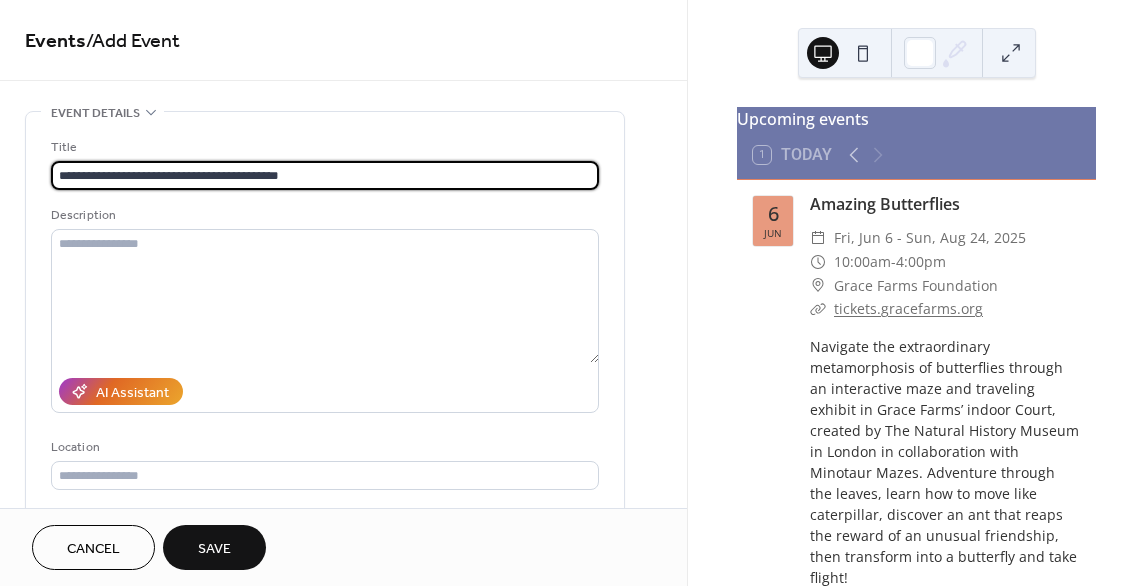 type on "**********" 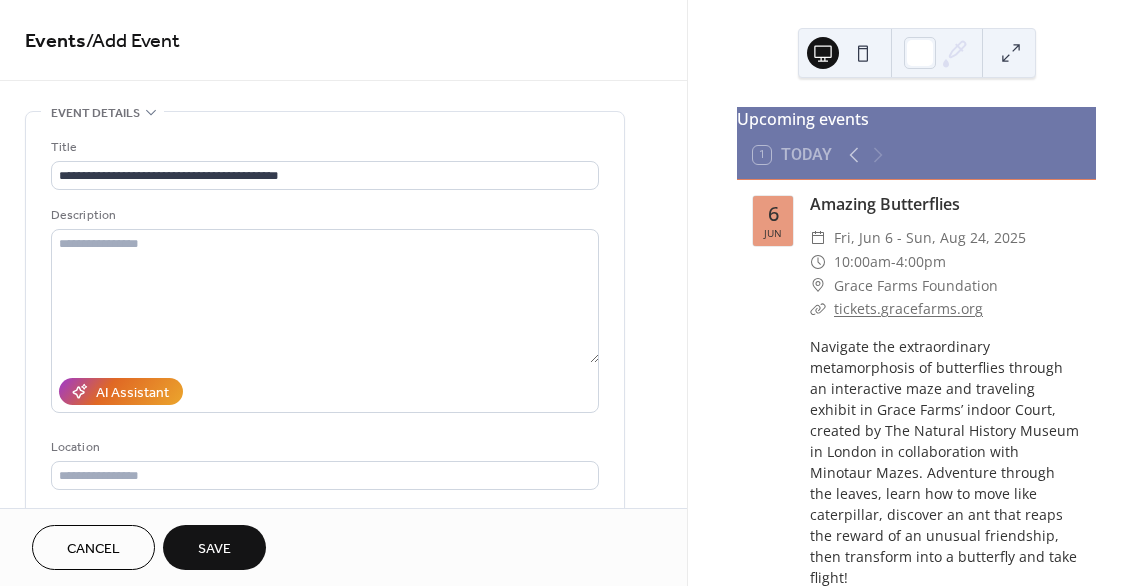 click on "**********" at bounding box center [325, 370] 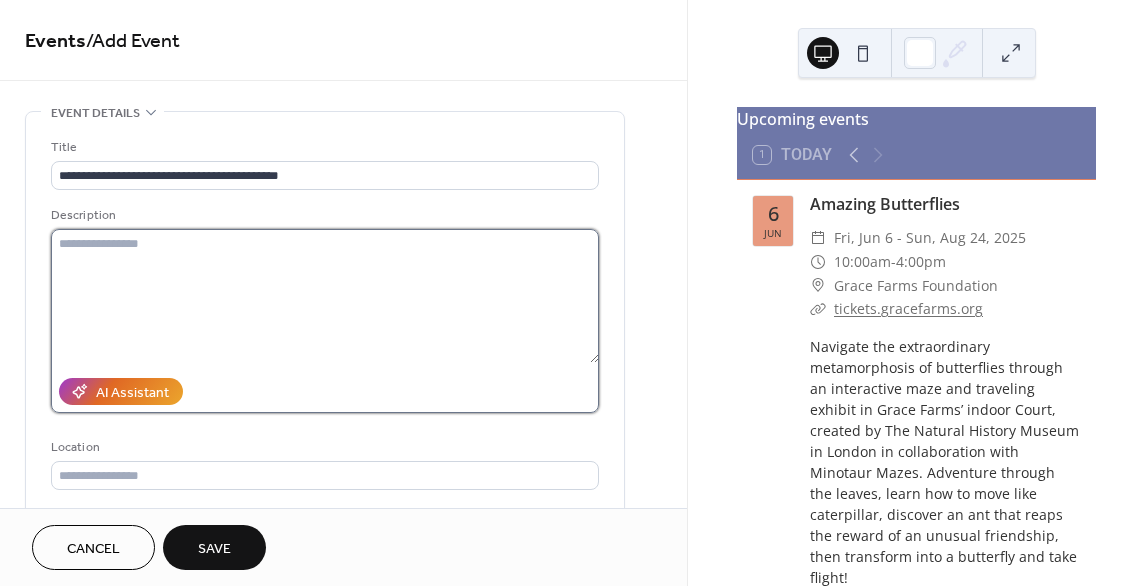 click at bounding box center [325, 296] 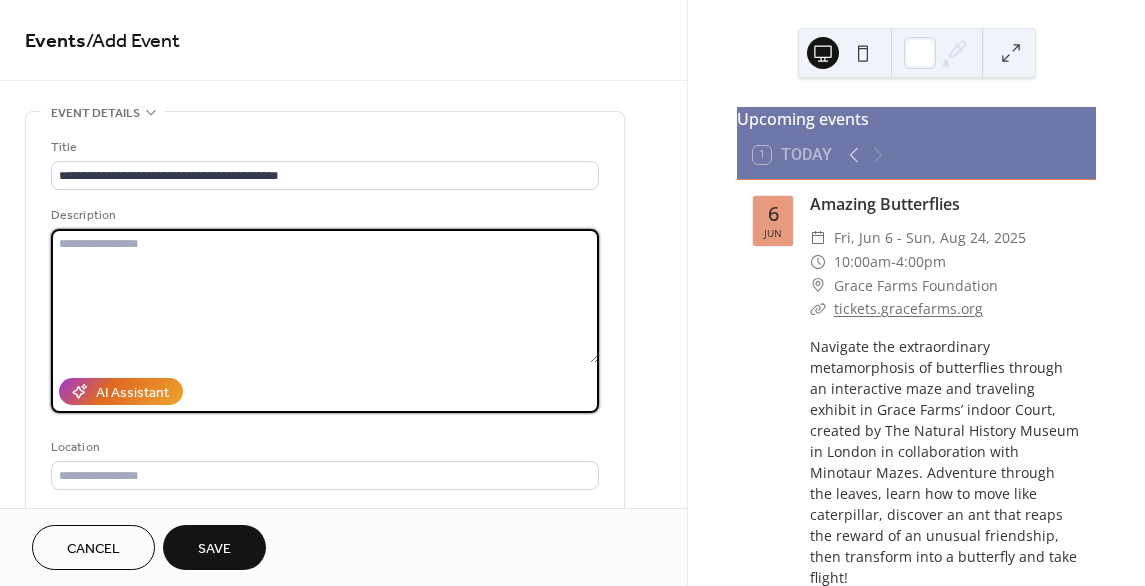 paste on "**********" 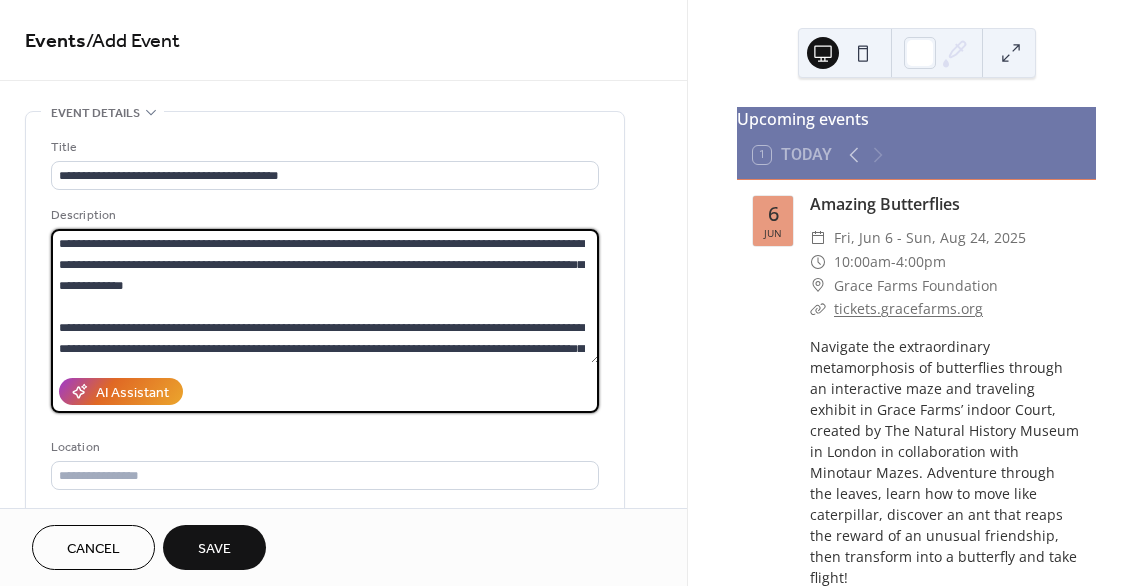 scroll, scrollTop: 20, scrollLeft: 0, axis: vertical 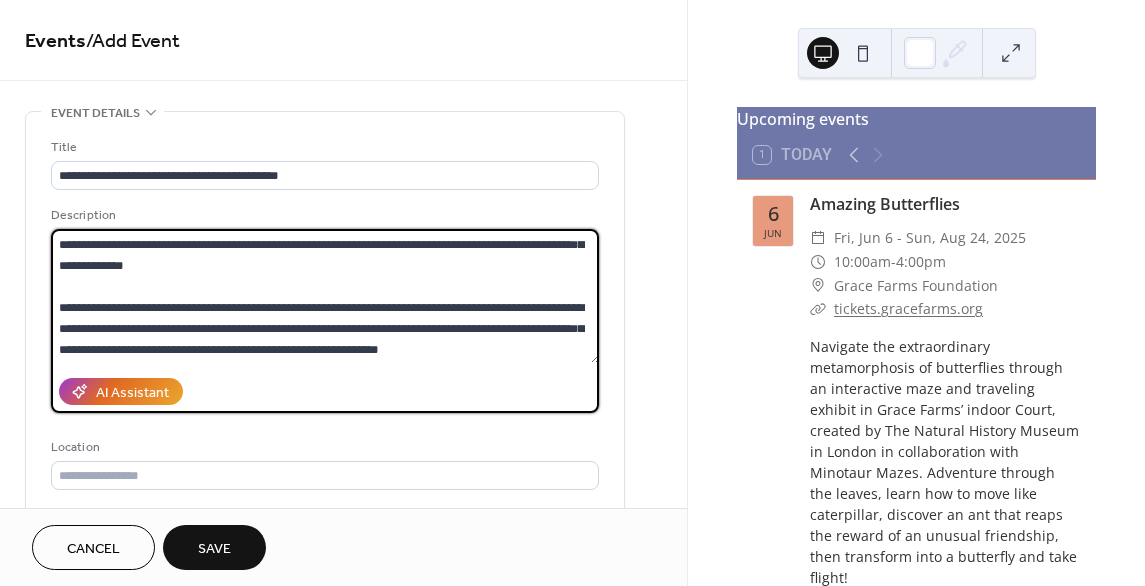 type on "**********" 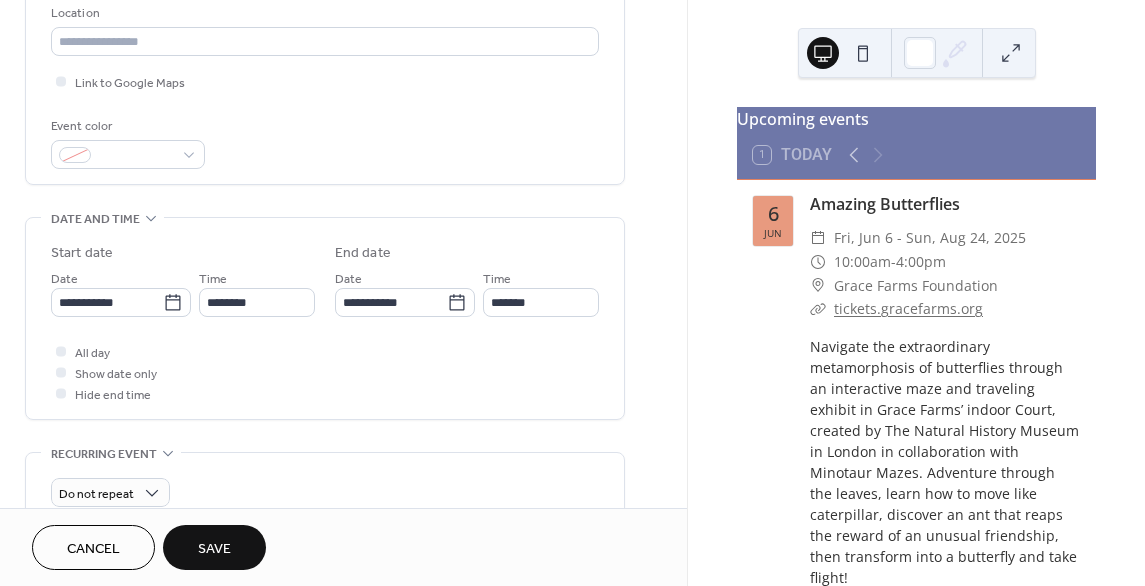 scroll, scrollTop: 500, scrollLeft: 0, axis: vertical 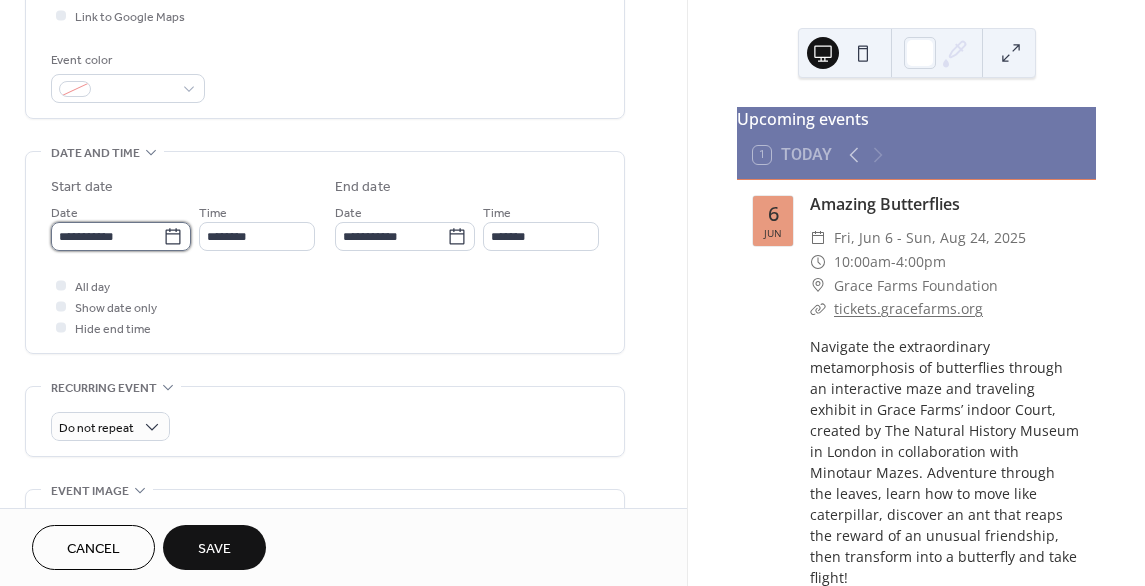 click on "**********" at bounding box center (107, 236) 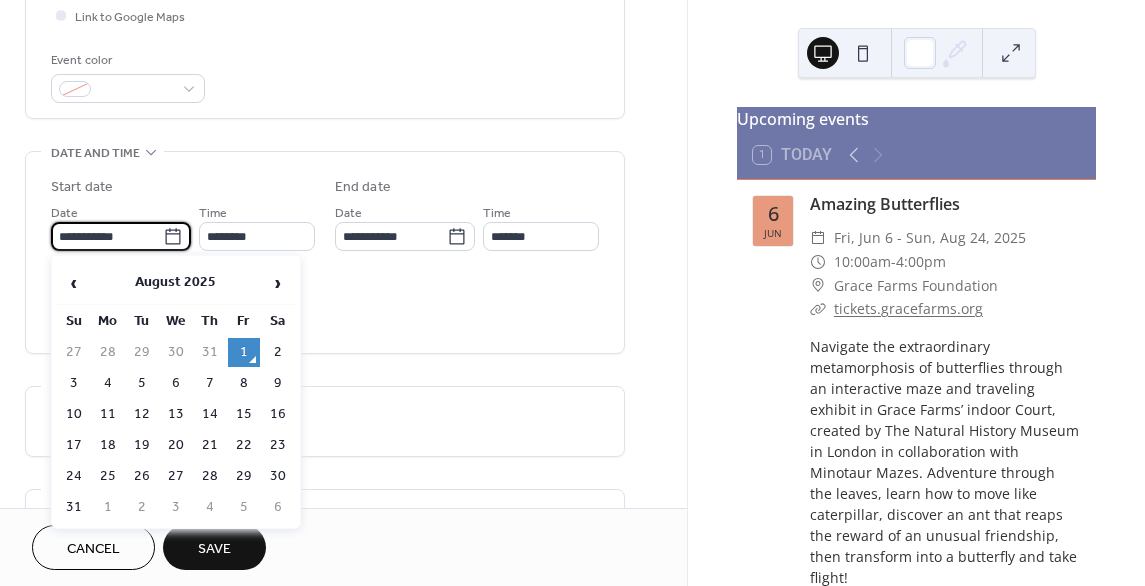 paste on "**********" 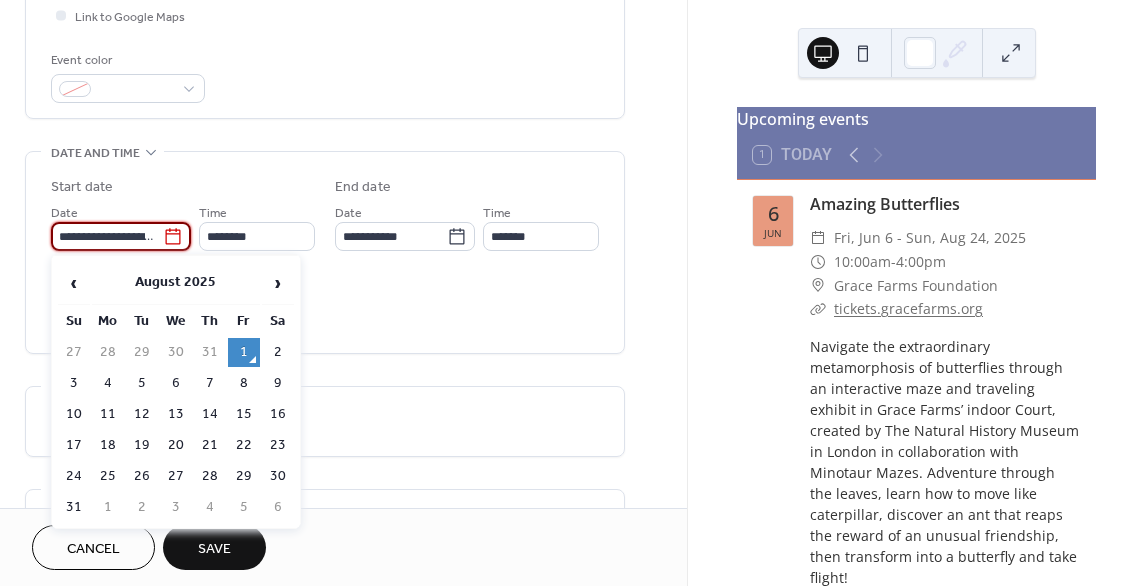 scroll, scrollTop: 0, scrollLeft: 62, axis: horizontal 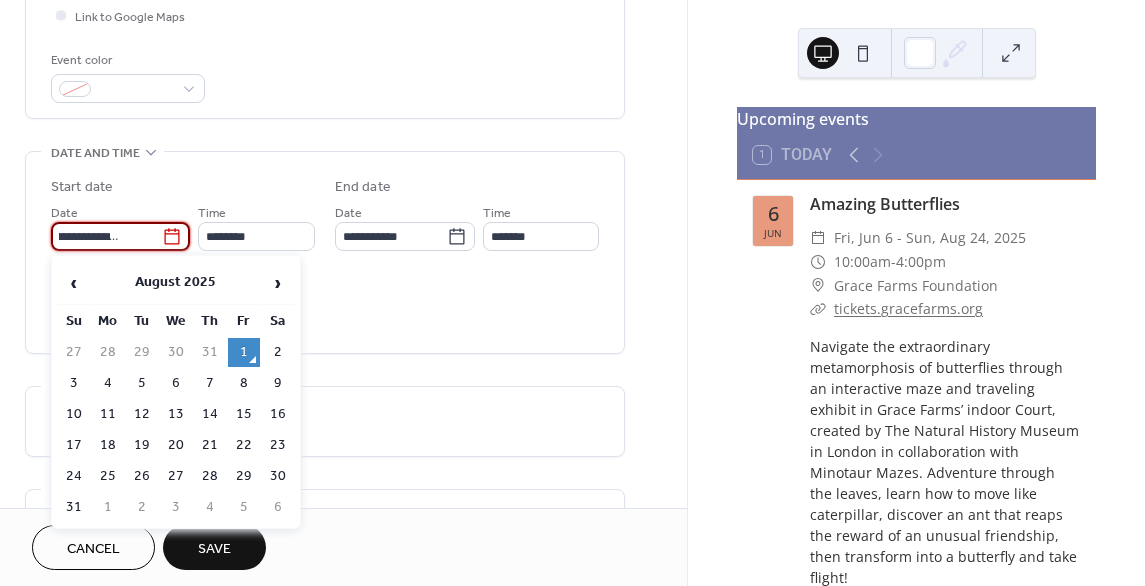 click on "**********" at bounding box center [106, 236] 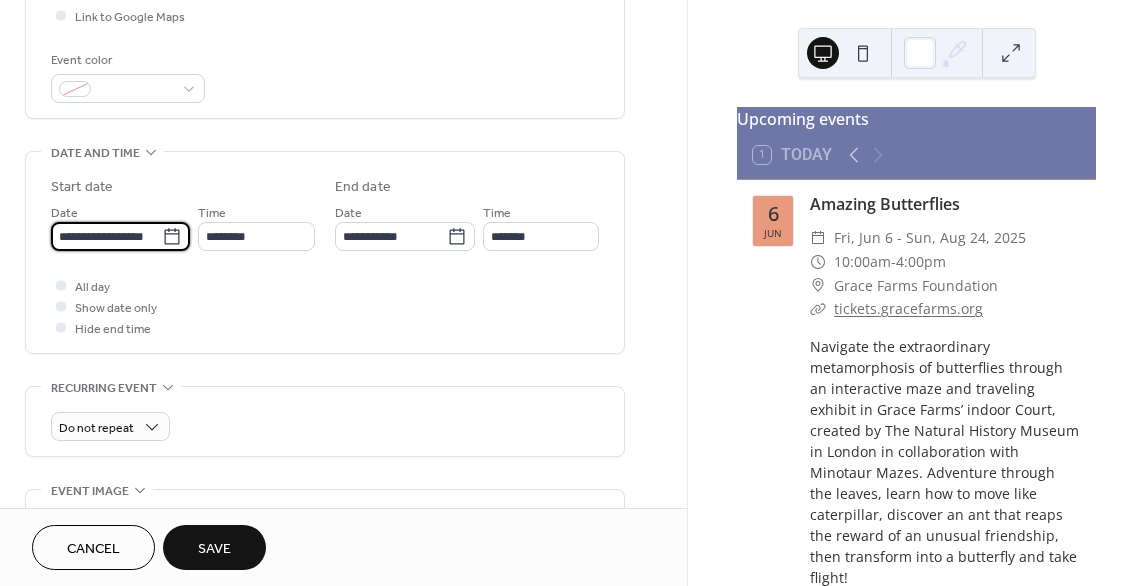 scroll, scrollTop: 0, scrollLeft: 0, axis: both 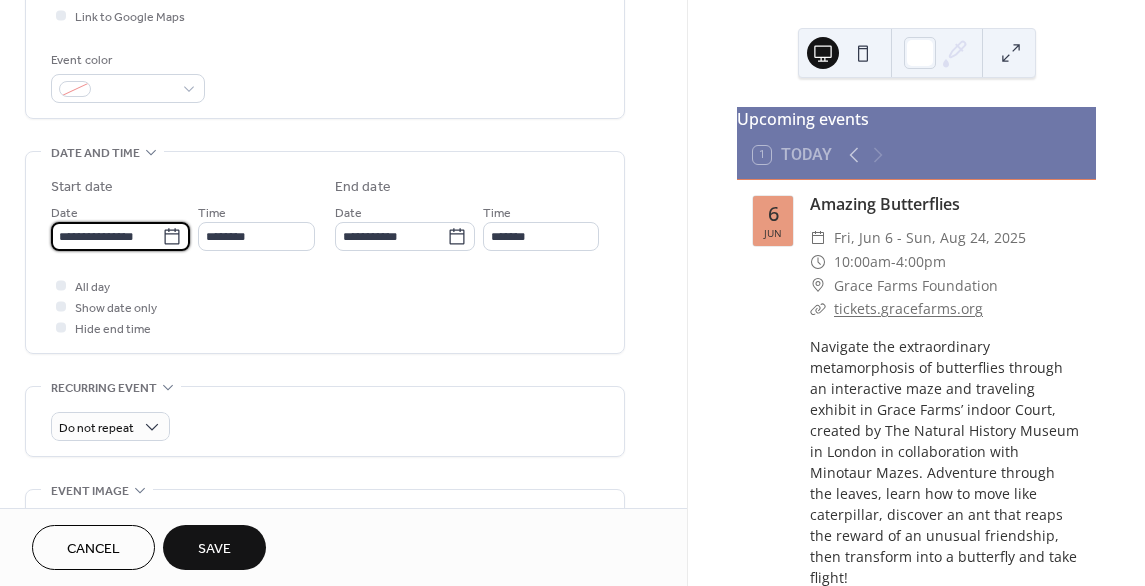 click on "Start date" at bounding box center (183, 187) 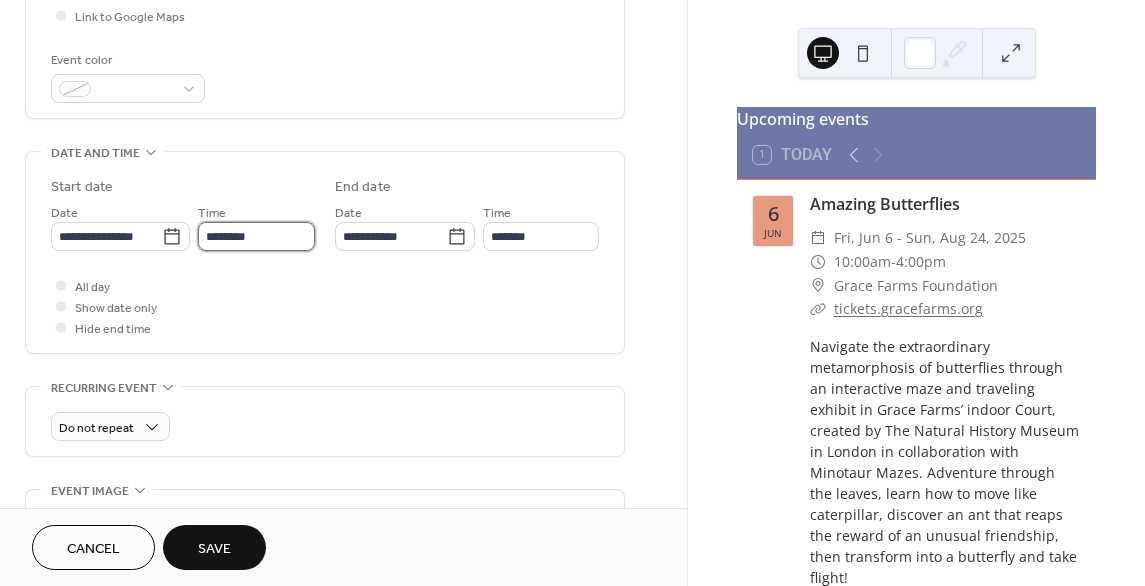 click on "********" at bounding box center (256, 236) 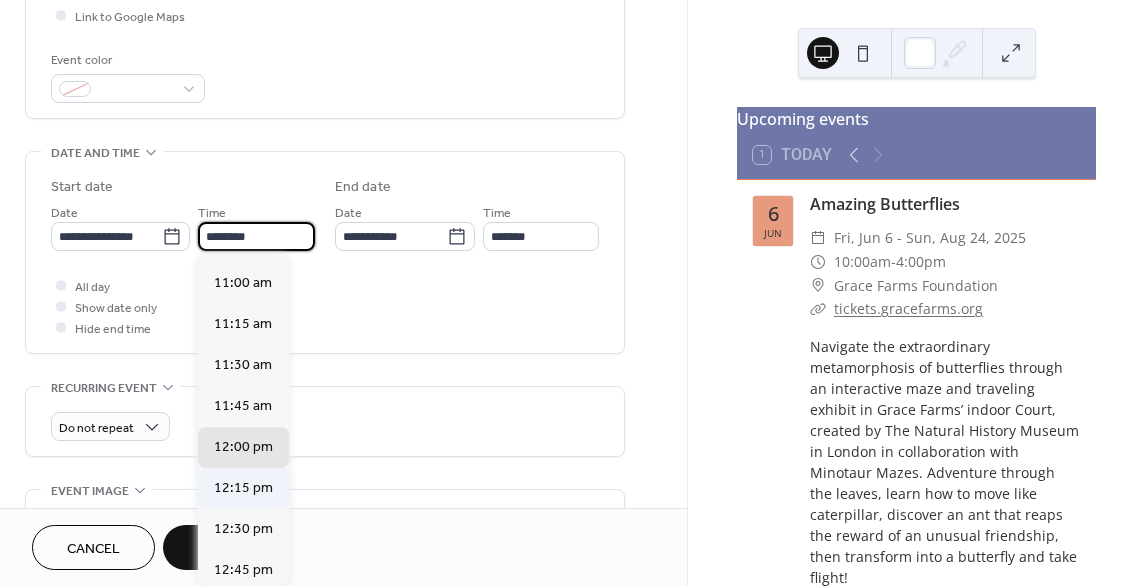 scroll, scrollTop: 1668, scrollLeft: 0, axis: vertical 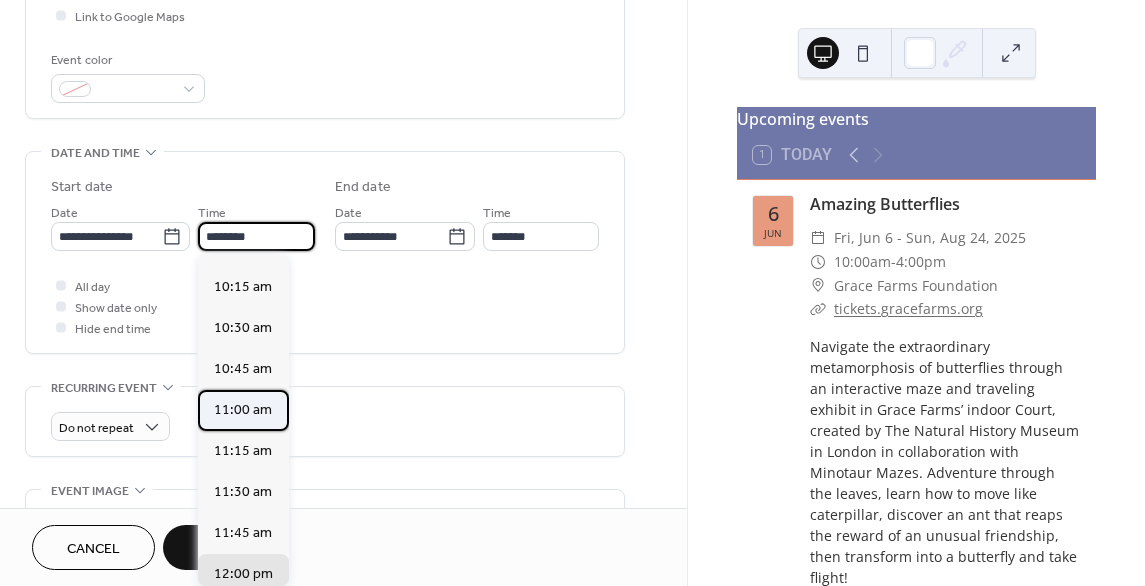 click on "11:00 am" at bounding box center [243, 410] 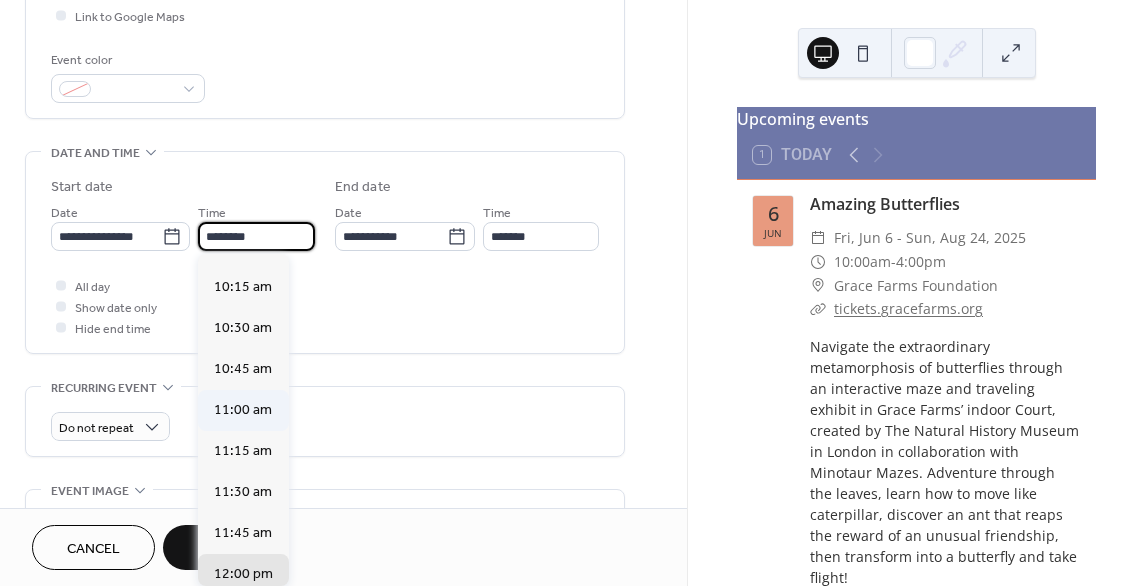 type on "**********" 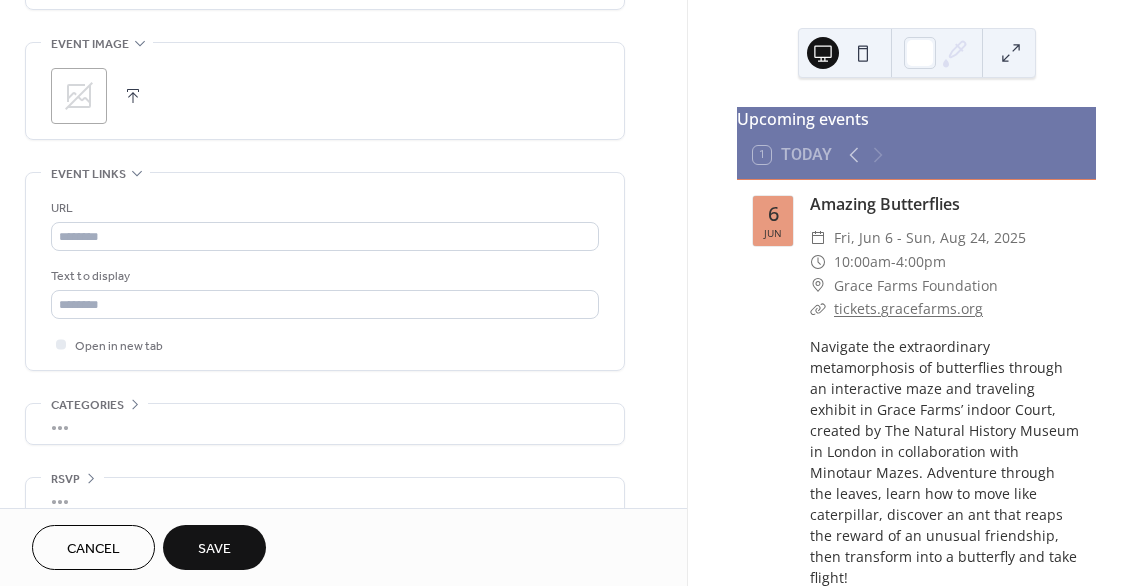 scroll, scrollTop: 972, scrollLeft: 0, axis: vertical 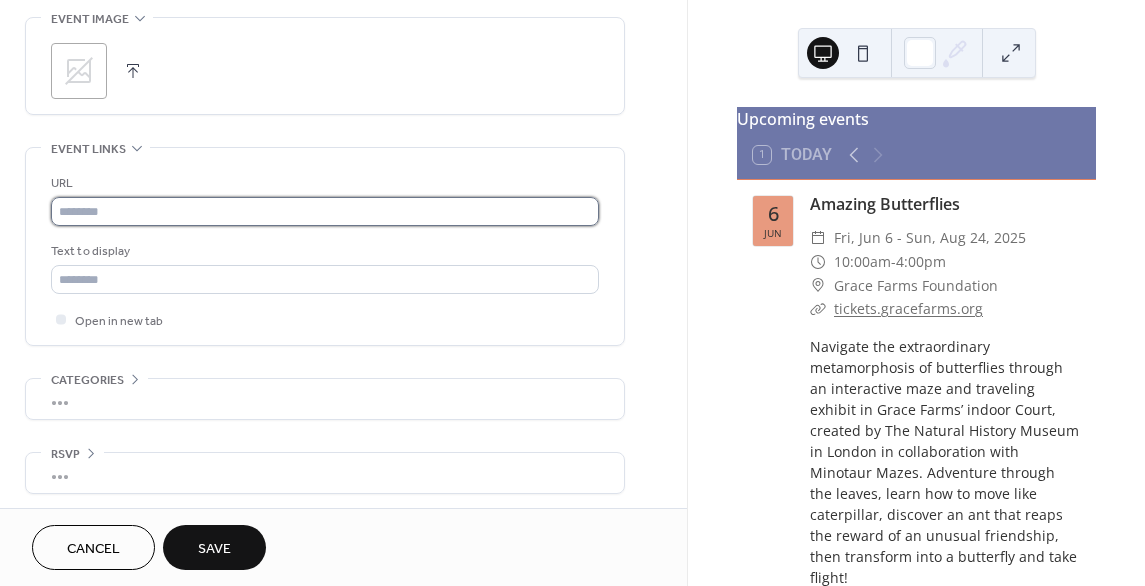 click at bounding box center (325, 211) 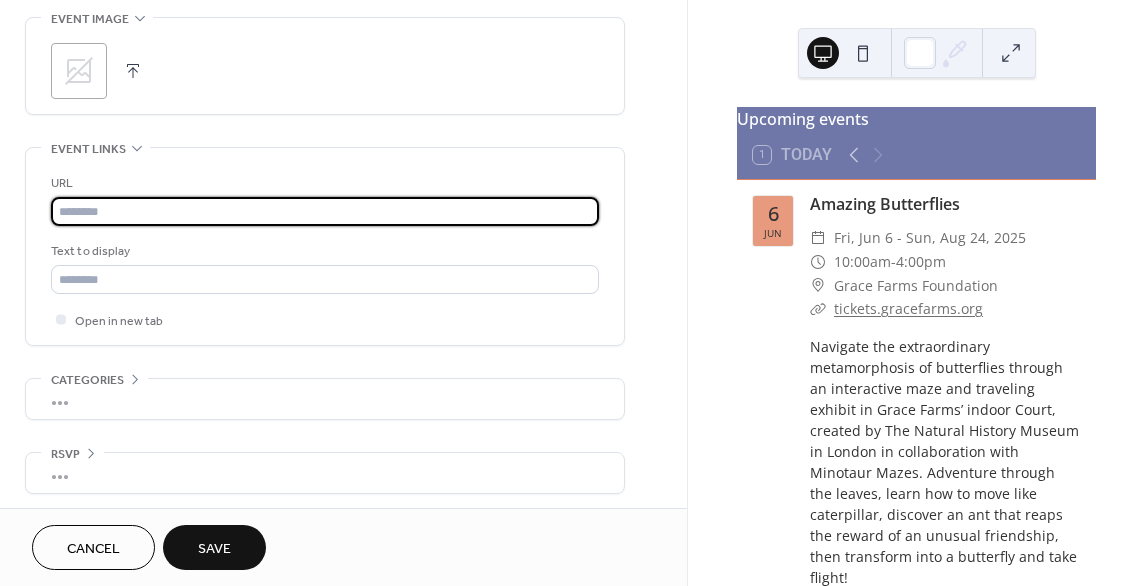 paste on "**********" 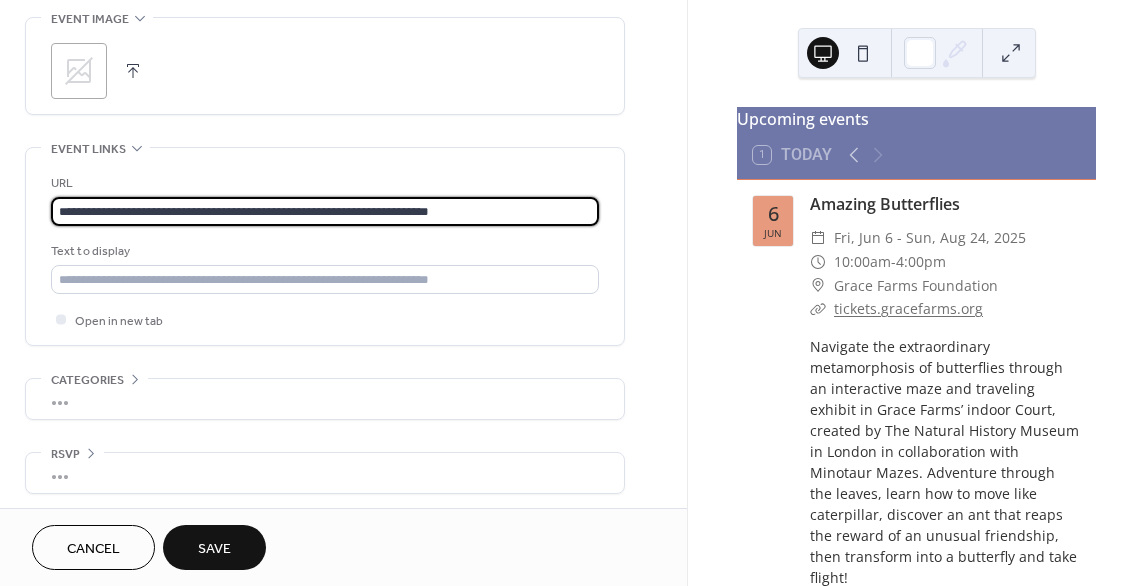 type on "**********" 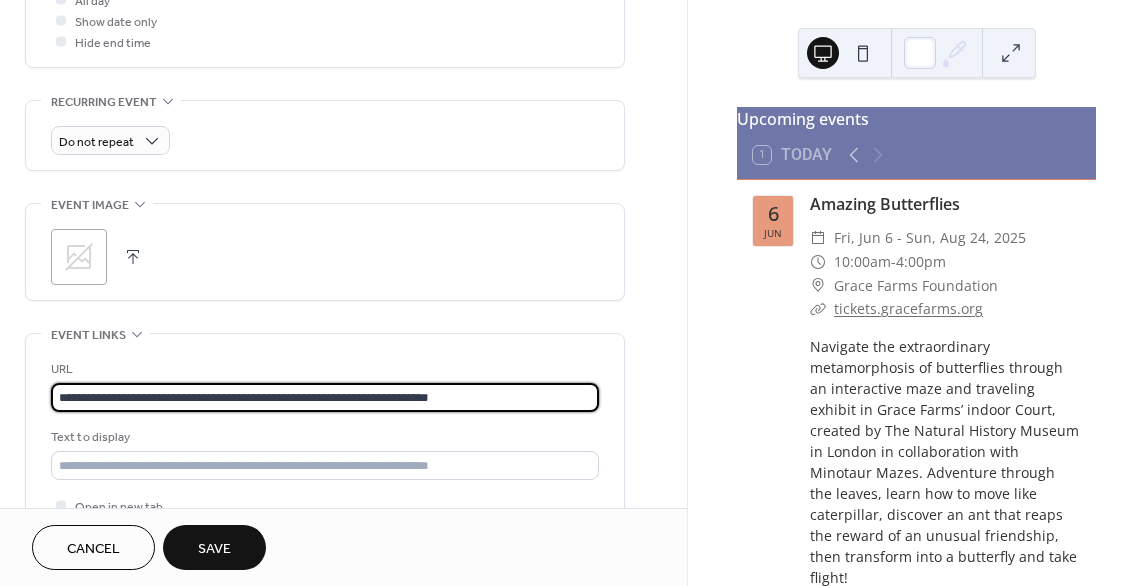 scroll, scrollTop: 772, scrollLeft: 0, axis: vertical 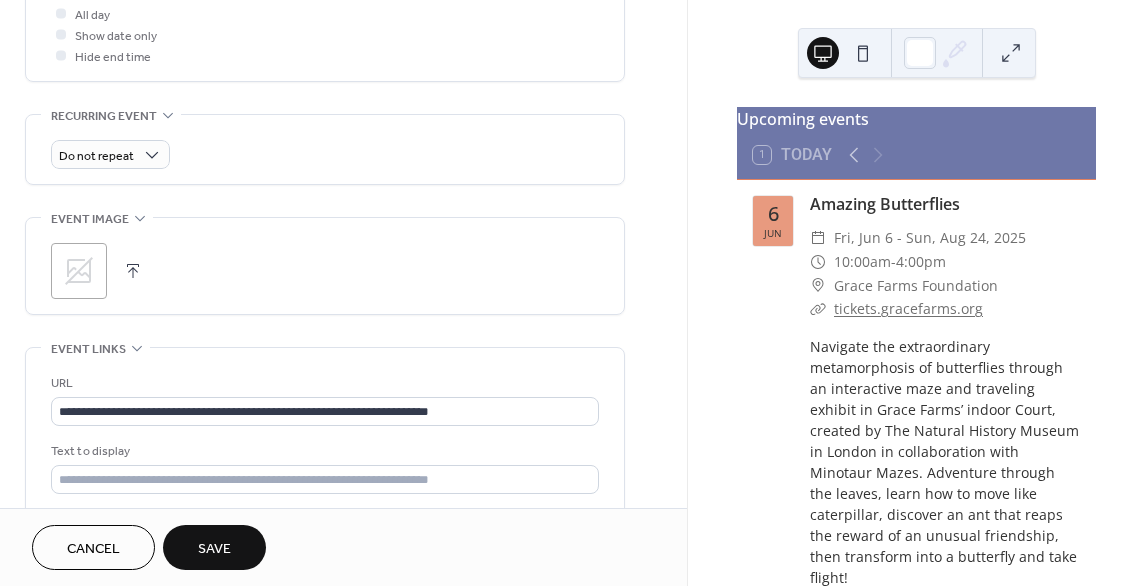 click at bounding box center [133, 271] 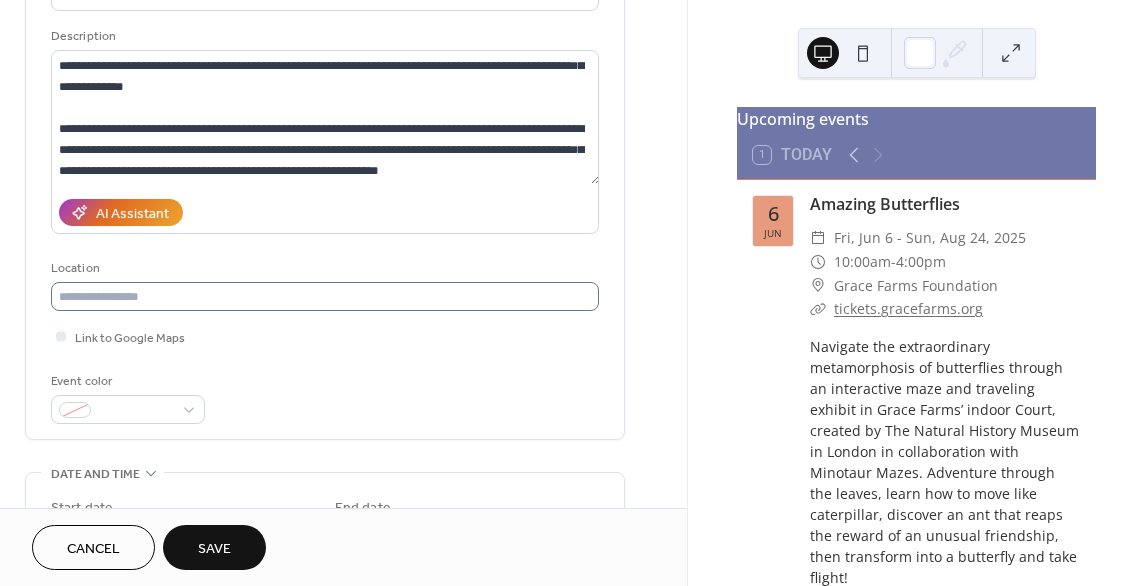 scroll, scrollTop: 172, scrollLeft: 0, axis: vertical 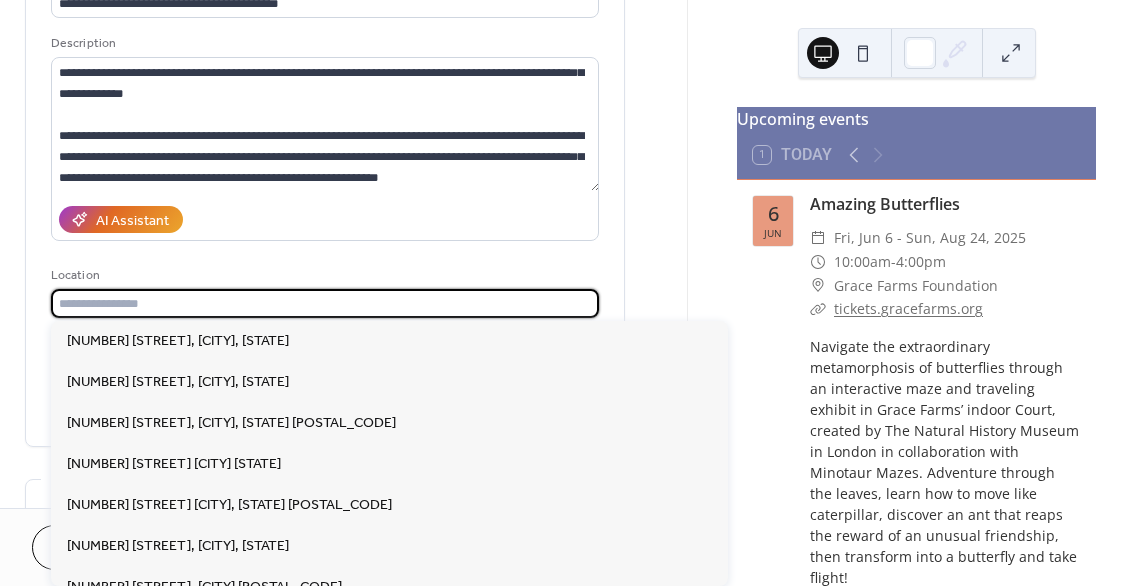 click at bounding box center (325, 303) 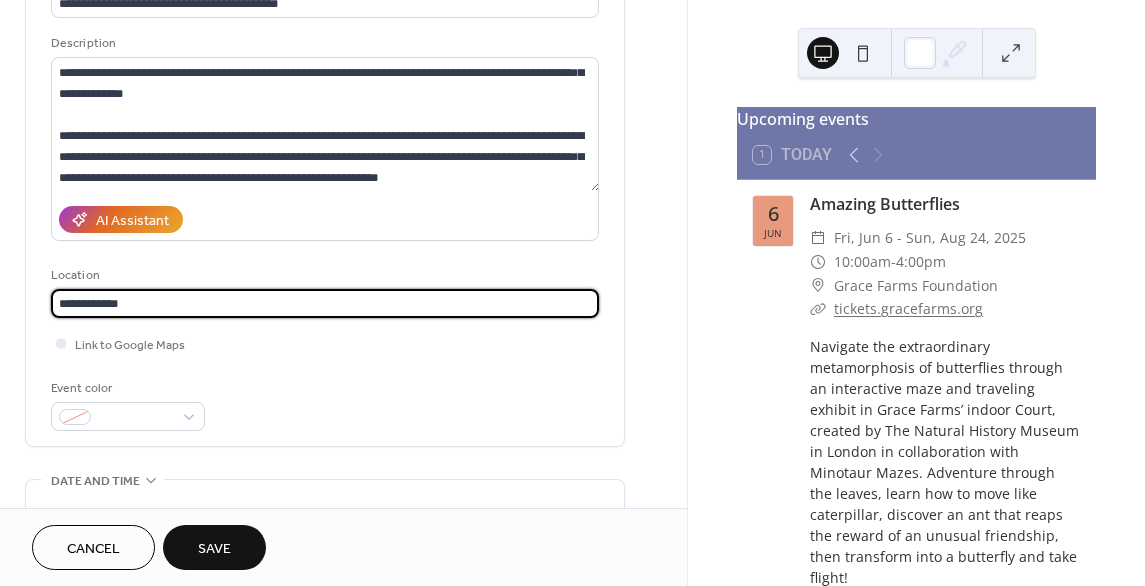 click on "**********" at bounding box center (325, 303) 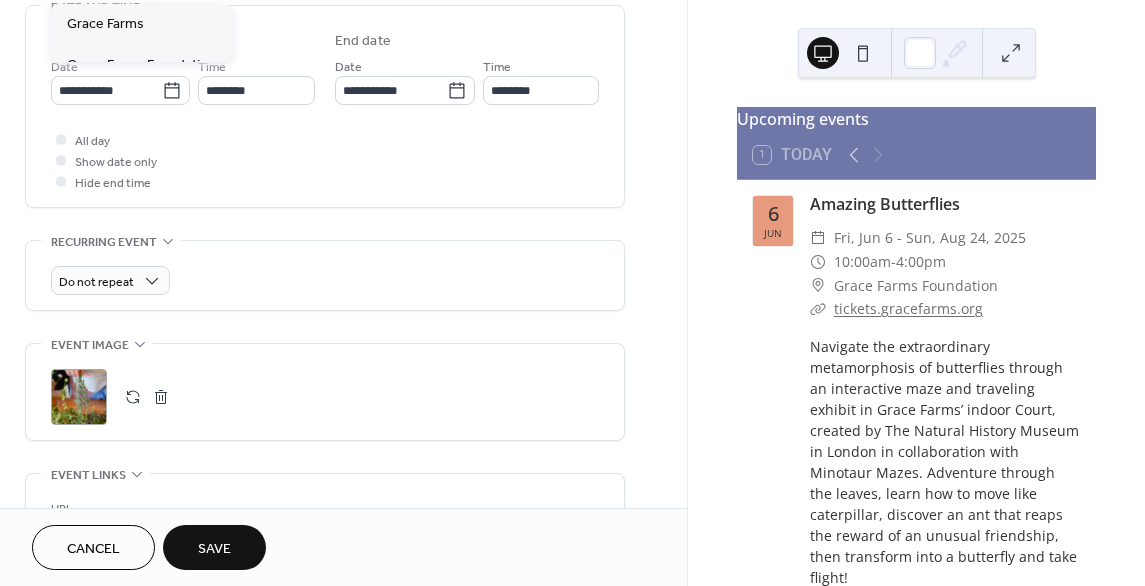 scroll, scrollTop: 600, scrollLeft: 0, axis: vertical 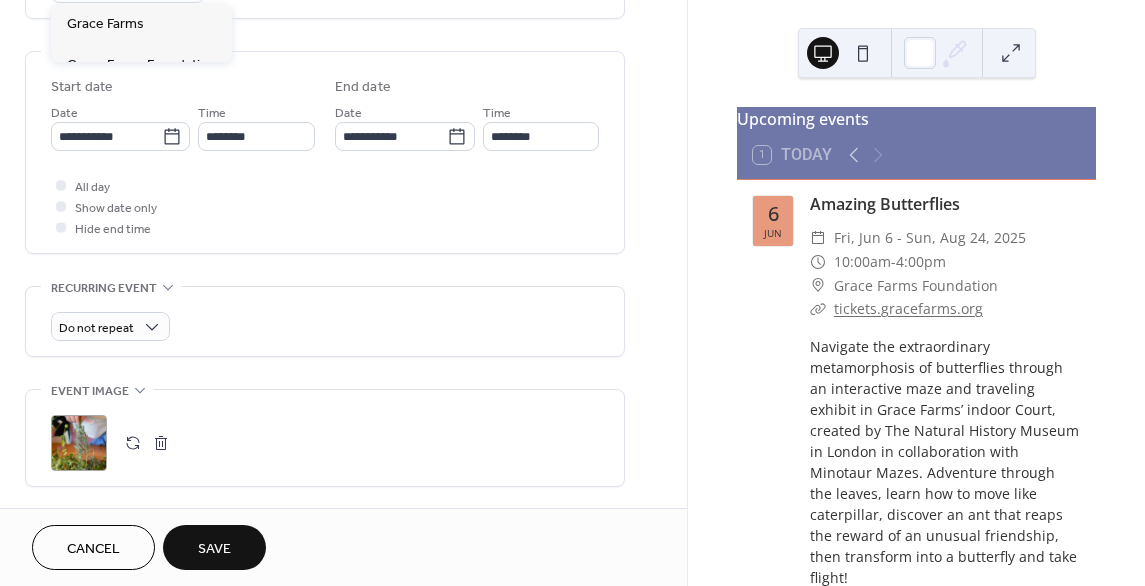 type on "**********" 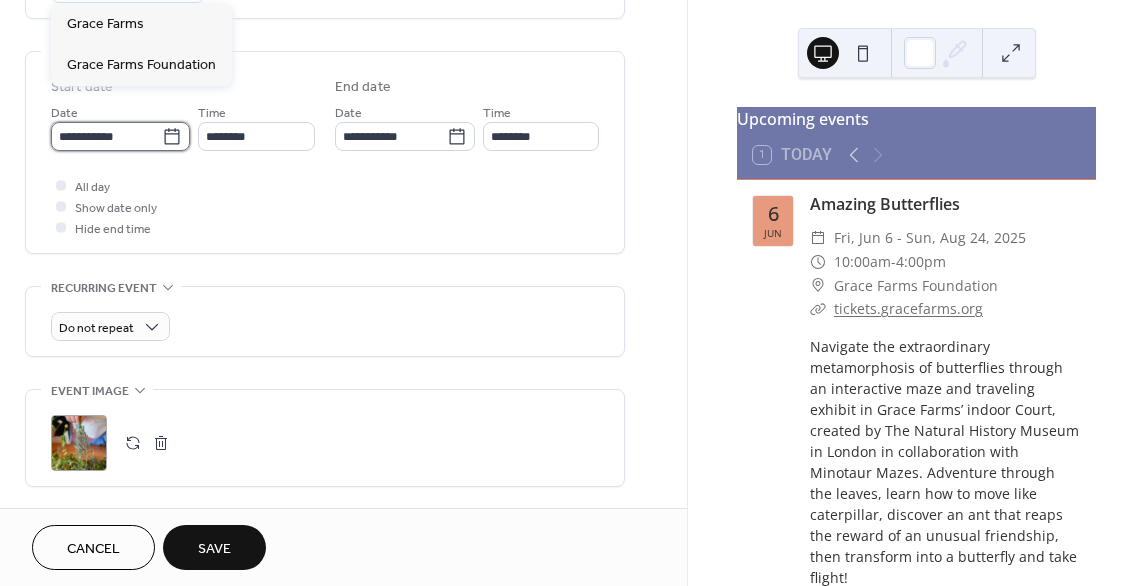 click on "**********" at bounding box center (106, 136) 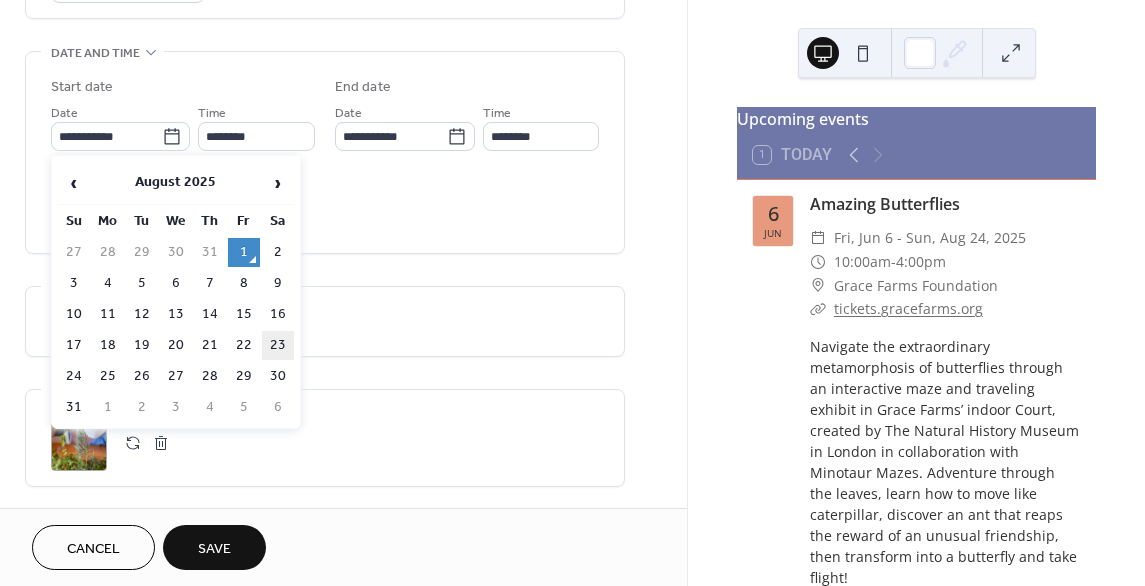 click on "23" at bounding box center [278, 345] 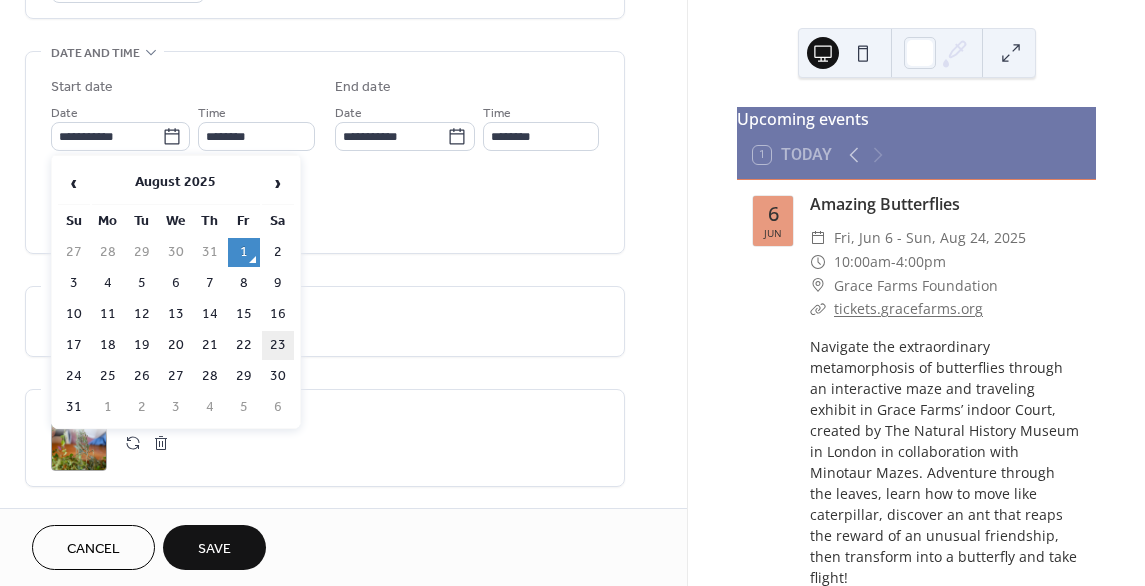 type on "**********" 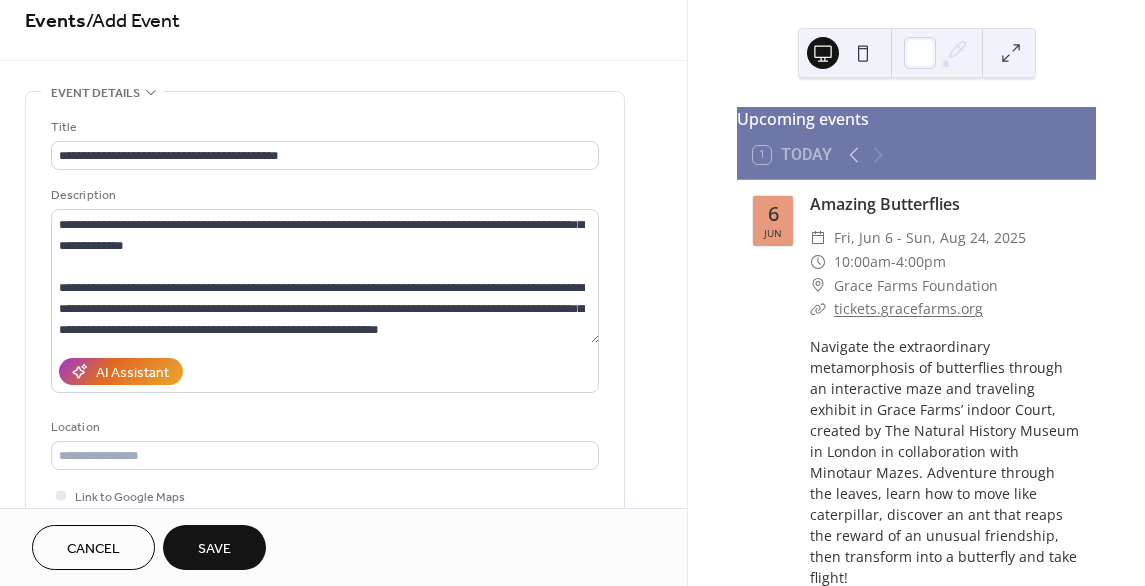 scroll, scrollTop: 0, scrollLeft: 0, axis: both 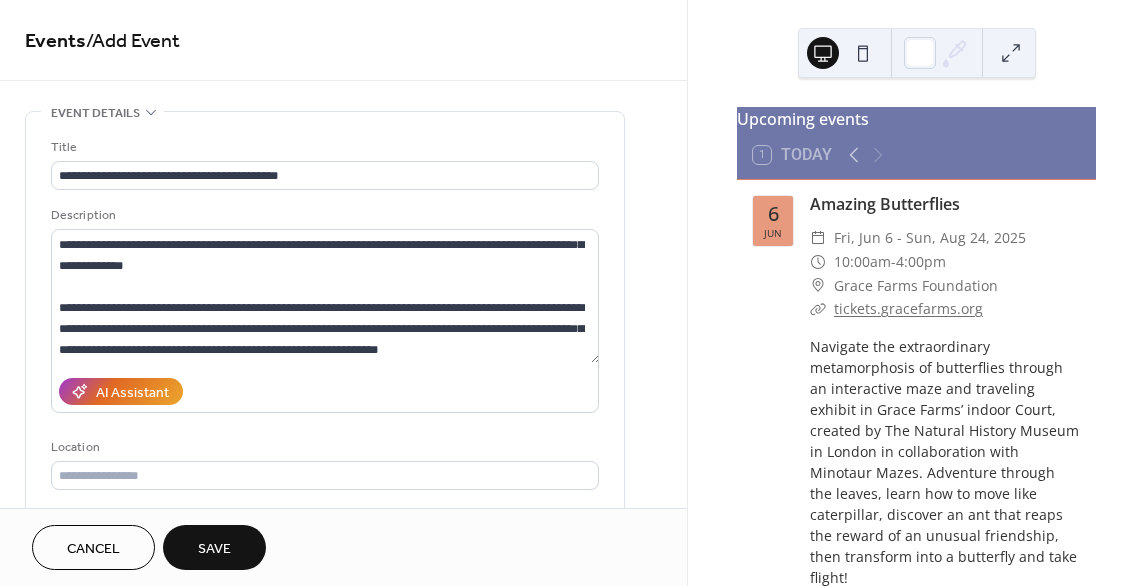 click on "Save" at bounding box center [214, 549] 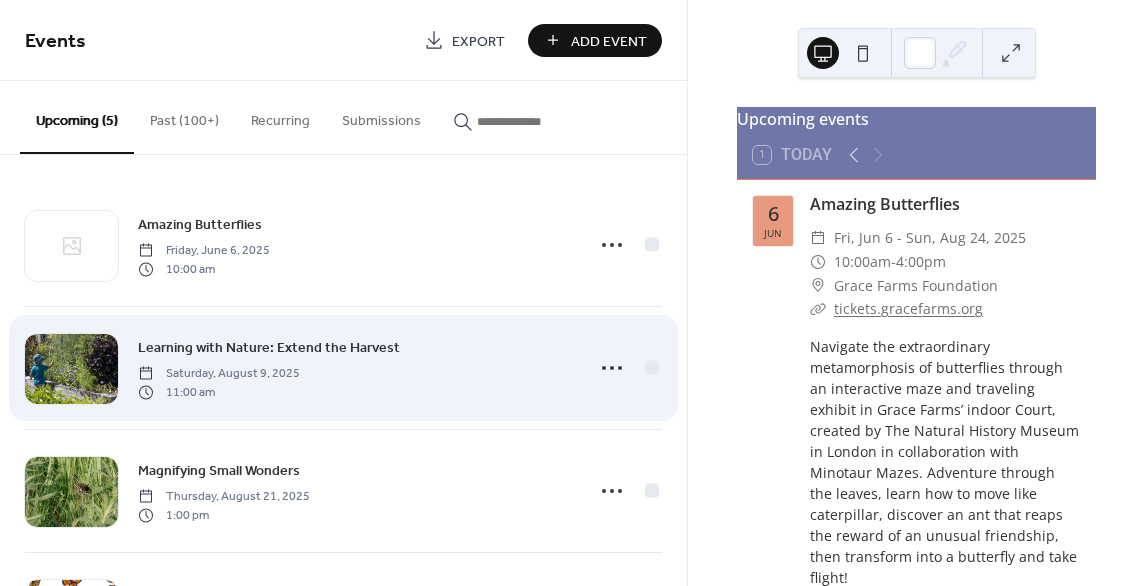 scroll, scrollTop: 0, scrollLeft: 0, axis: both 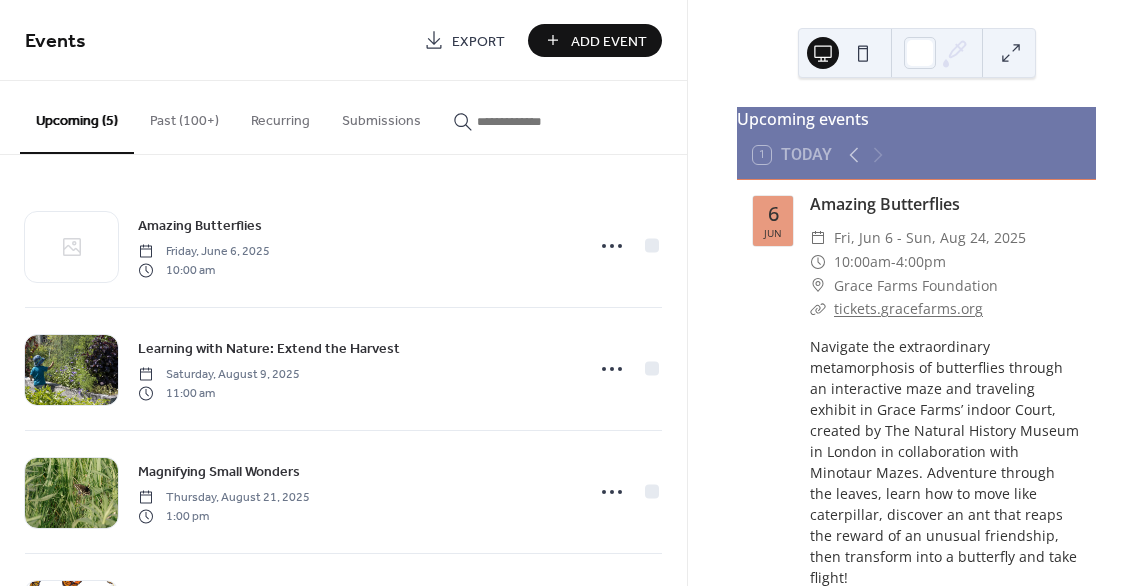 click on "Add Event" at bounding box center [609, 41] 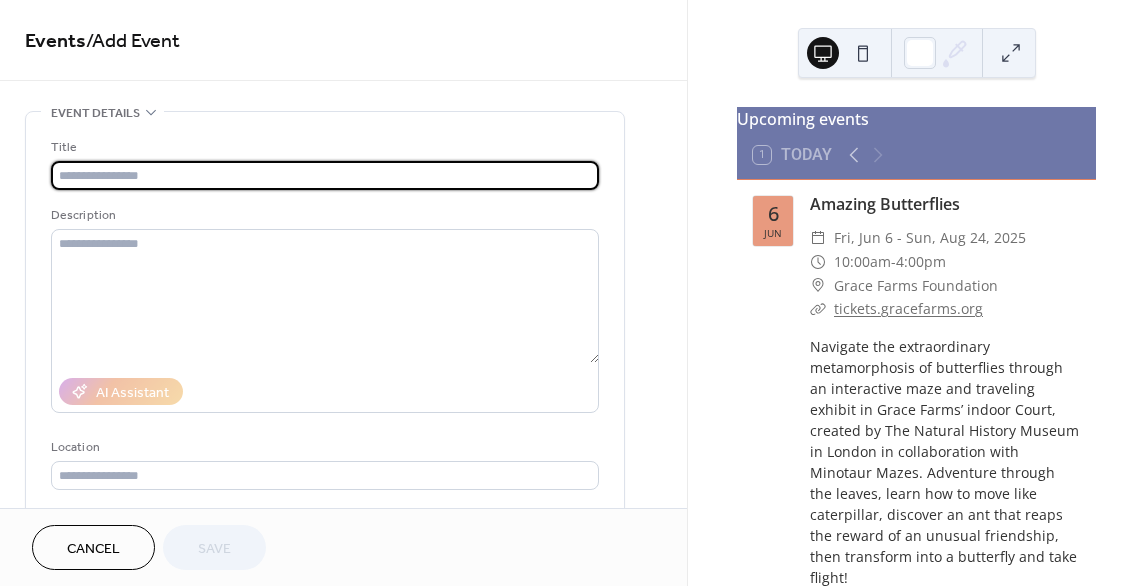 paste on "**********" 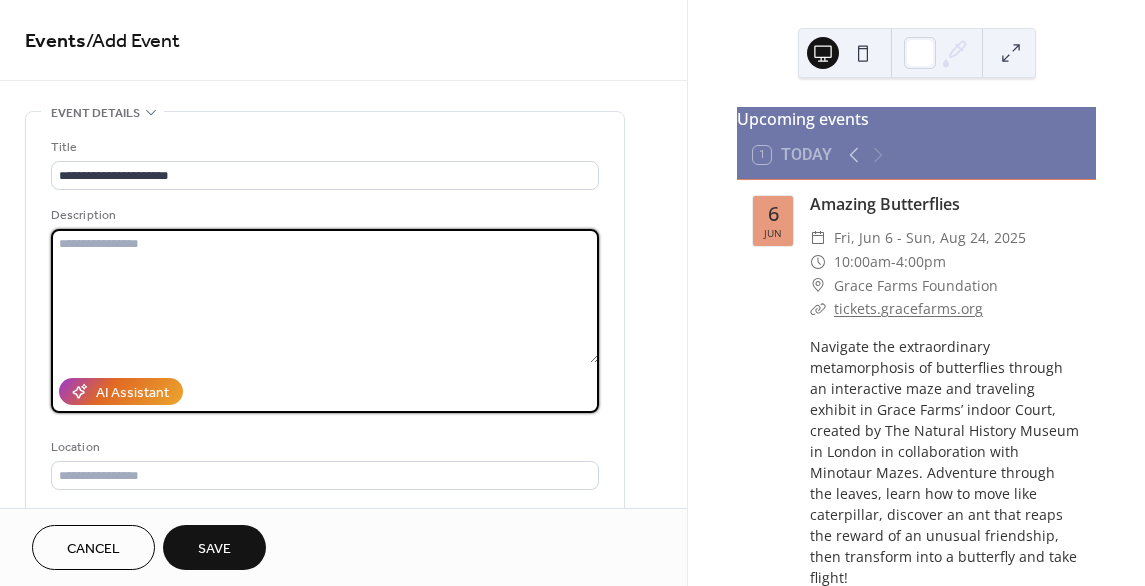 click at bounding box center [325, 296] 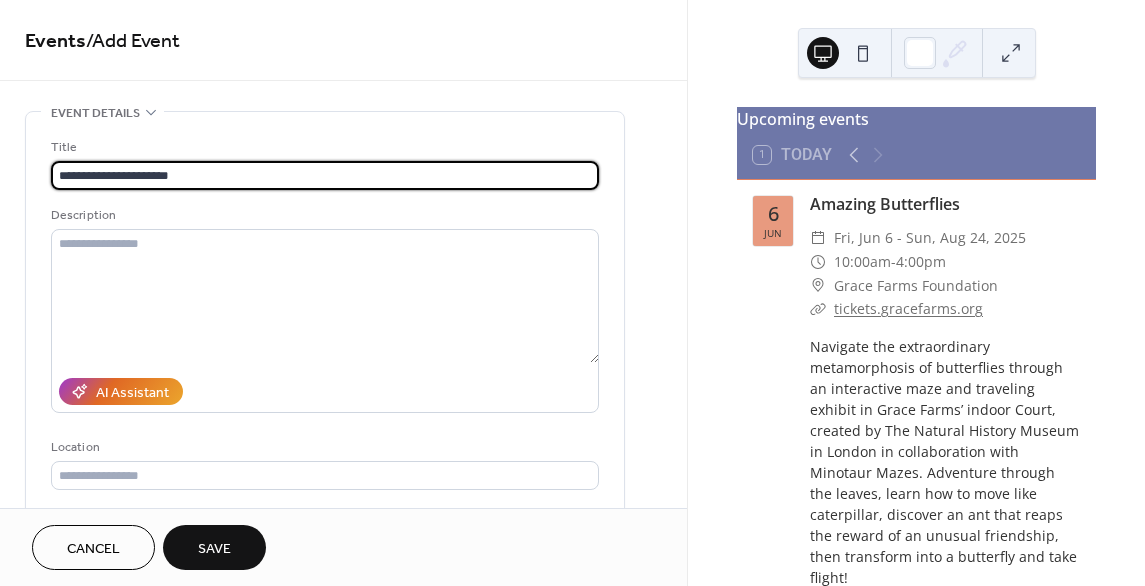 click on "**********" at bounding box center (325, 175) 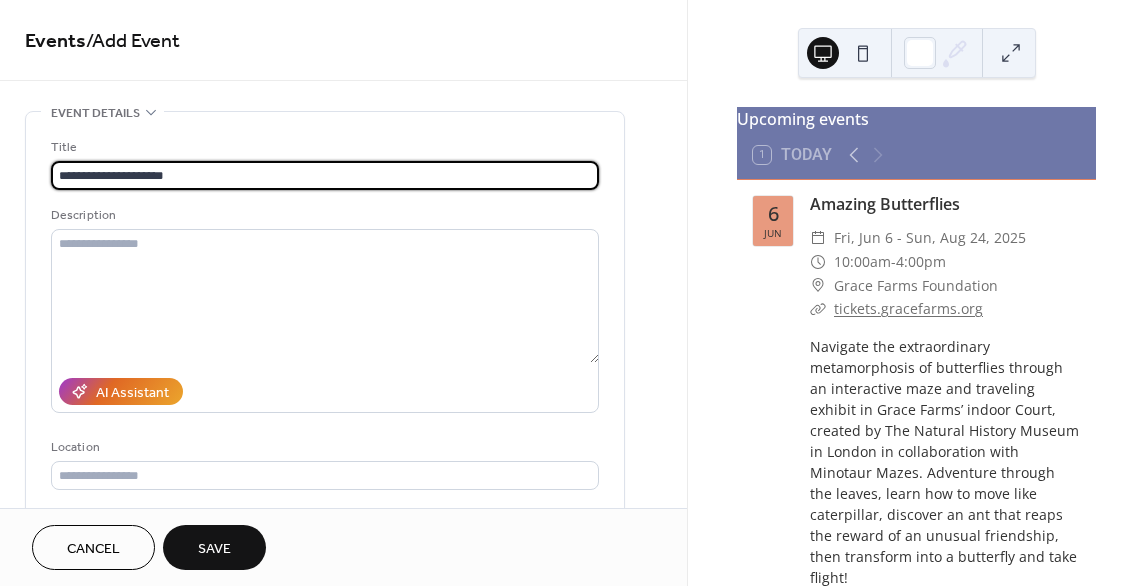 type on "**********" 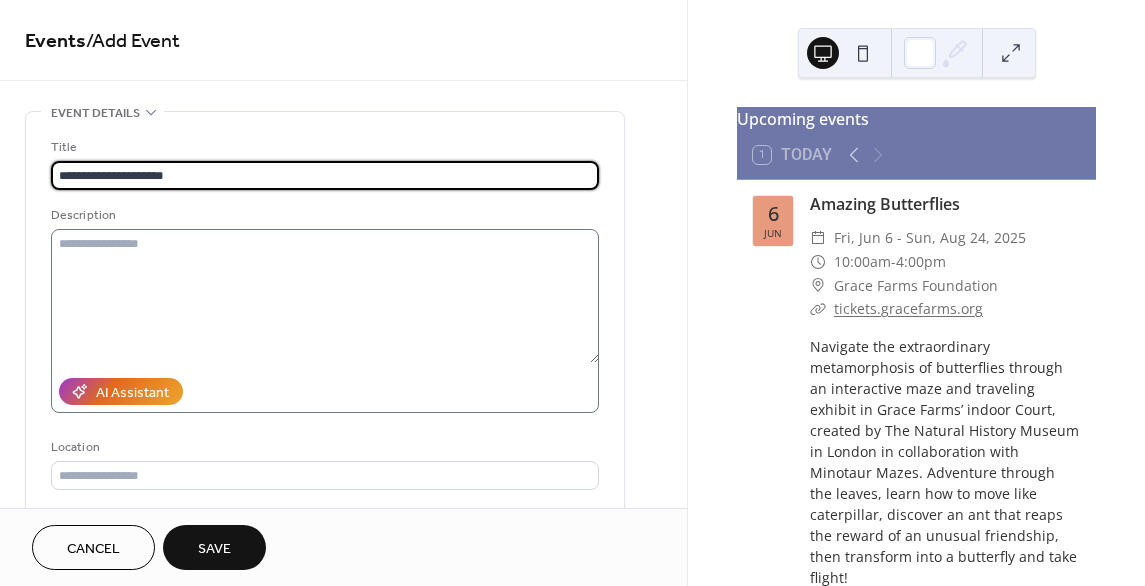 click at bounding box center [325, 321] 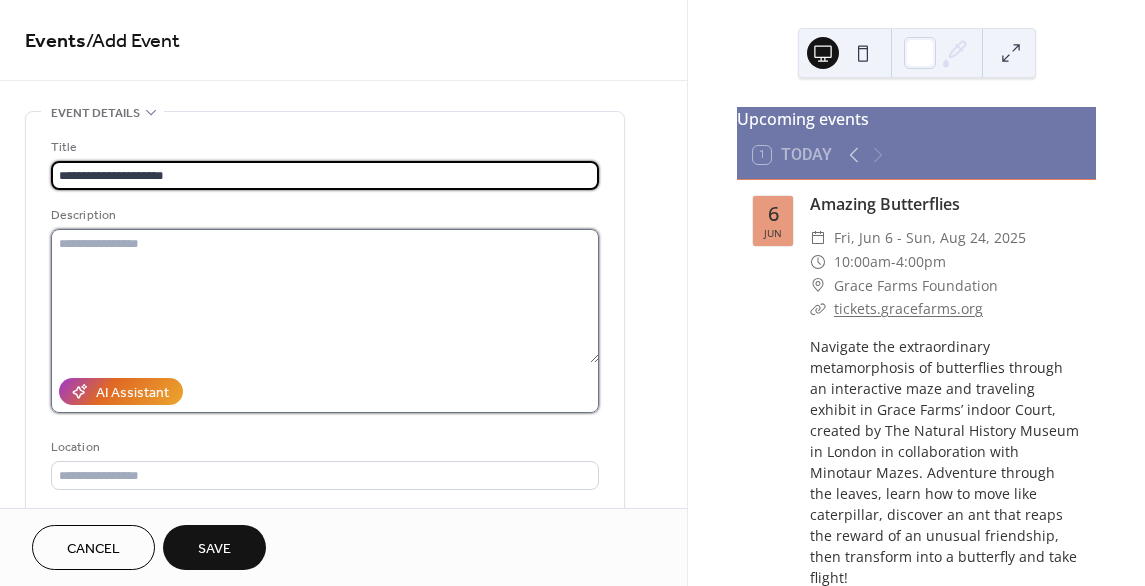 click at bounding box center (325, 296) 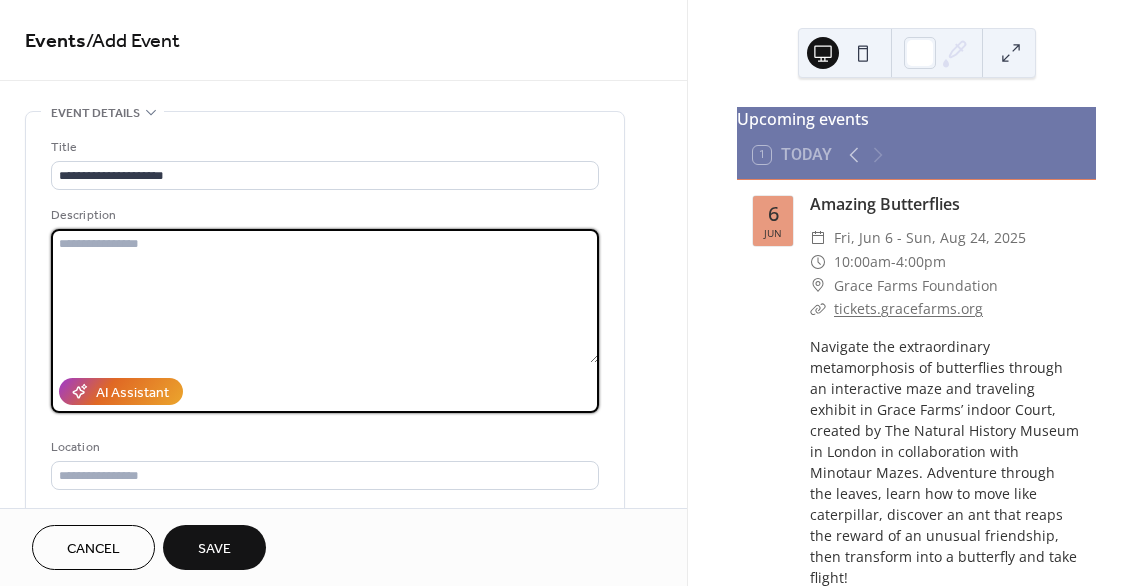 paste on "**********" 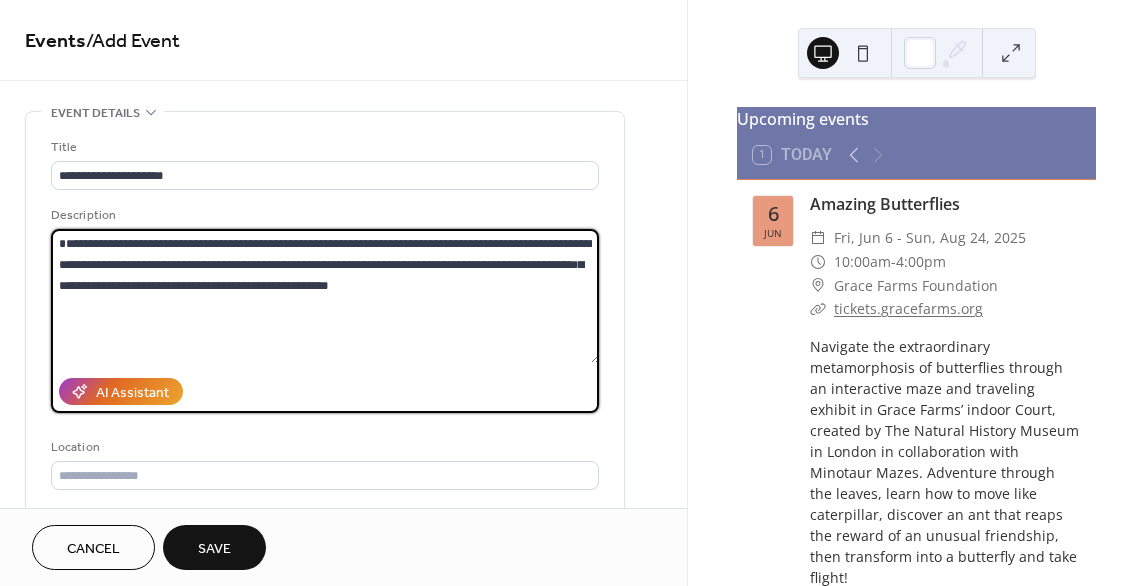 type on "**********" 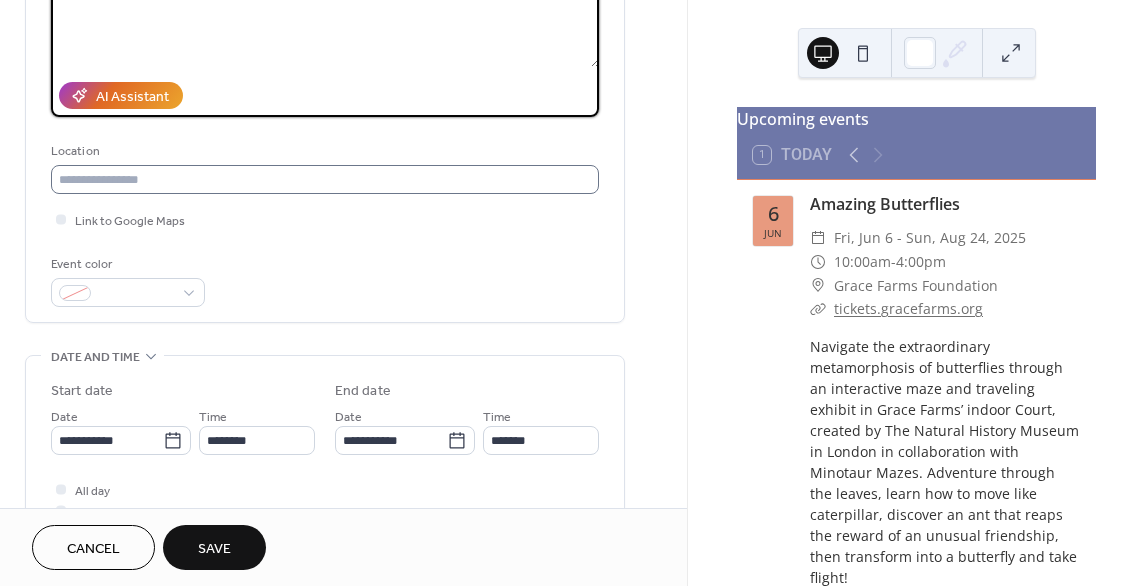 scroll, scrollTop: 300, scrollLeft: 0, axis: vertical 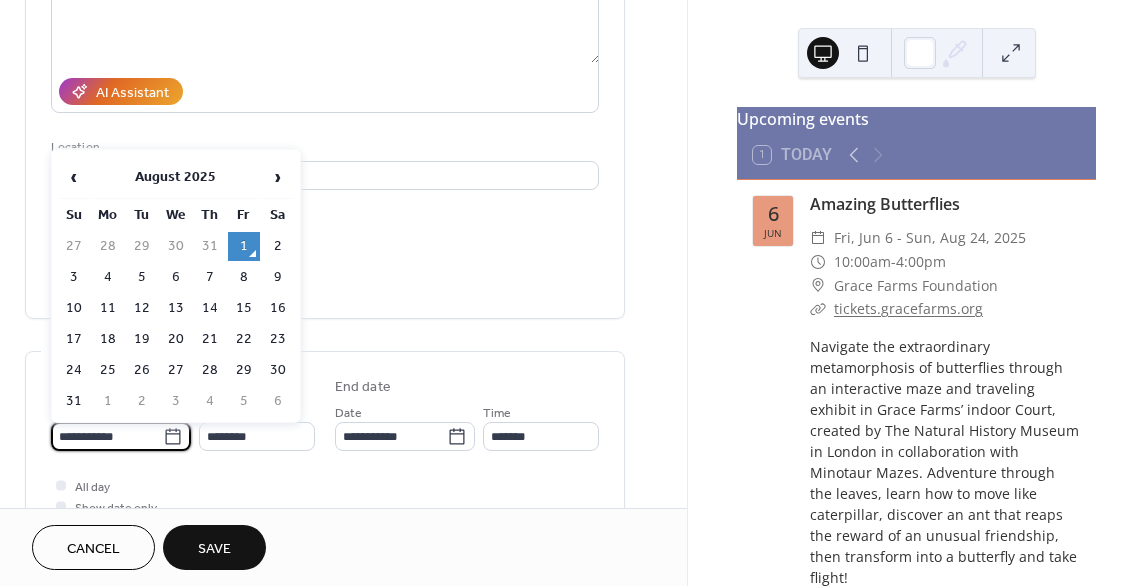 click on "**********" at bounding box center [107, 436] 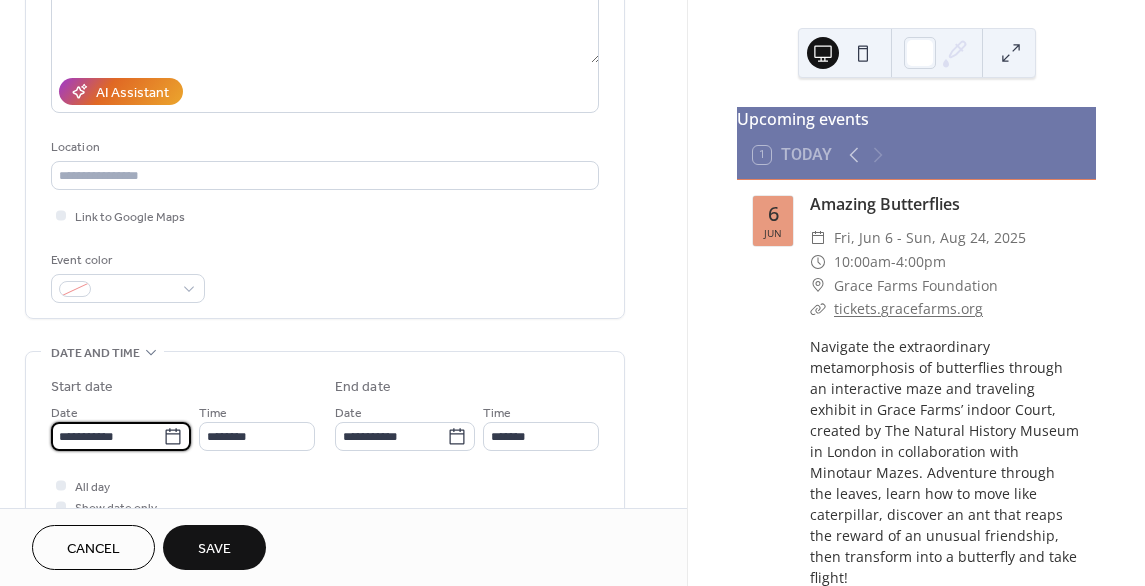 click on "**********" at bounding box center [107, 436] 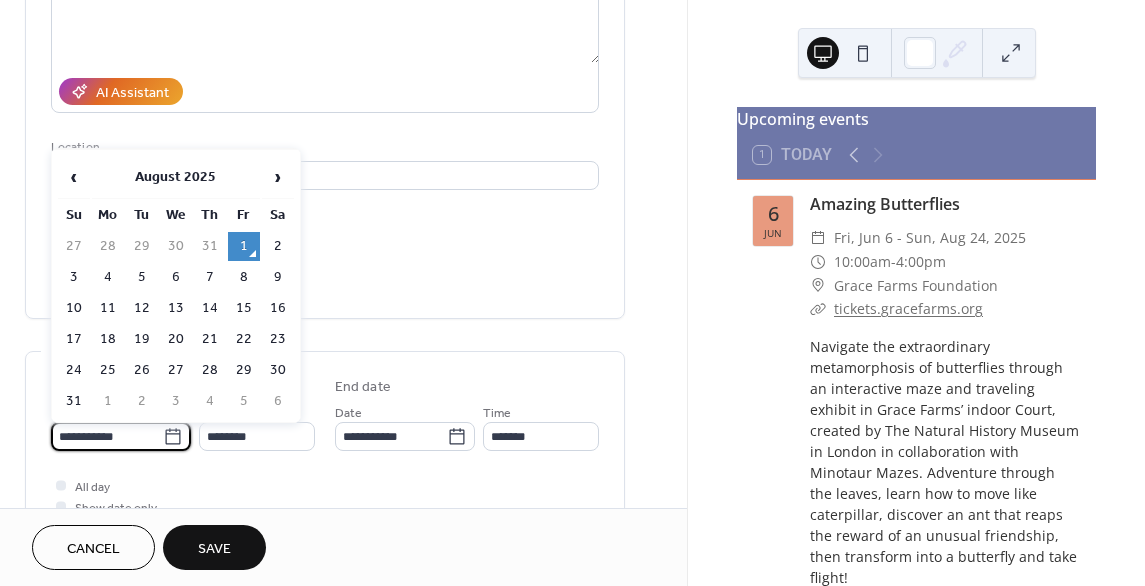 paste on "****" 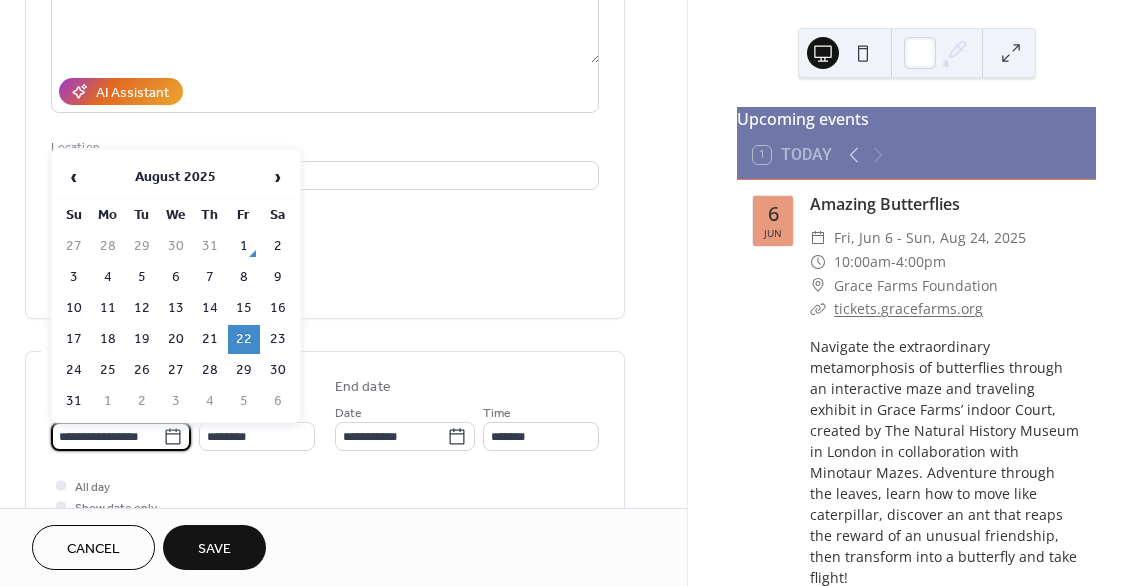 scroll, scrollTop: 0, scrollLeft: 8, axis: horizontal 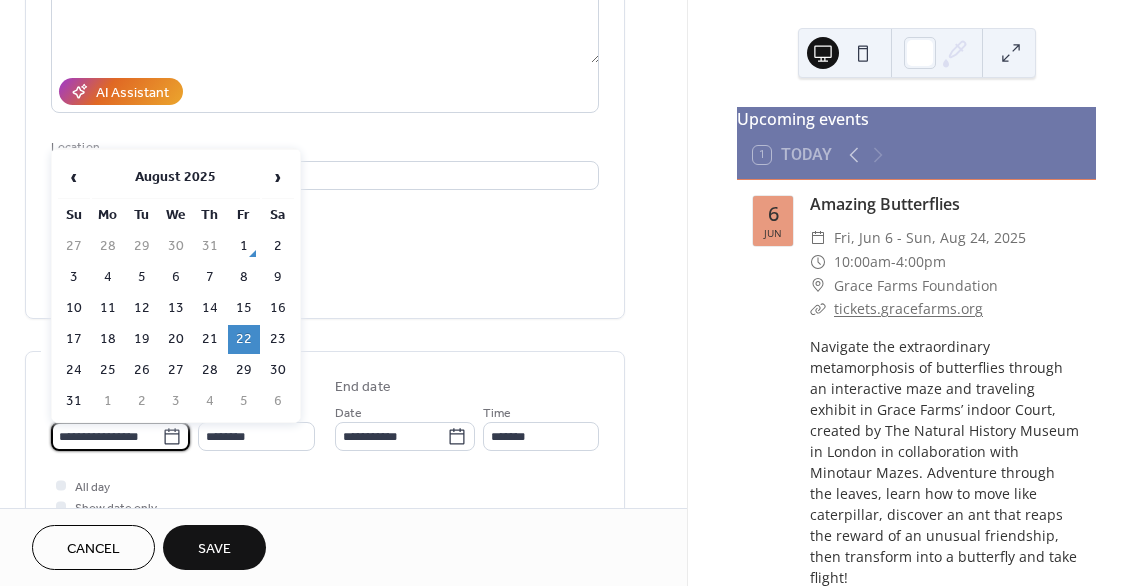 type on "**********" 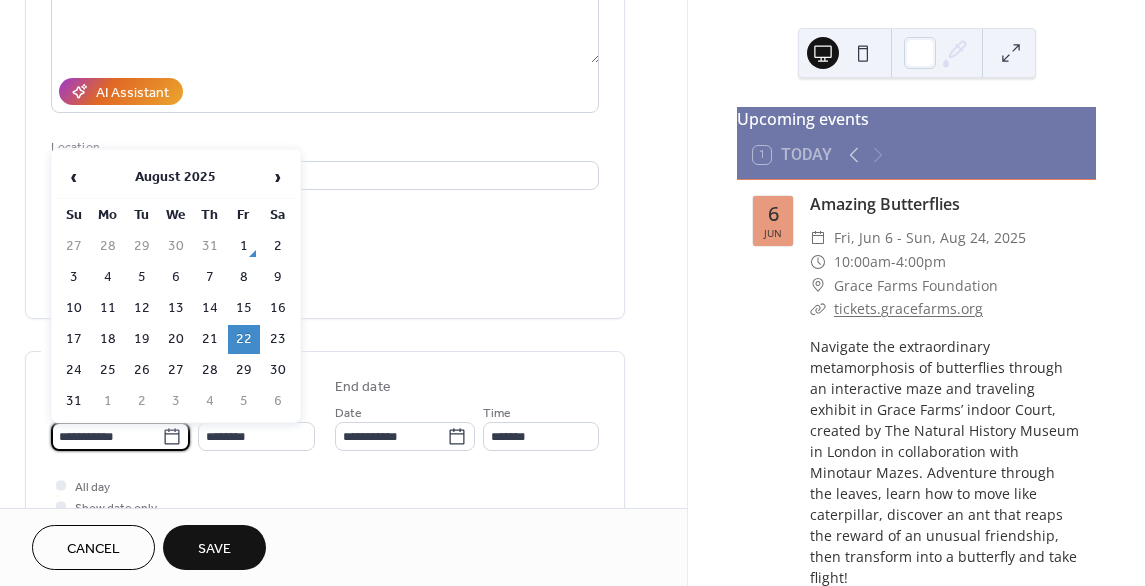 click on "Event color" at bounding box center [325, 276] 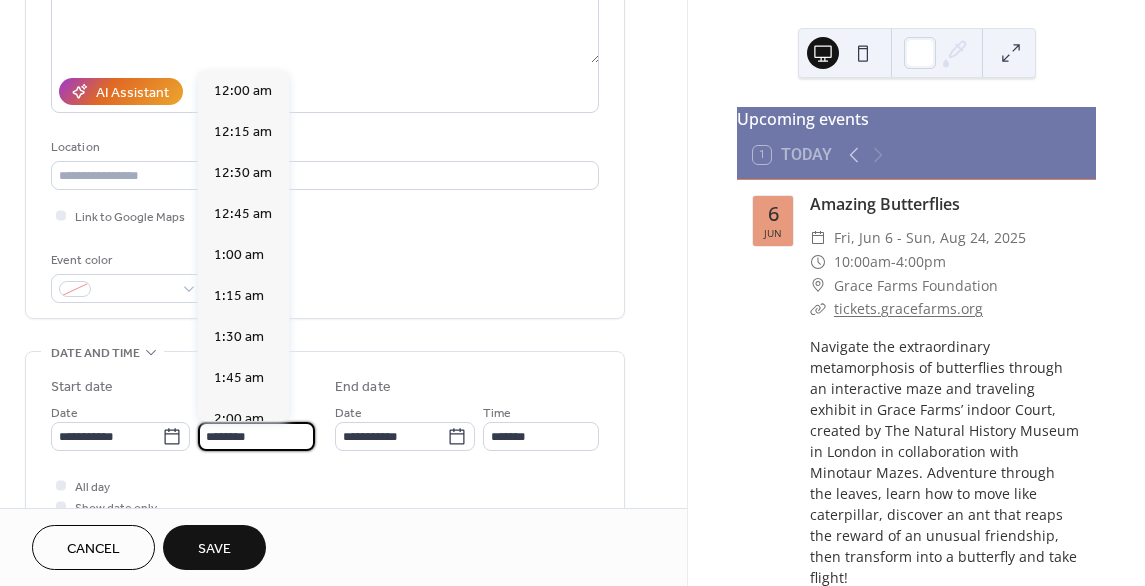 click on "********" at bounding box center [256, 436] 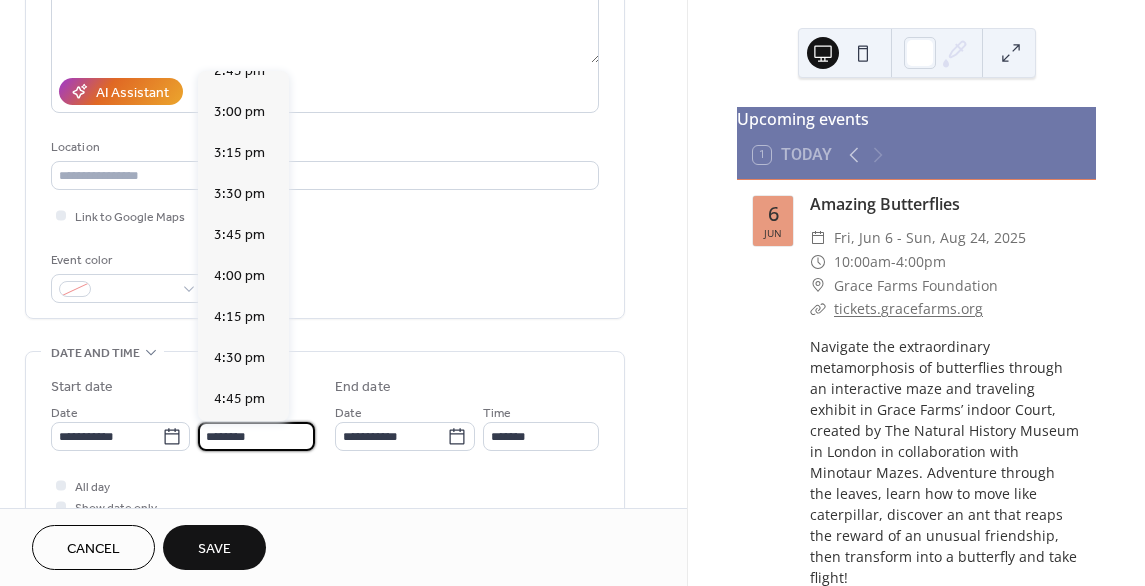 scroll, scrollTop: 2668, scrollLeft: 0, axis: vertical 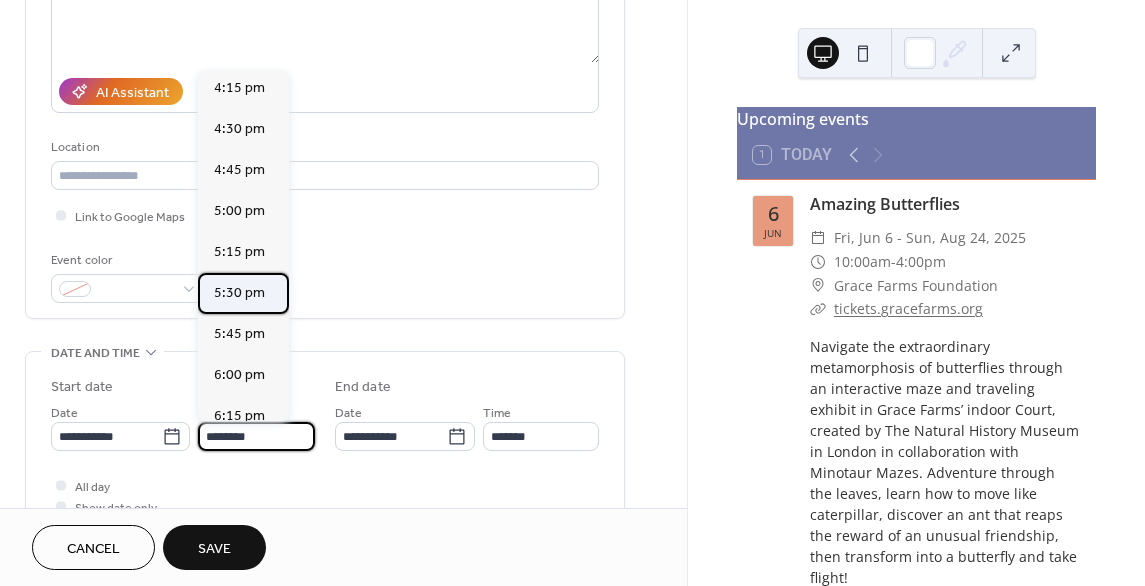 click on "5:30 pm" at bounding box center (239, 292) 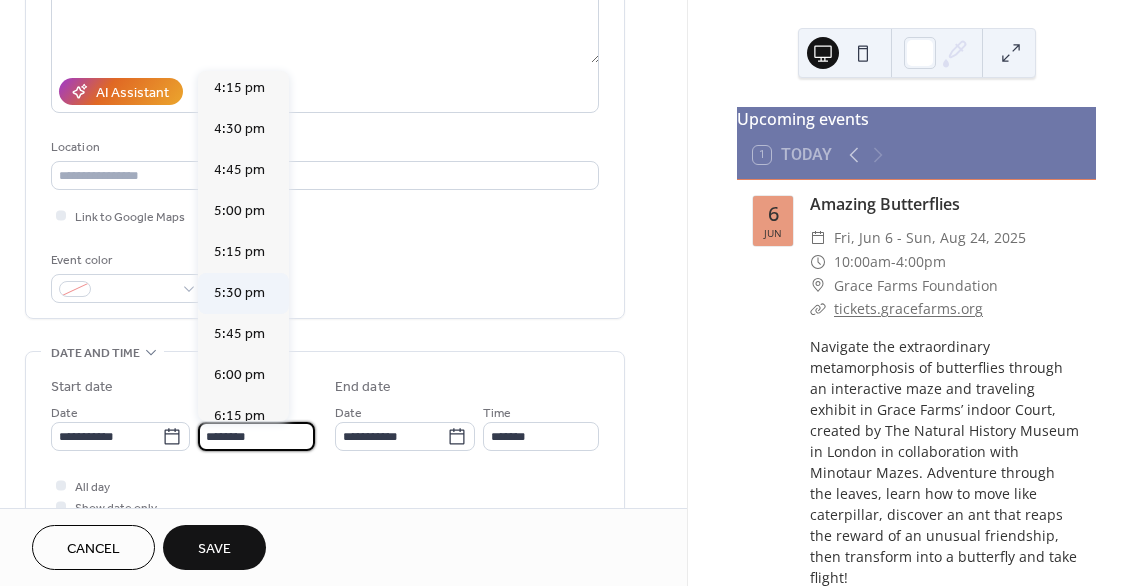 type on "*******" 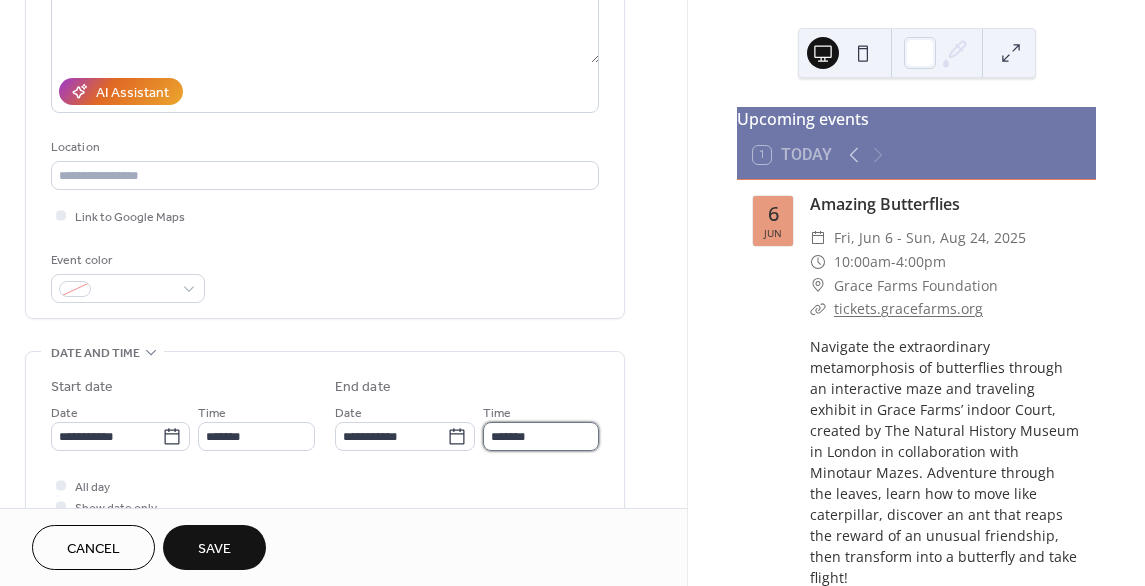 click on "*******" at bounding box center [541, 436] 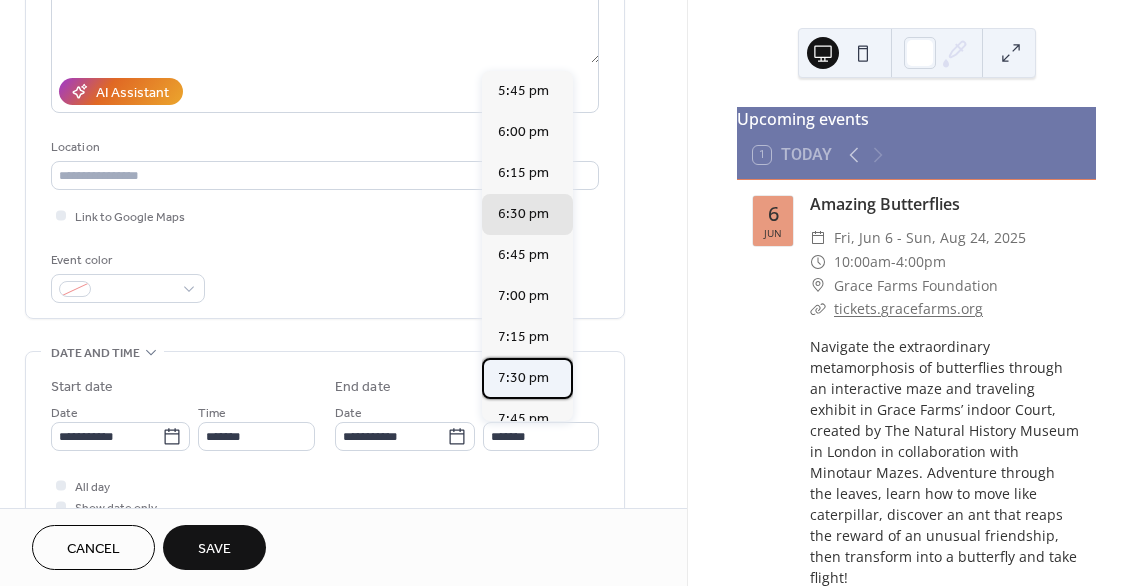 click on "7:30 pm" at bounding box center [523, 377] 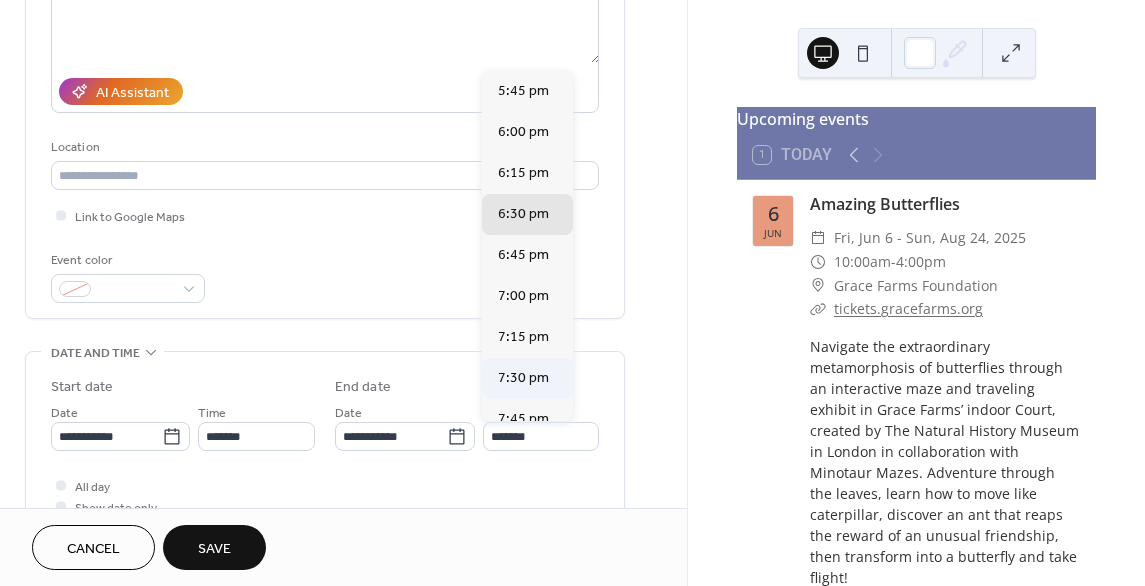 type on "*******" 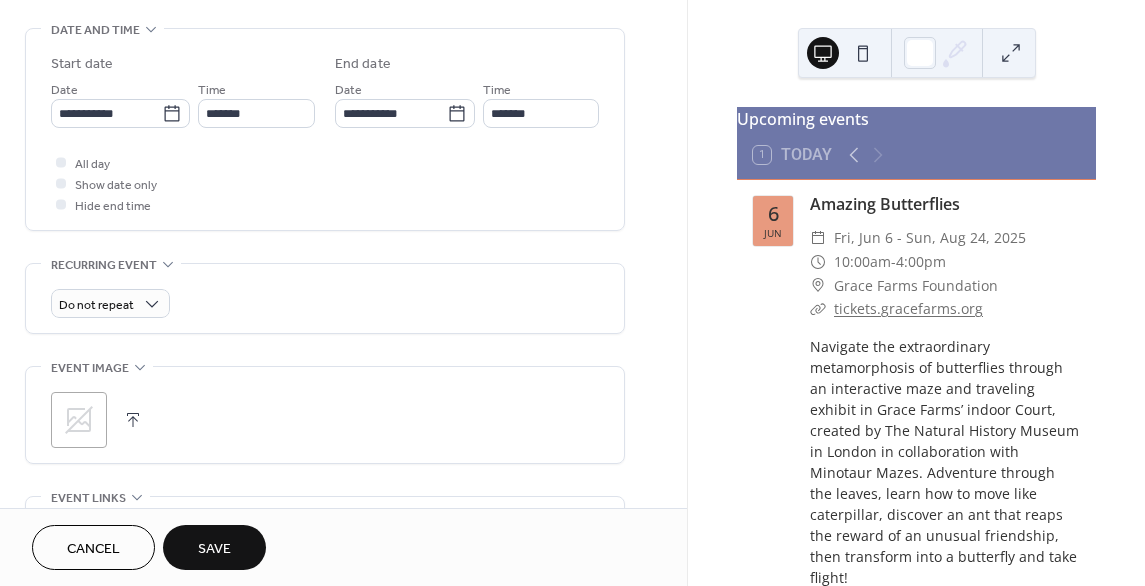 scroll, scrollTop: 900, scrollLeft: 0, axis: vertical 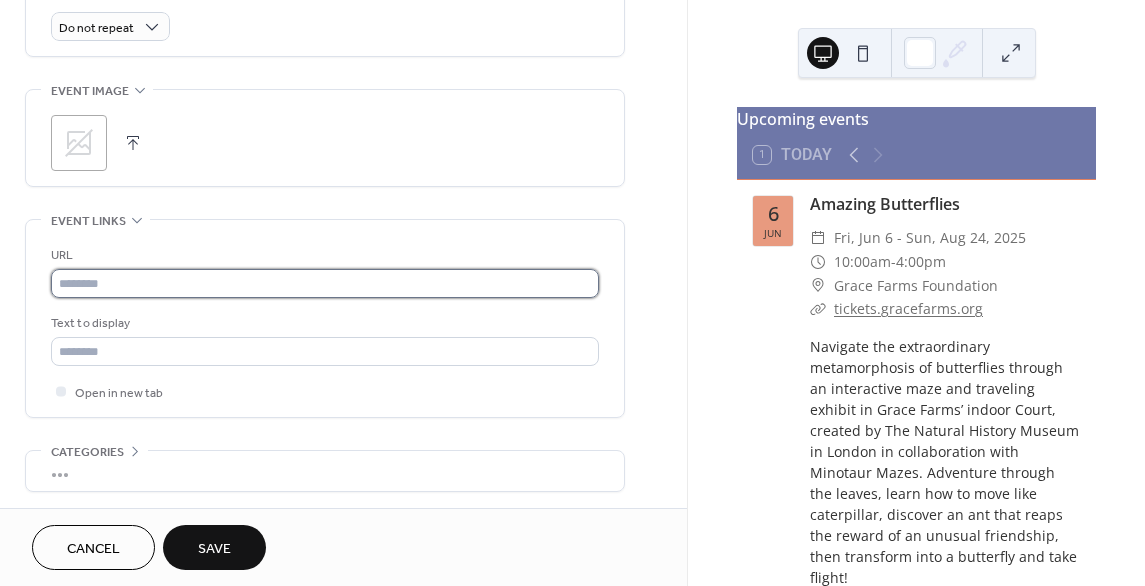 click at bounding box center (325, 283) 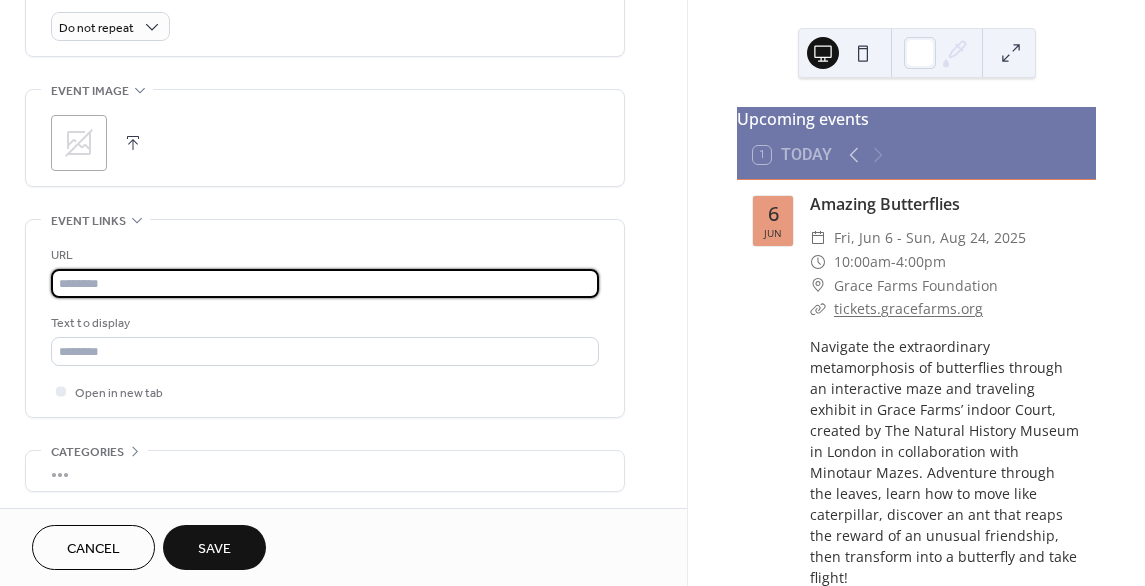 paste on "**********" 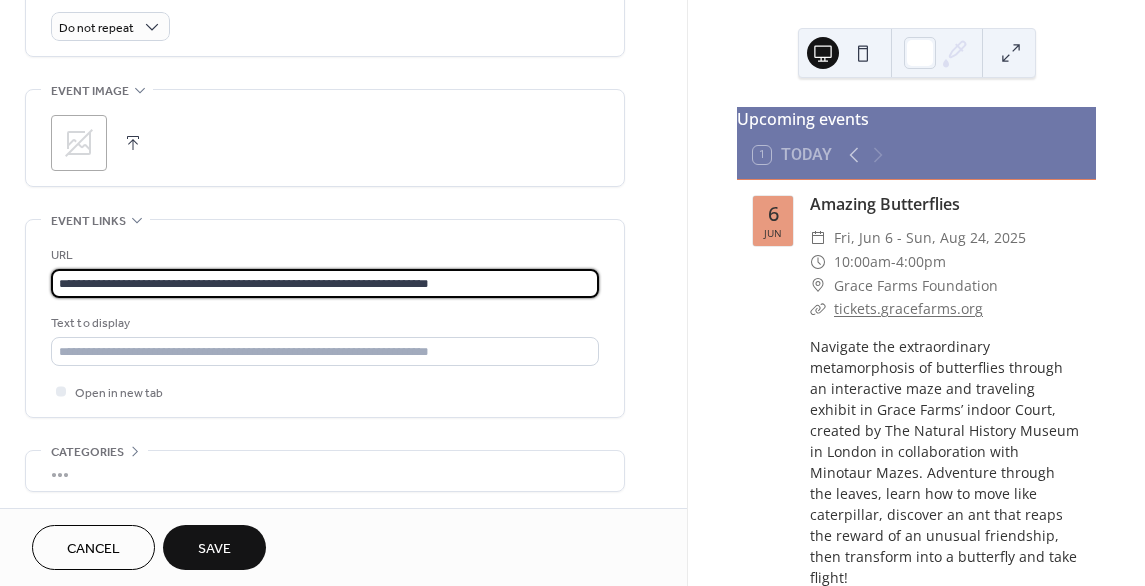 type on "**********" 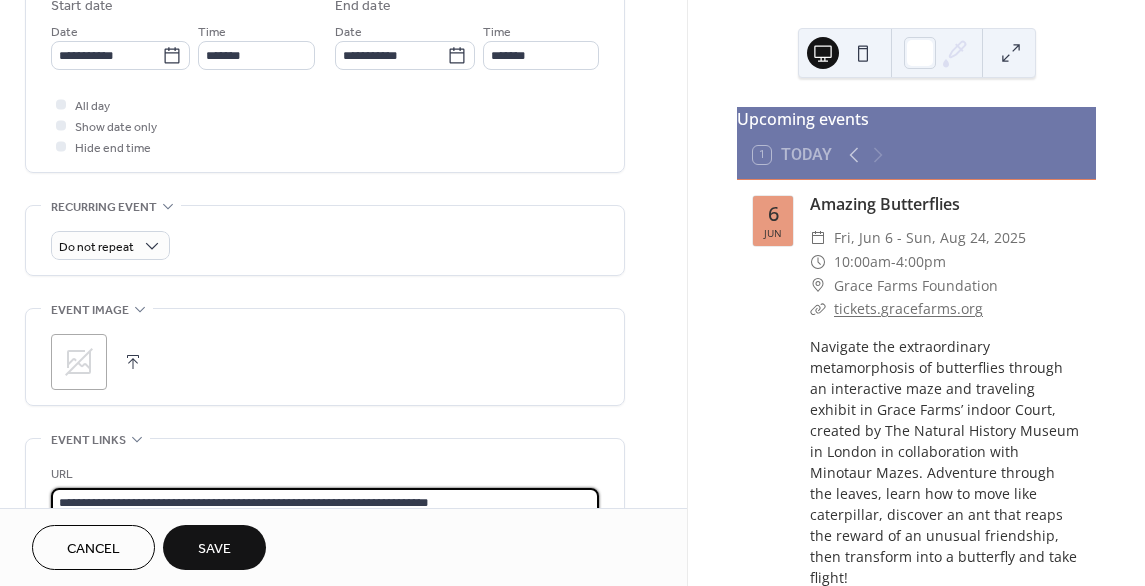 scroll, scrollTop: 672, scrollLeft: 0, axis: vertical 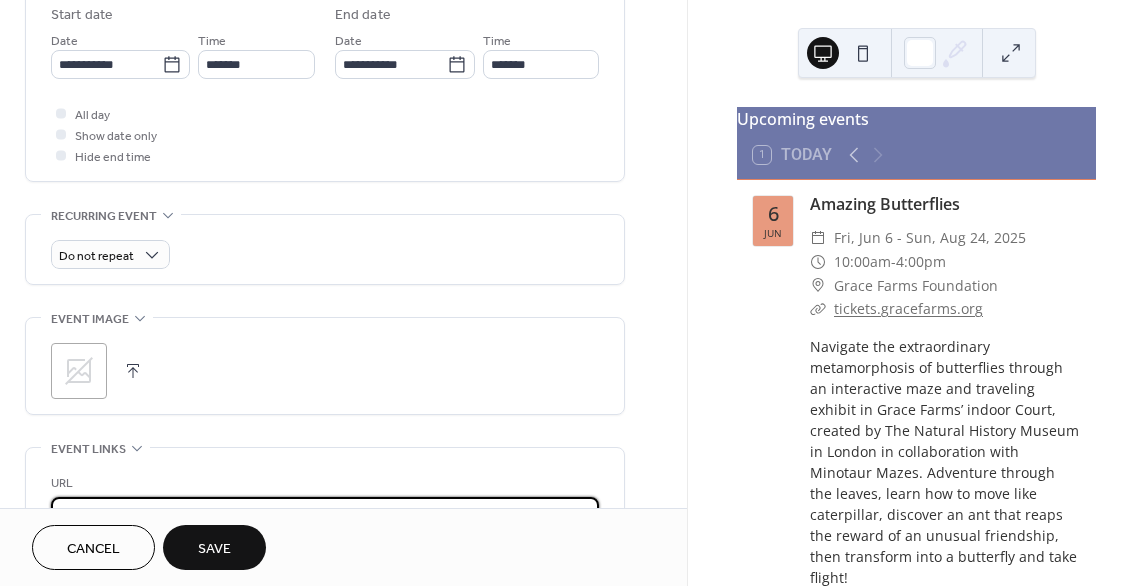 click at bounding box center [133, 371] 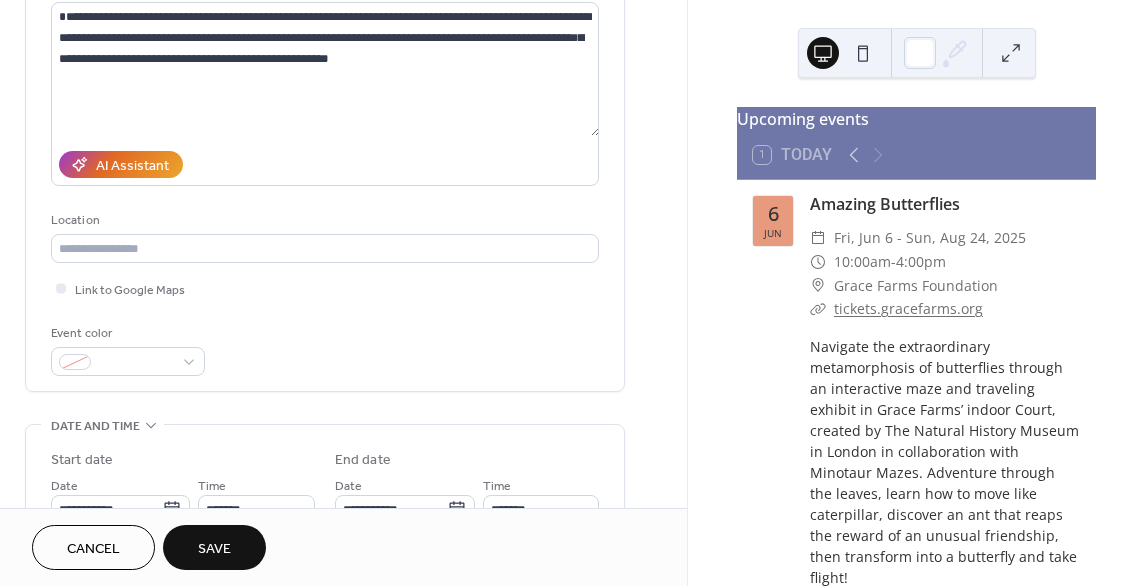 scroll, scrollTop: 172, scrollLeft: 0, axis: vertical 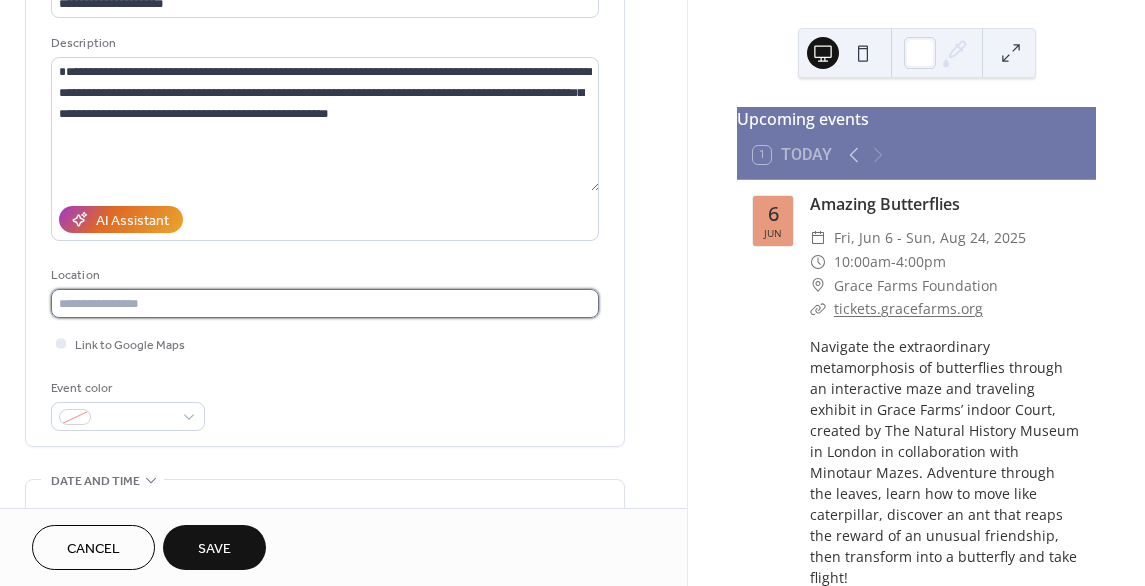 click at bounding box center (325, 303) 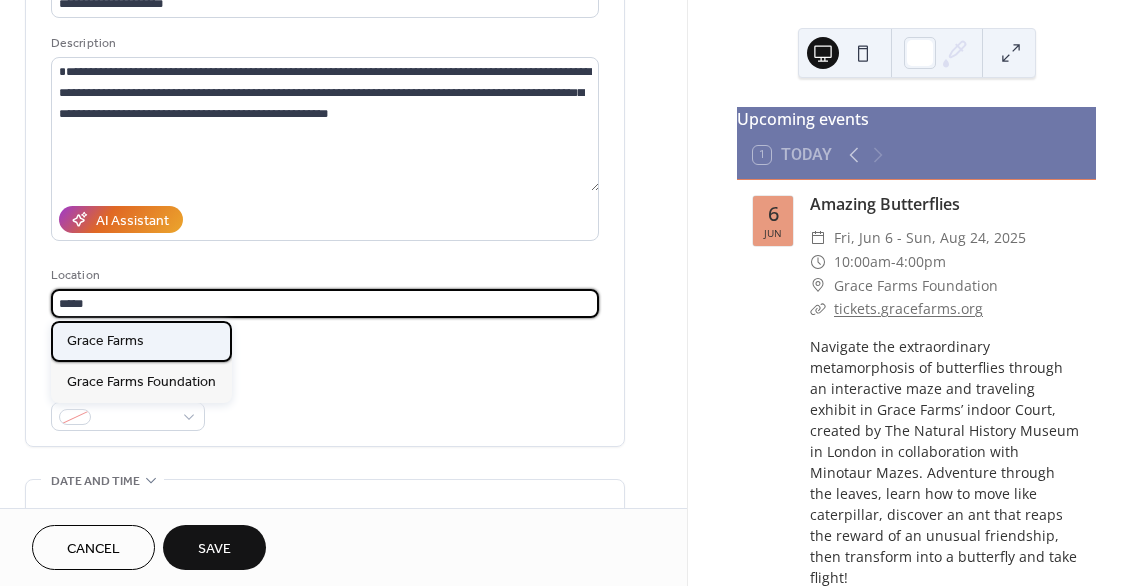 click on "Grace Farms" at bounding box center [141, 341] 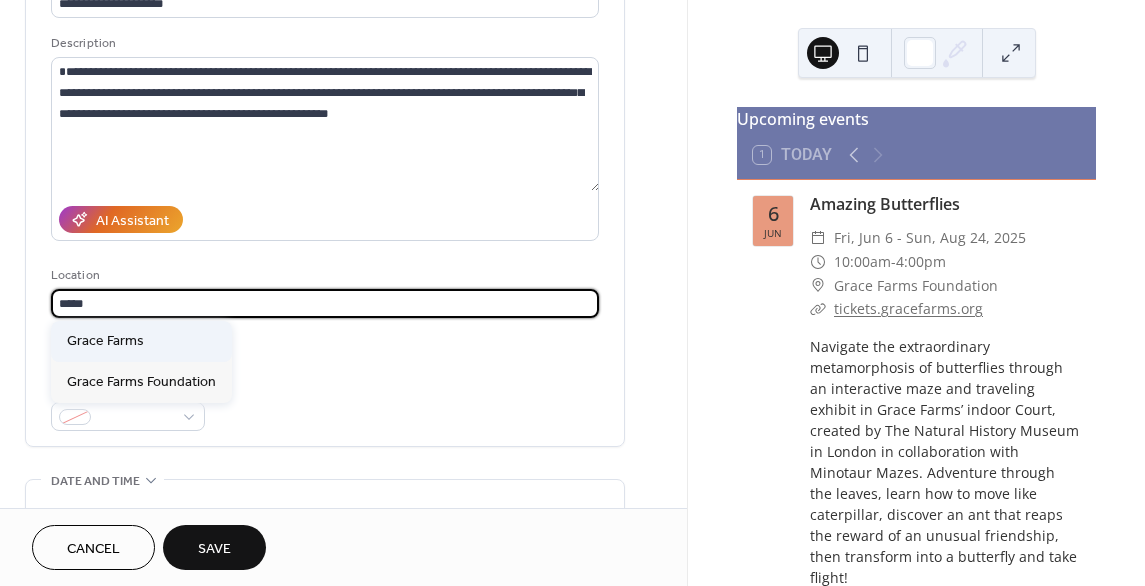 type on "**********" 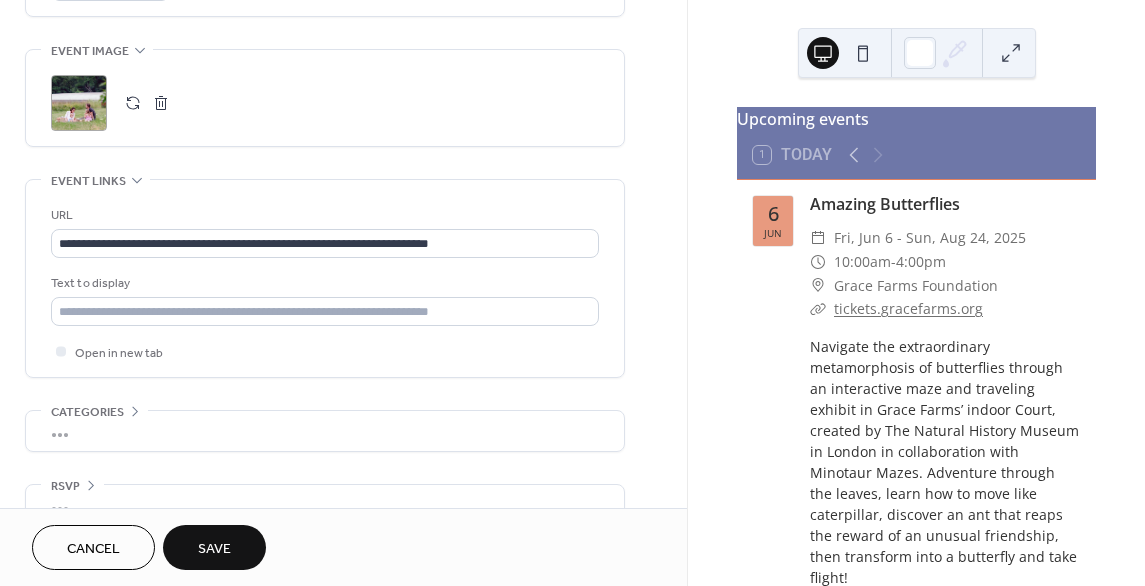 scroll, scrollTop: 972, scrollLeft: 0, axis: vertical 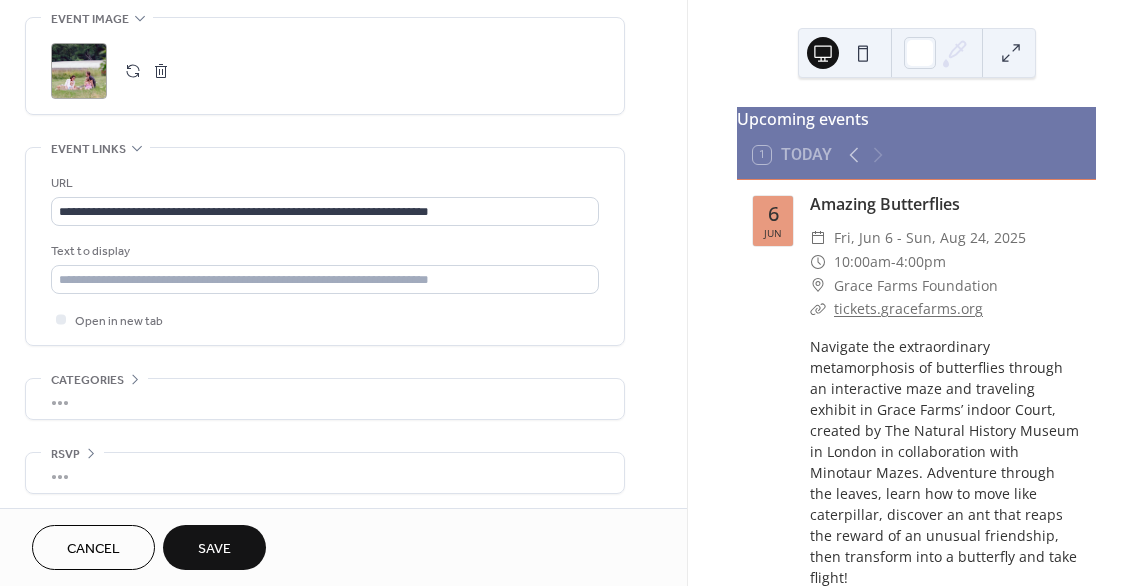 click on "Save" at bounding box center (214, 547) 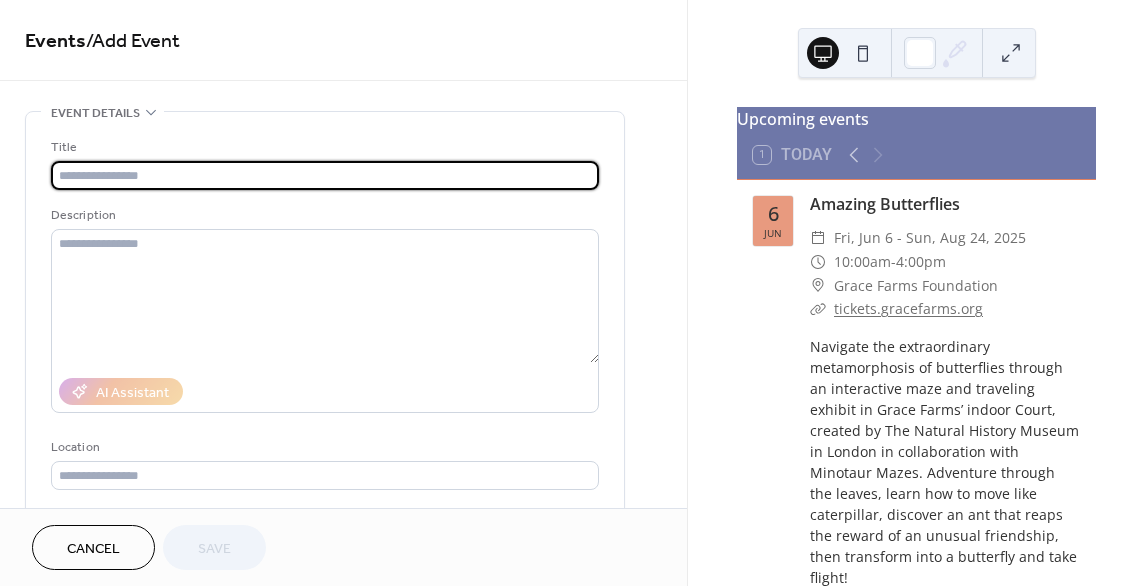 scroll, scrollTop: 0, scrollLeft: 0, axis: both 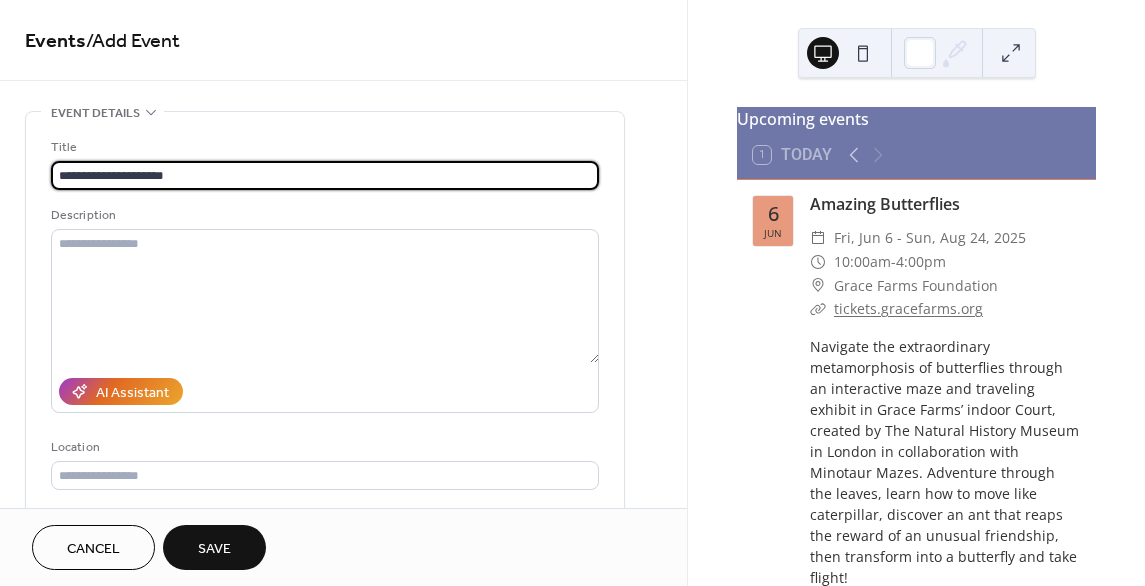 click on "**********" at bounding box center [325, 175] 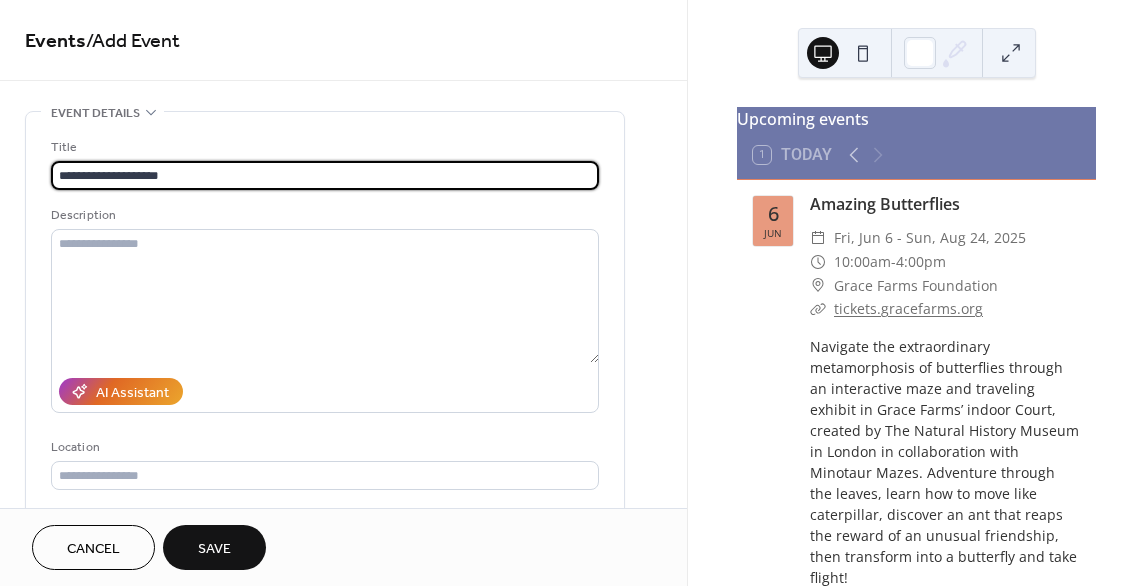 type on "**********" 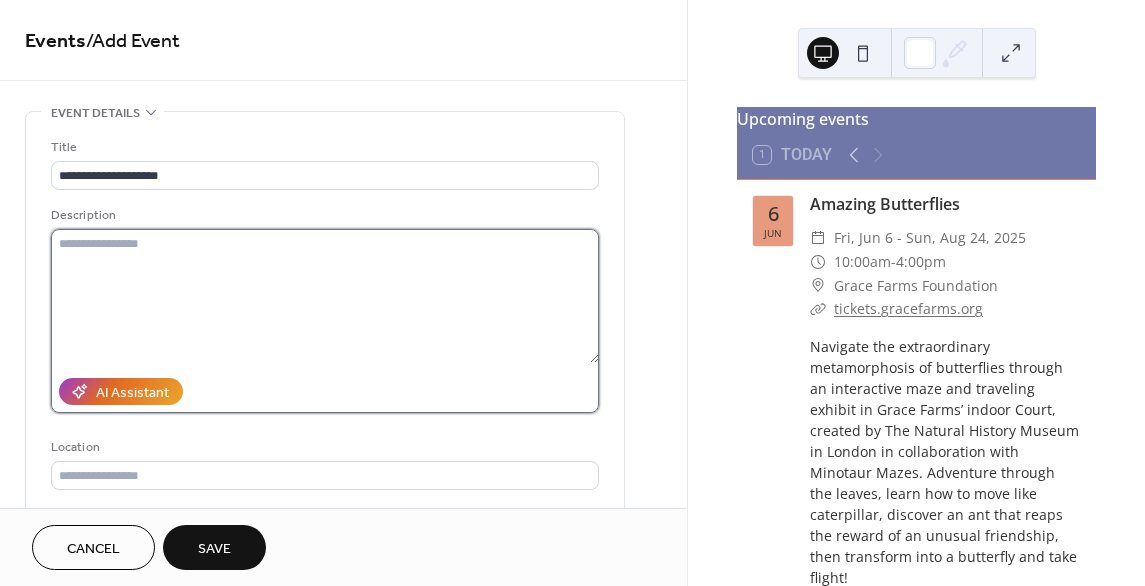 click at bounding box center [325, 296] 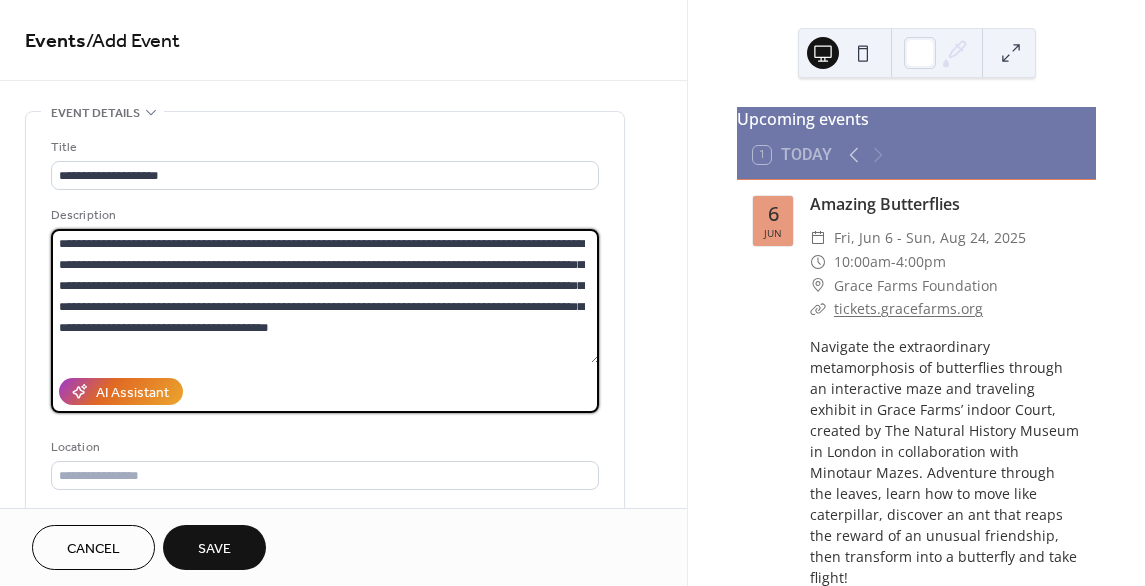 scroll, scrollTop: 39, scrollLeft: 0, axis: vertical 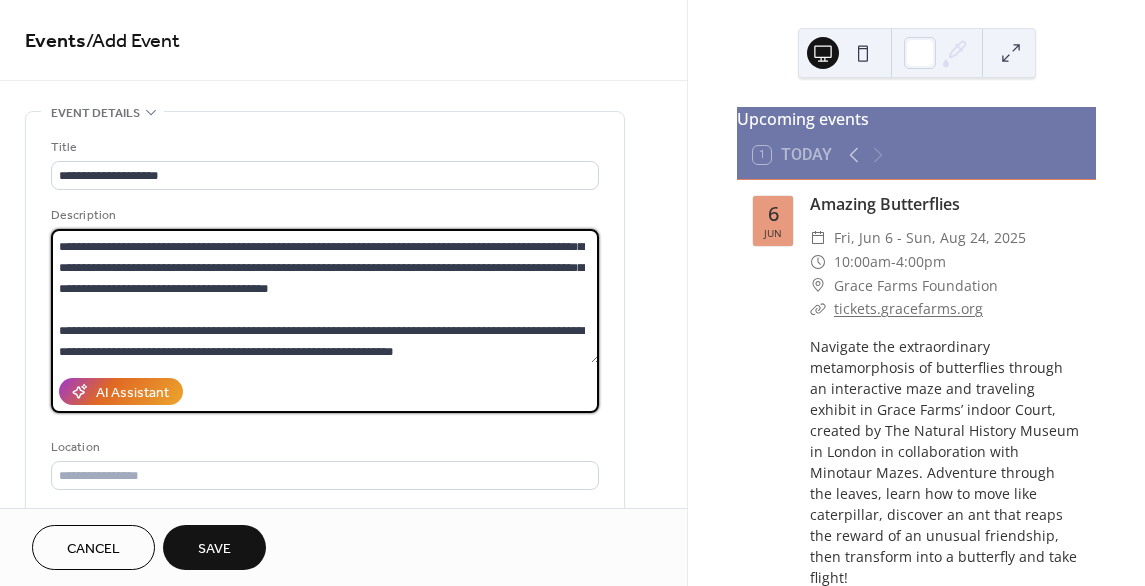 type on "**********" 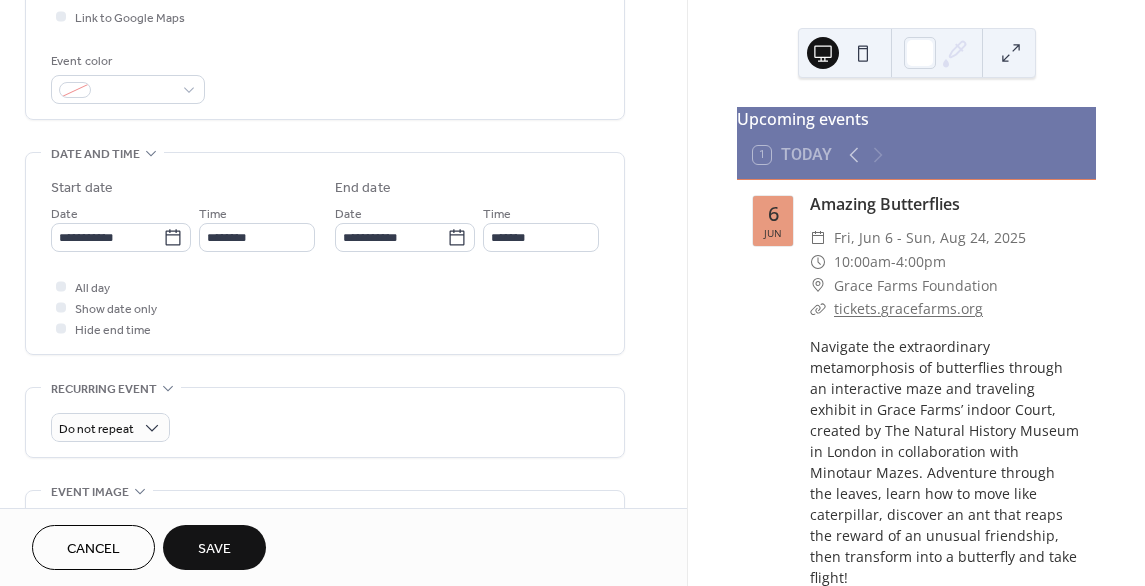 scroll, scrollTop: 500, scrollLeft: 0, axis: vertical 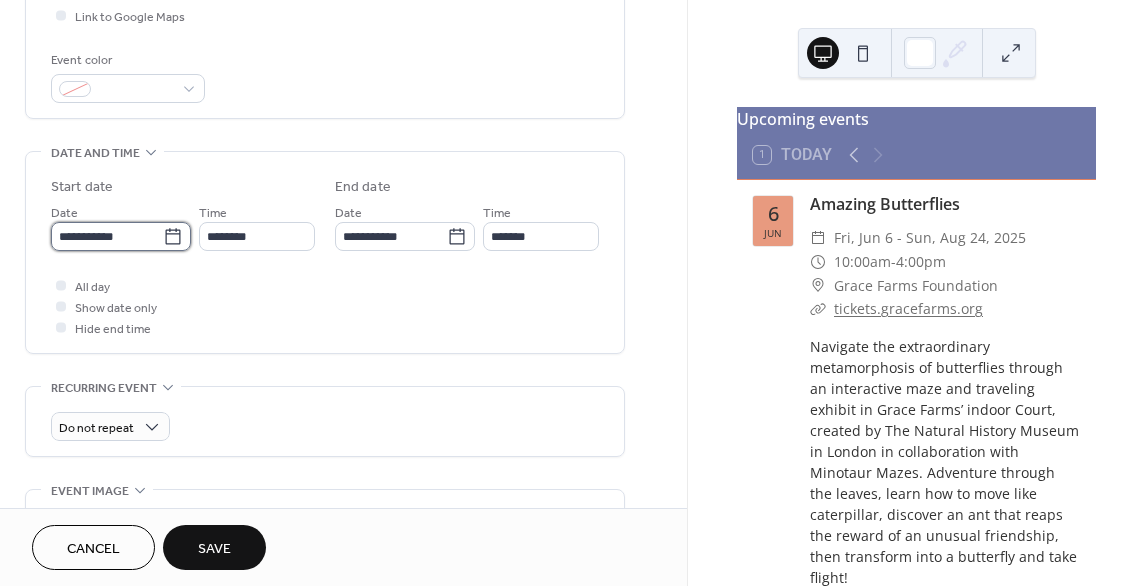 click on "**********" at bounding box center [107, 236] 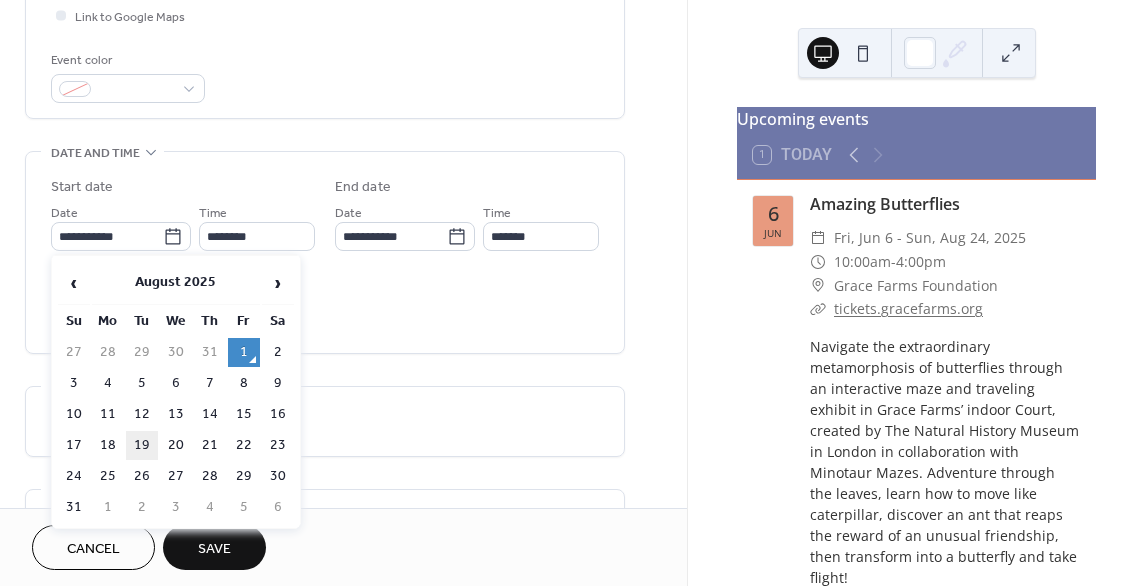click on "19" at bounding box center (142, 445) 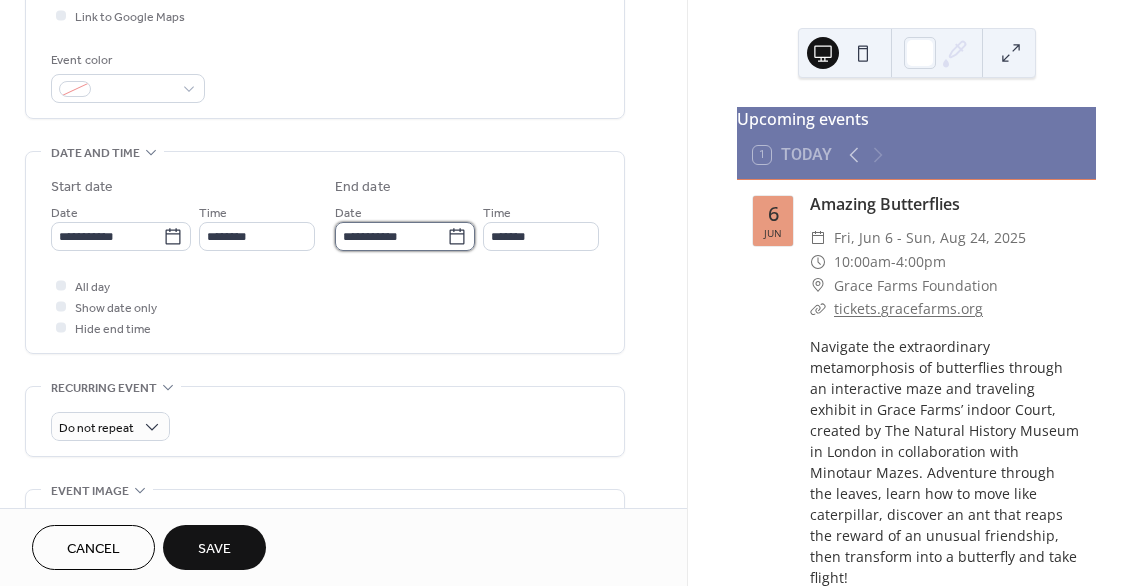 click on "**********" at bounding box center (391, 236) 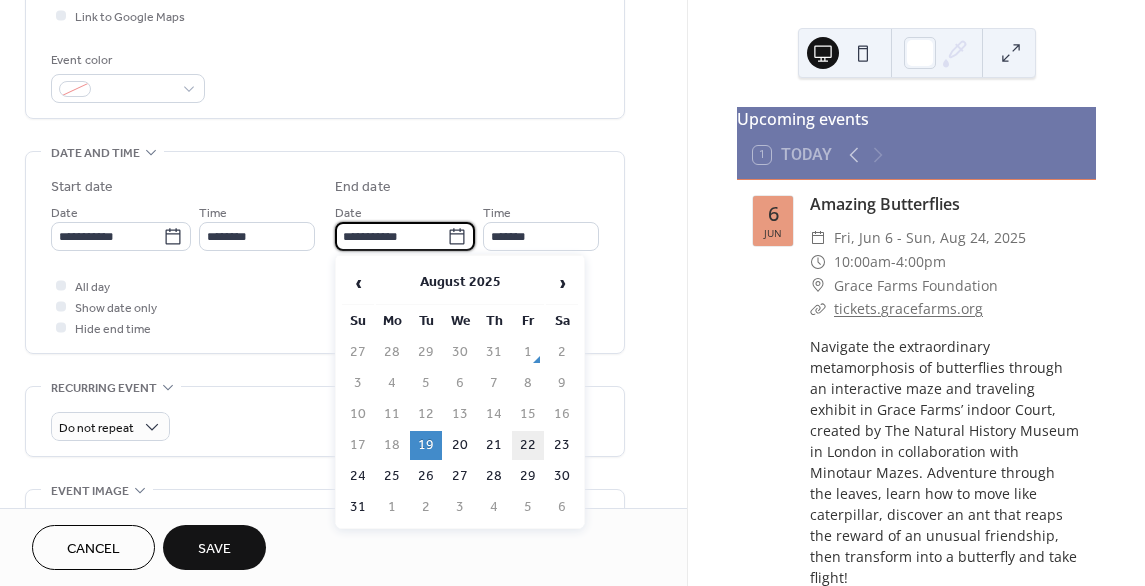 click on "22" at bounding box center [528, 445] 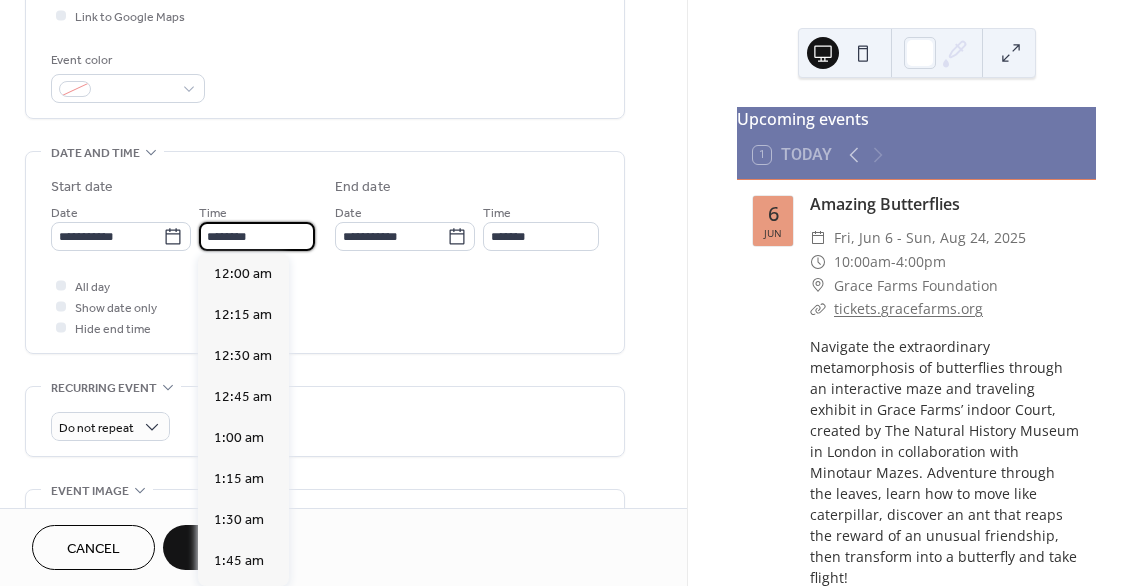 click on "********" at bounding box center (257, 236) 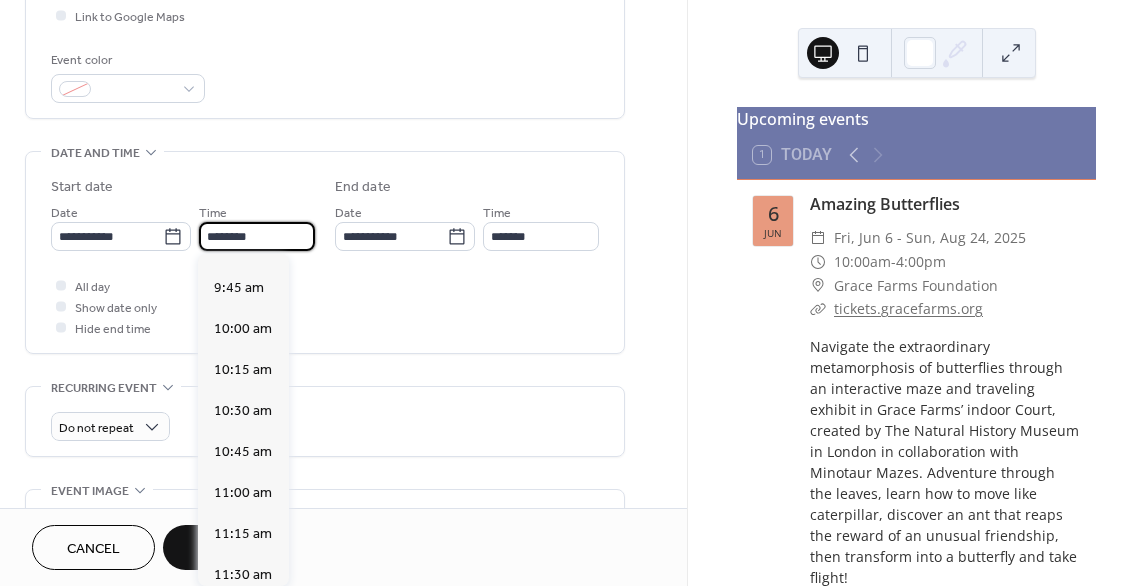 scroll, scrollTop: 1568, scrollLeft: 0, axis: vertical 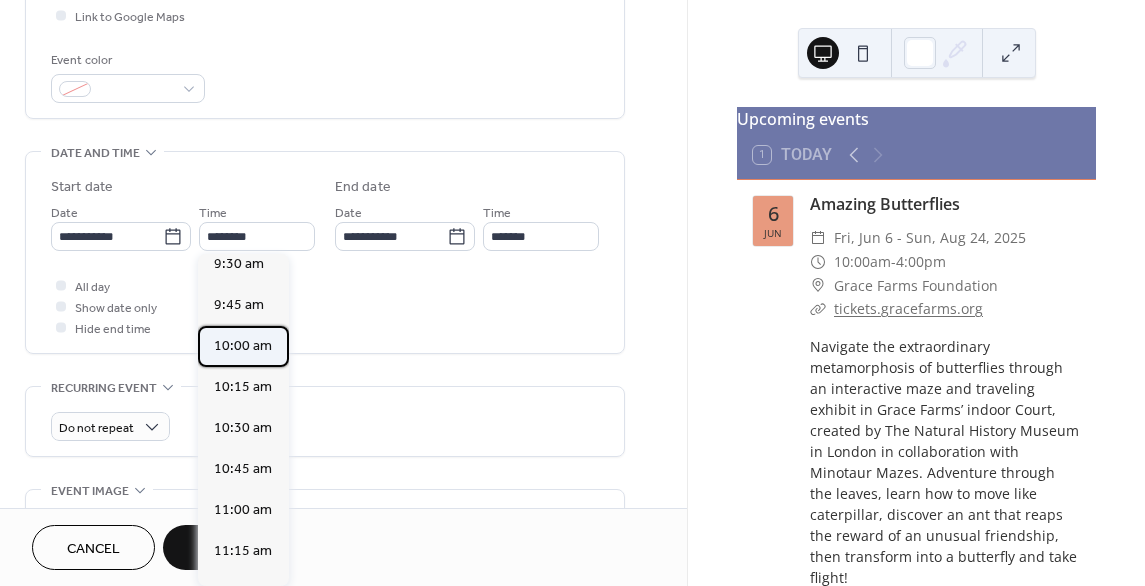 click on "10:00 am" at bounding box center (243, 345) 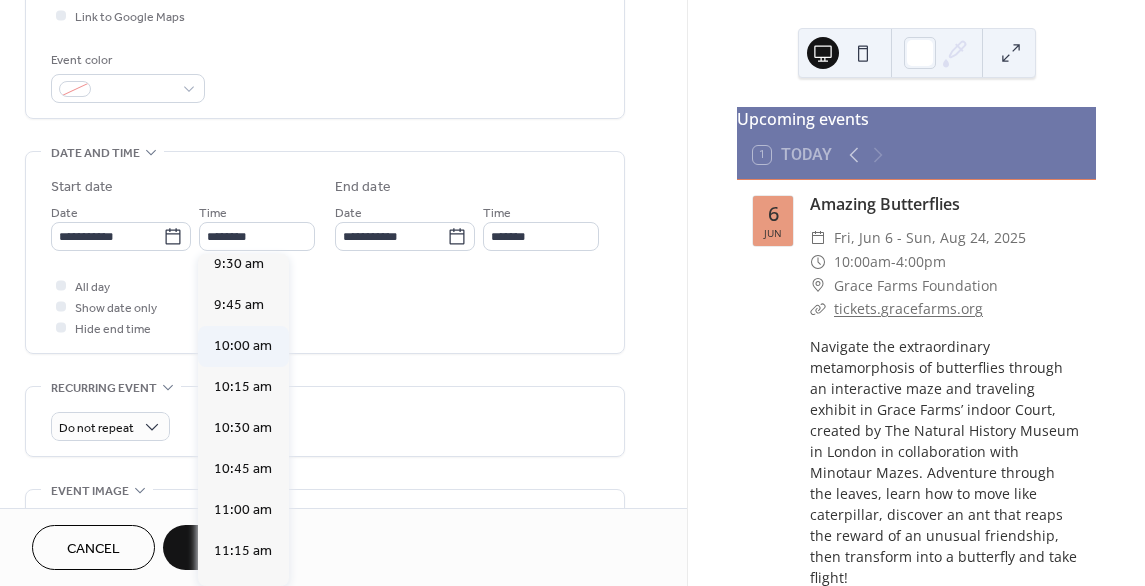 type on "********" 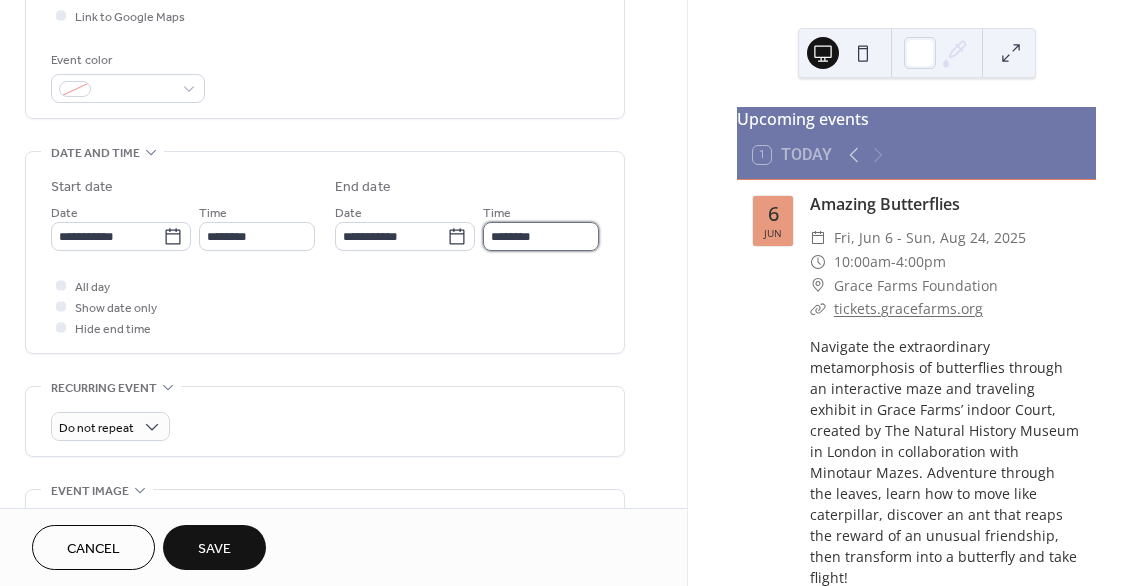 click on "********" at bounding box center (541, 236) 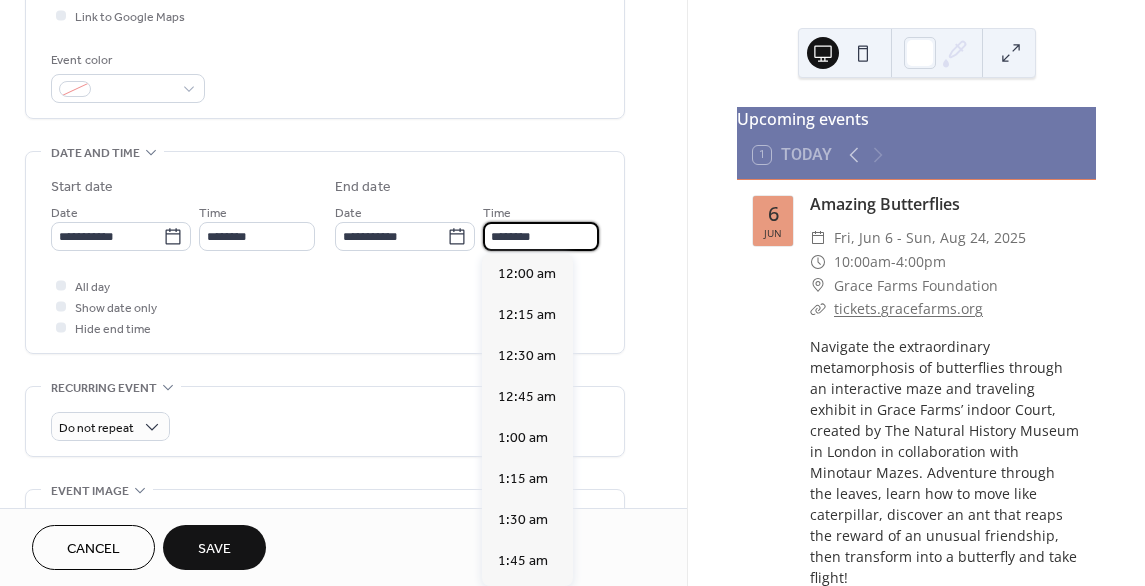 scroll, scrollTop: 1804, scrollLeft: 0, axis: vertical 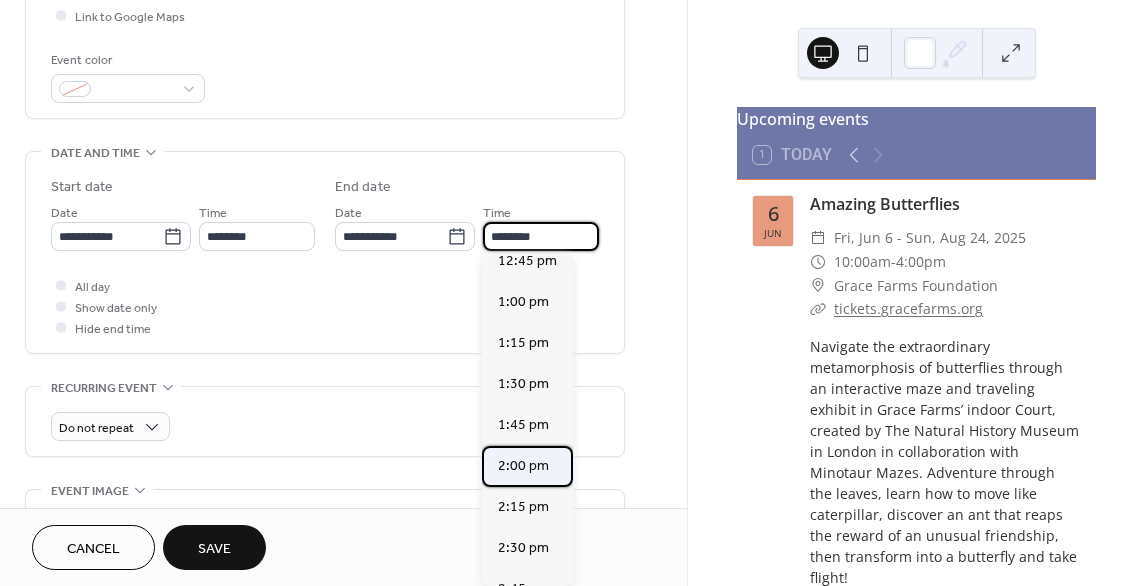 click on "2:00 pm" at bounding box center [523, 465] 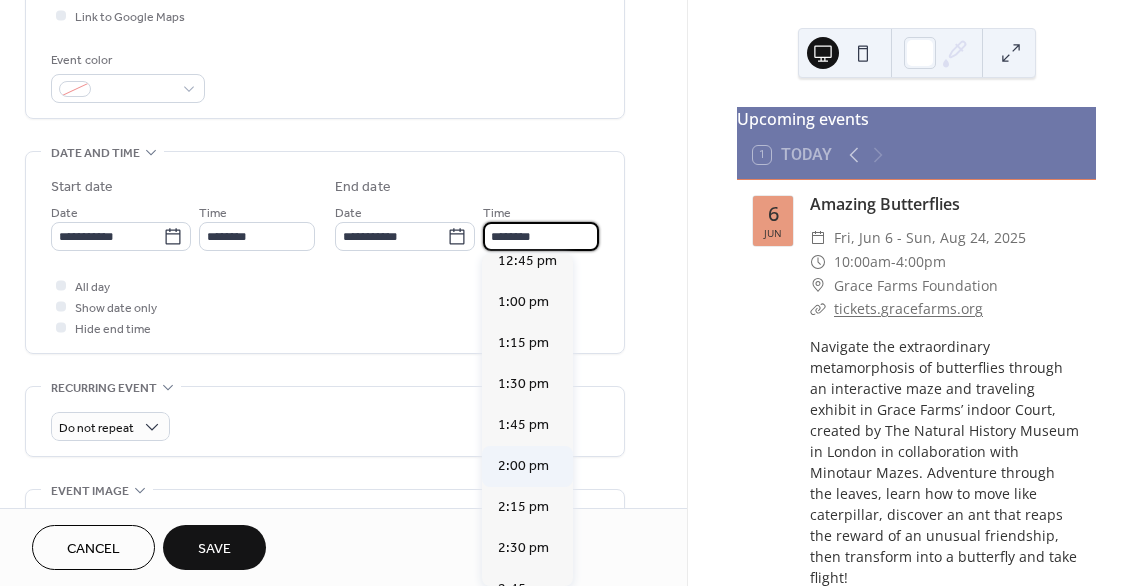 type on "*******" 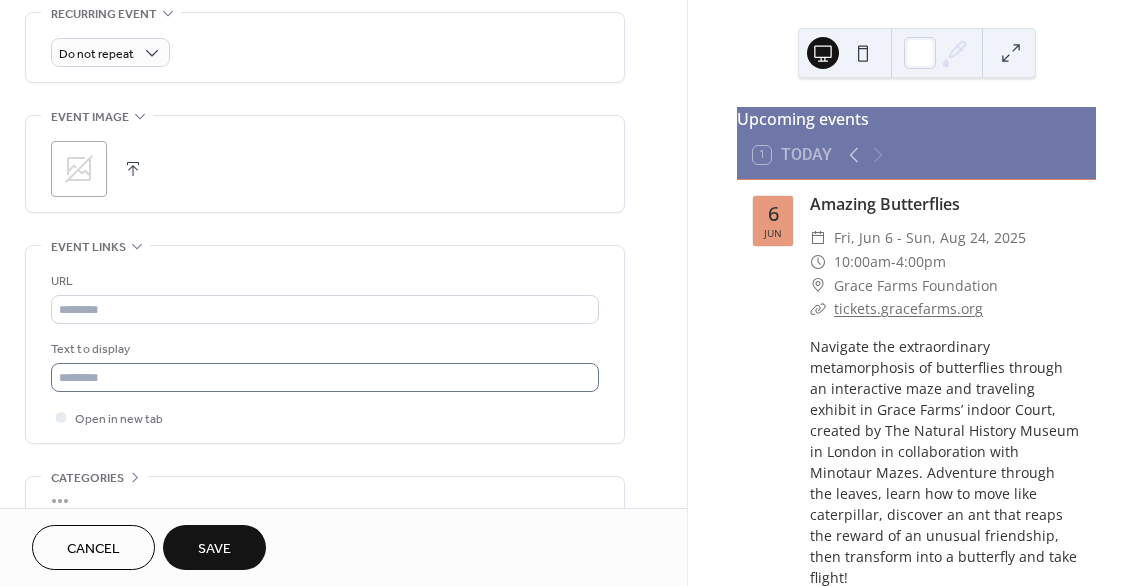 scroll, scrollTop: 900, scrollLeft: 0, axis: vertical 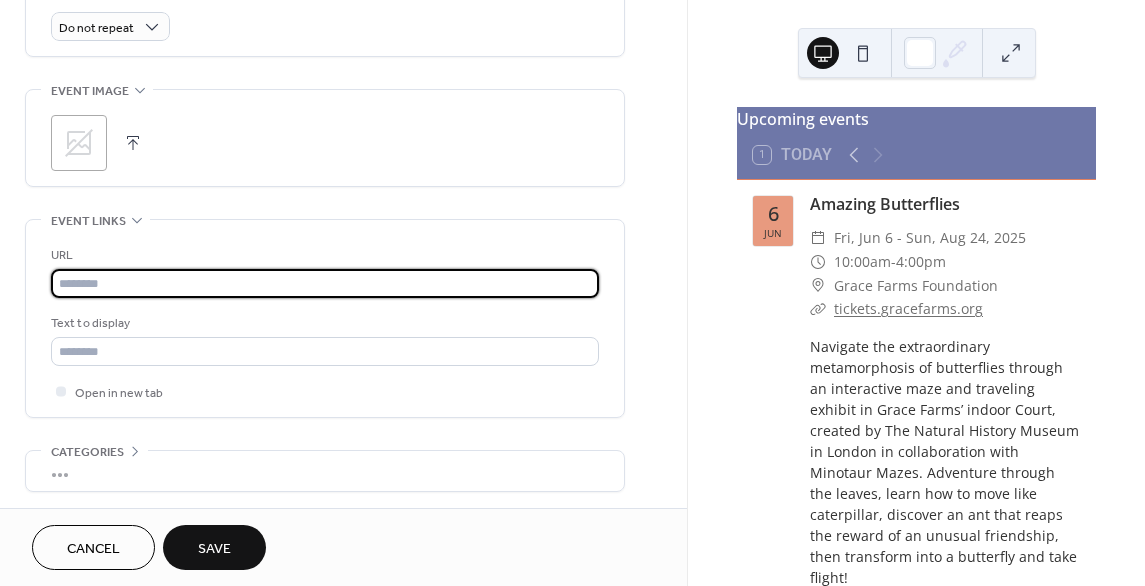 click at bounding box center [325, 283] 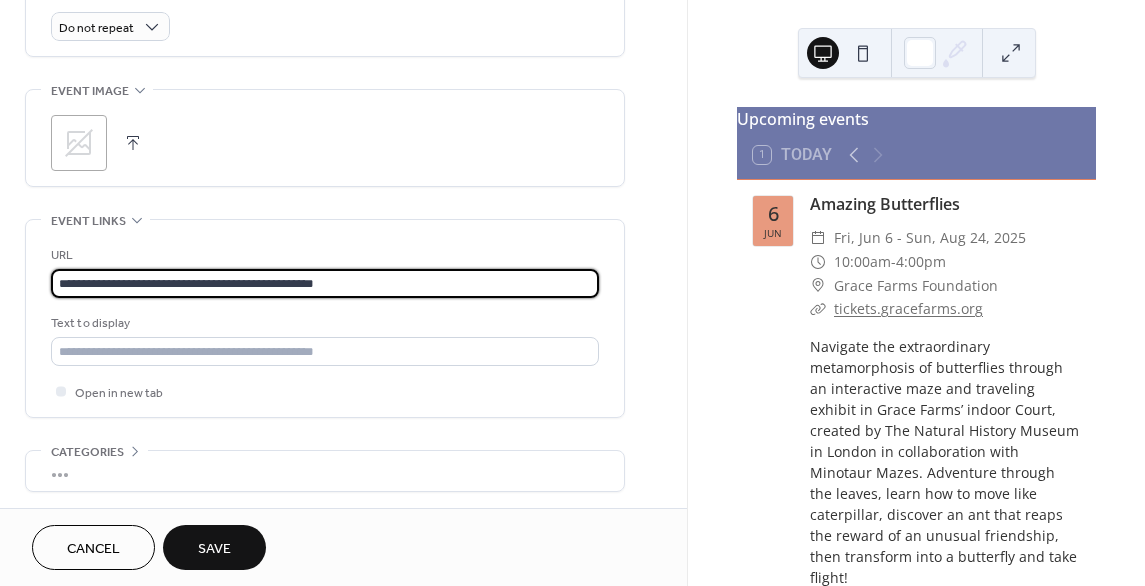 click on "**********" at bounding box center (325, 283) 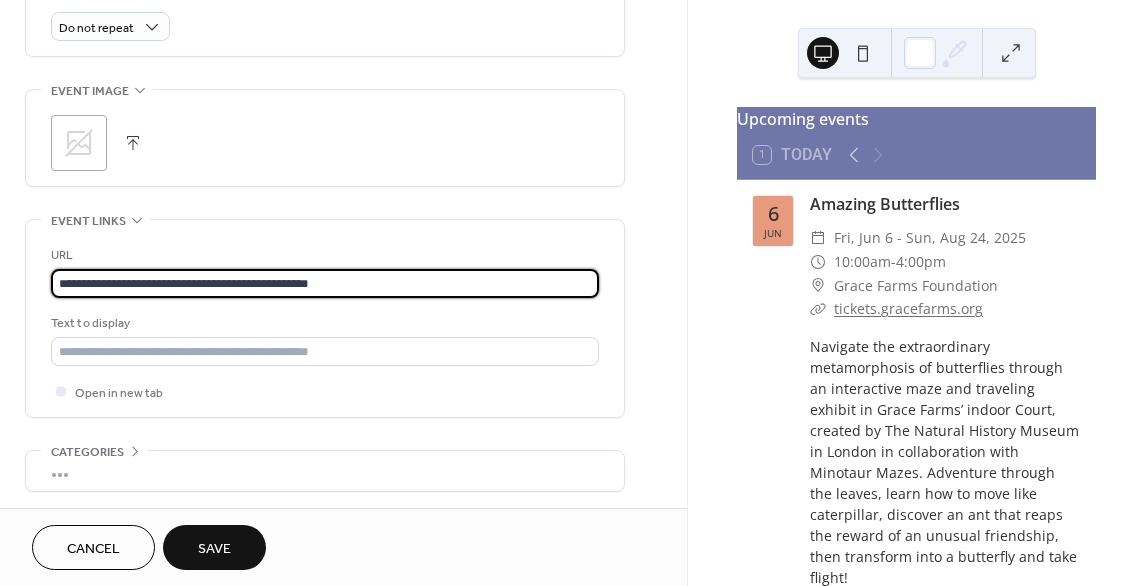 type on "**********" 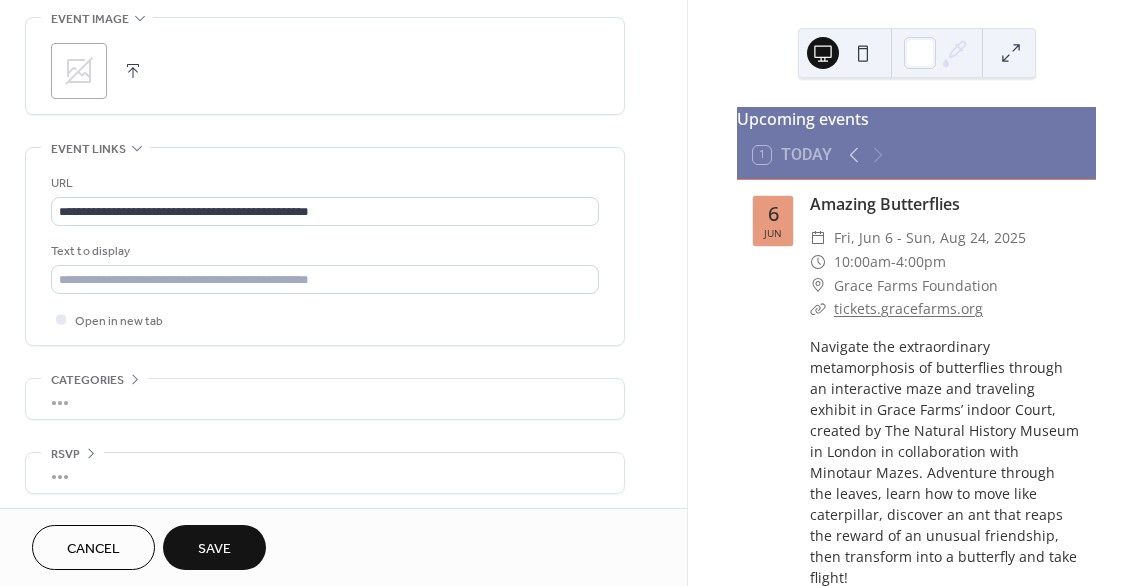 click on ";" at bounding box center [325, 71] 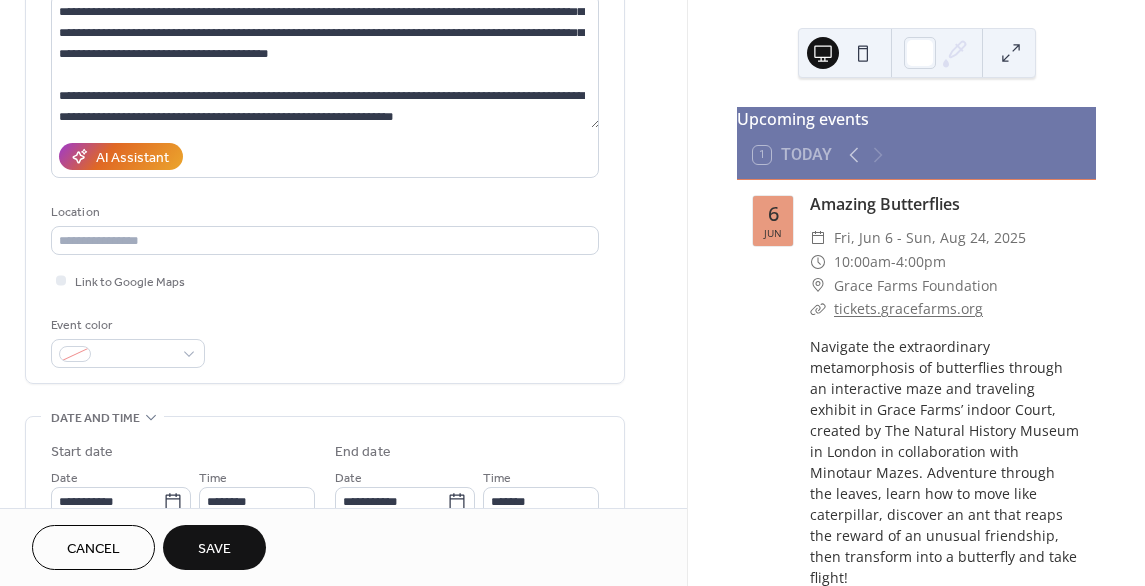 scroll, scrollTop: 172, scrollLeft: 0, axis: vertical 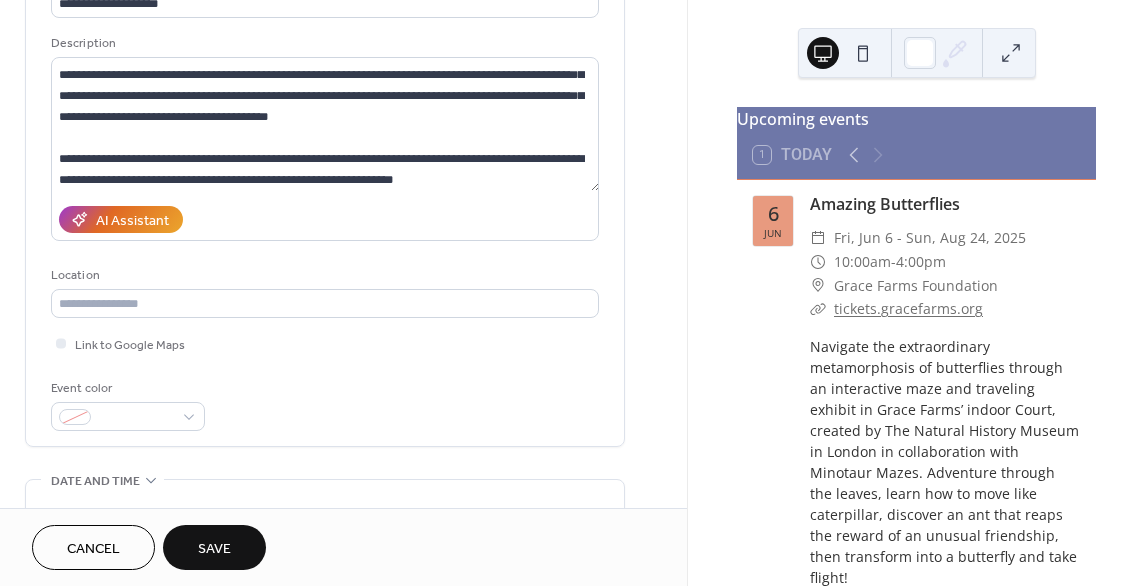 click on "**********" at bounding box center (325, 198) 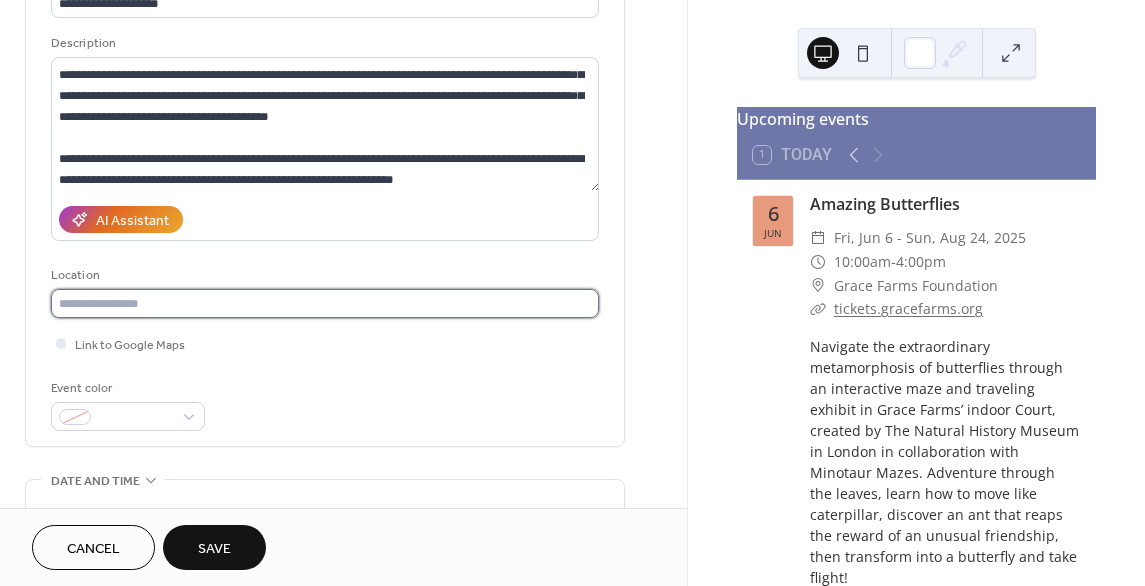 click at bounding box center (325, 303) 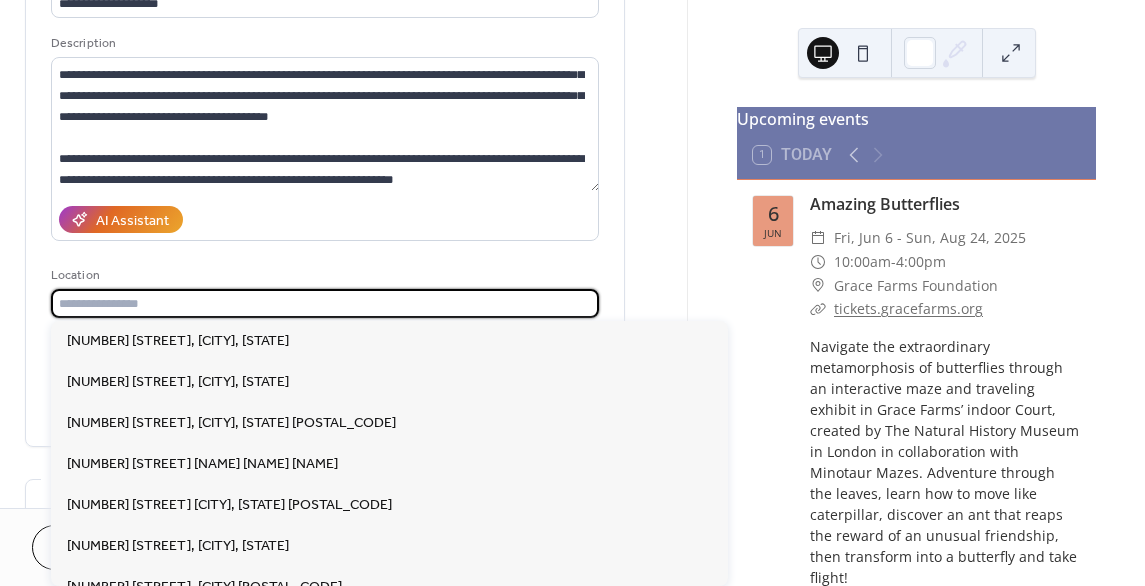 paste on "**********" 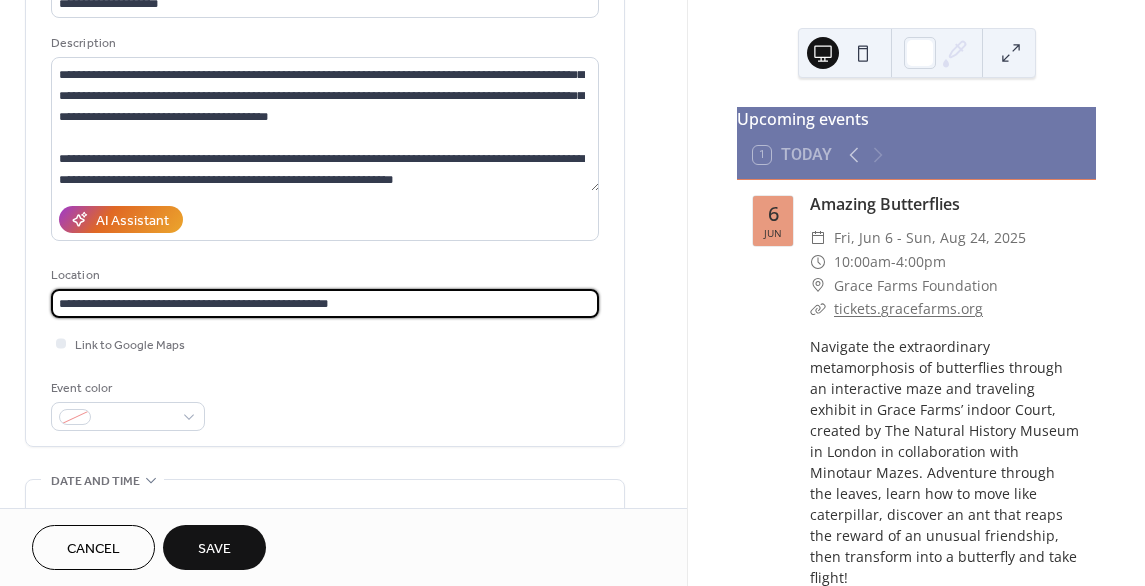 click on "**********" at bounding box center (325, 303) 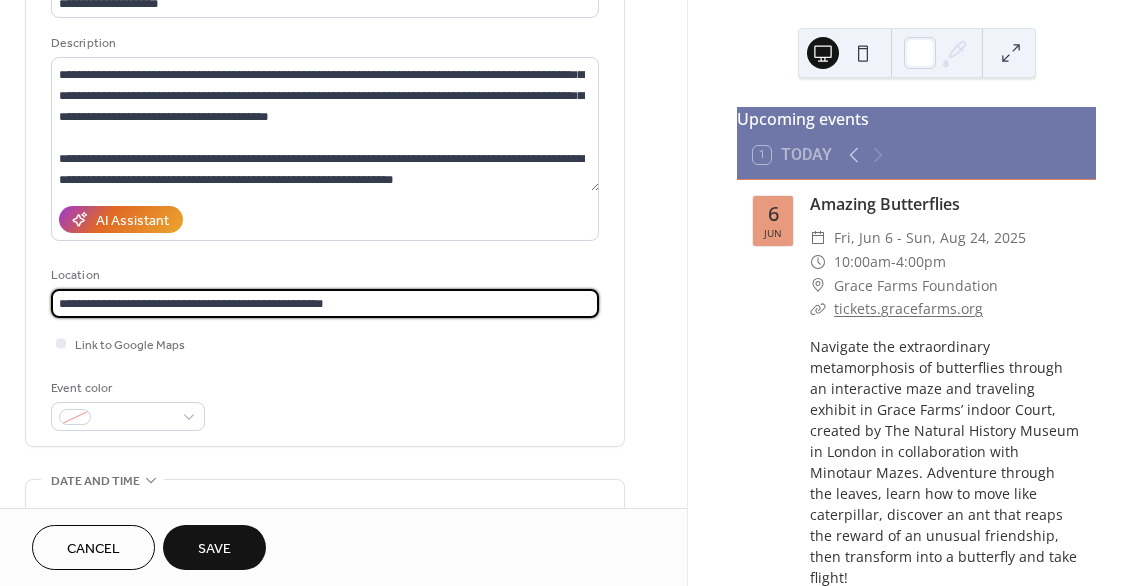 type on "**********" 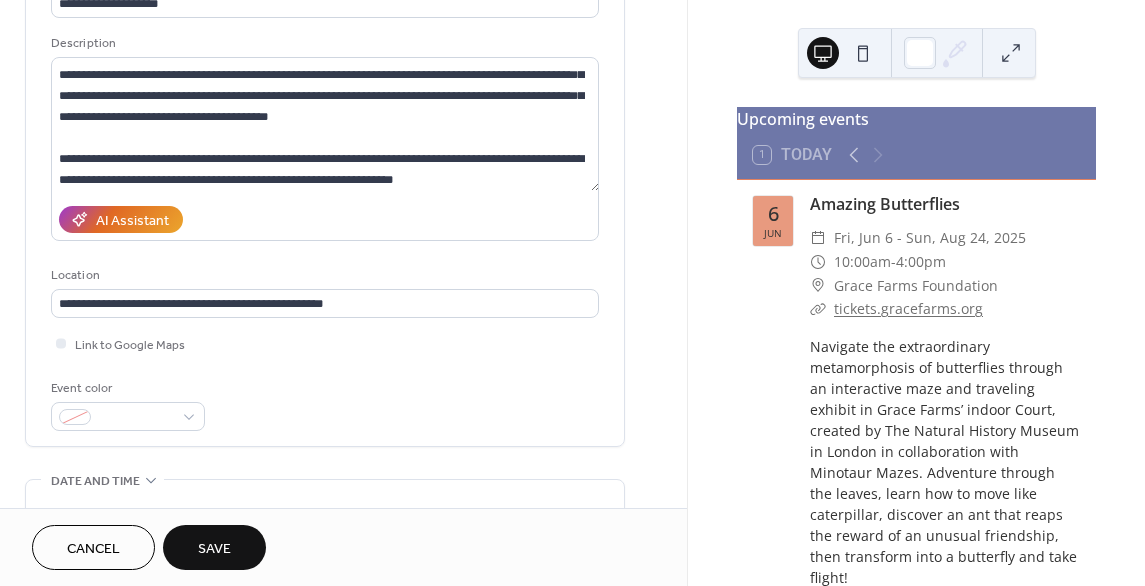 click on "**********" at bounding box center [325, 198] 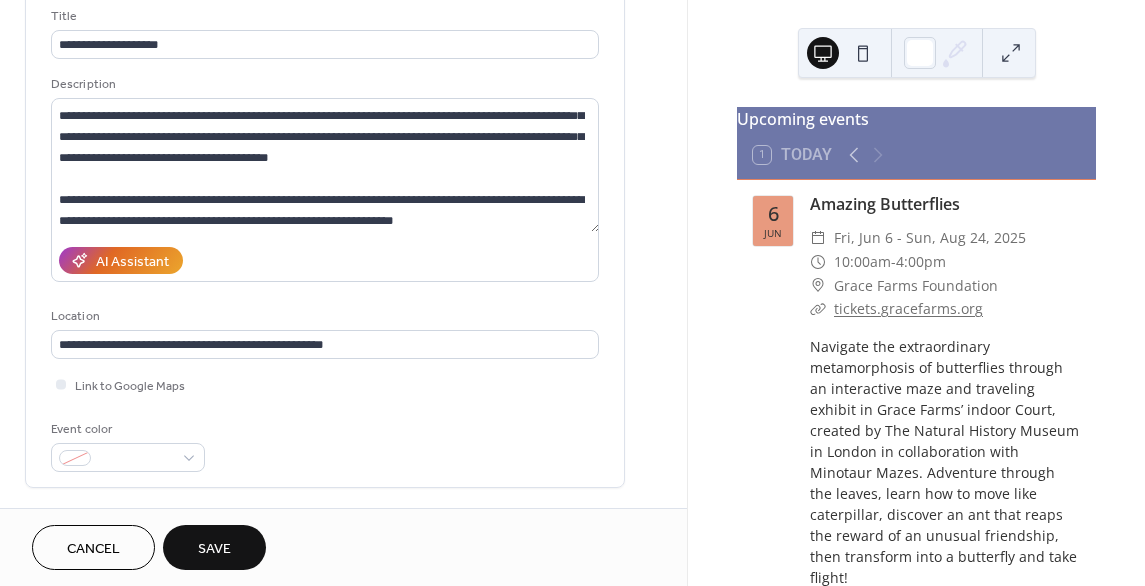 scroll, scrollTop: 0, scrollLeft: 0, axis: both 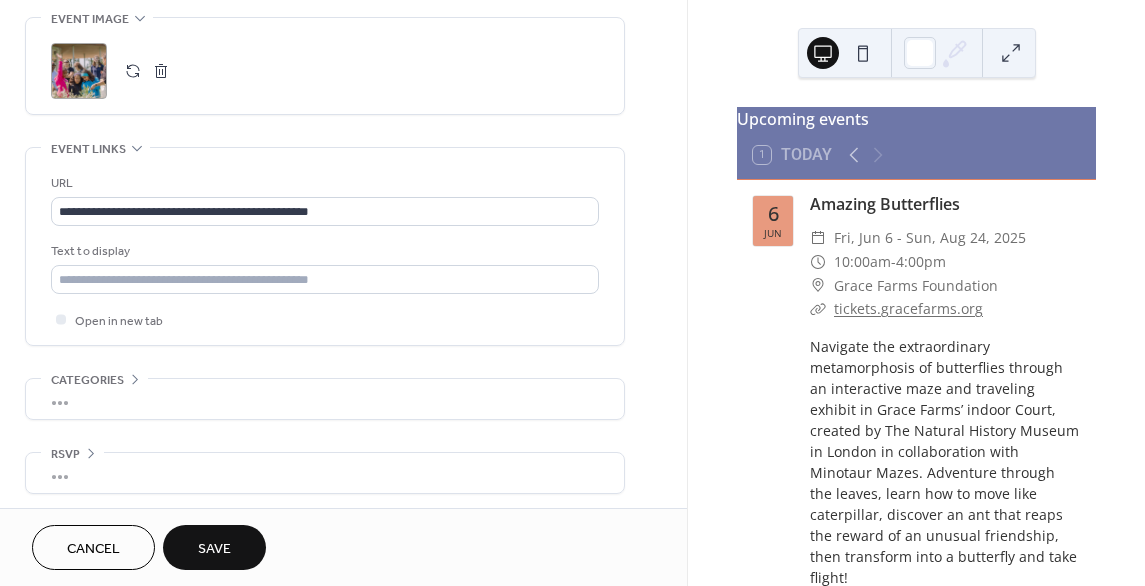 click on "Save" at bounding box center (214, 549) 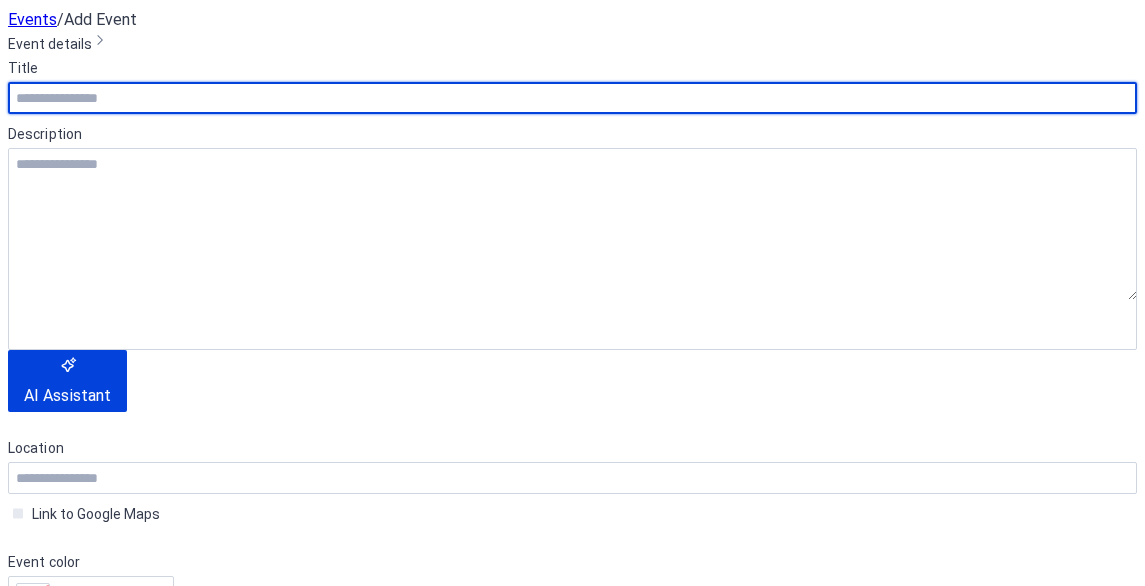 scroll, scrollTop: 0, scrollLeft: 0, axis: both 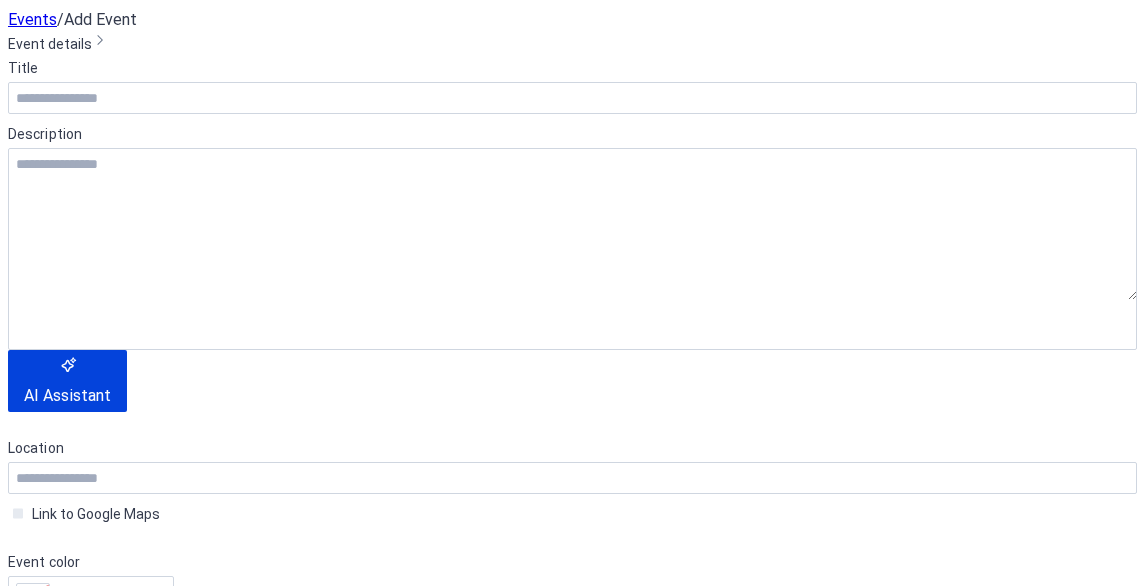 click 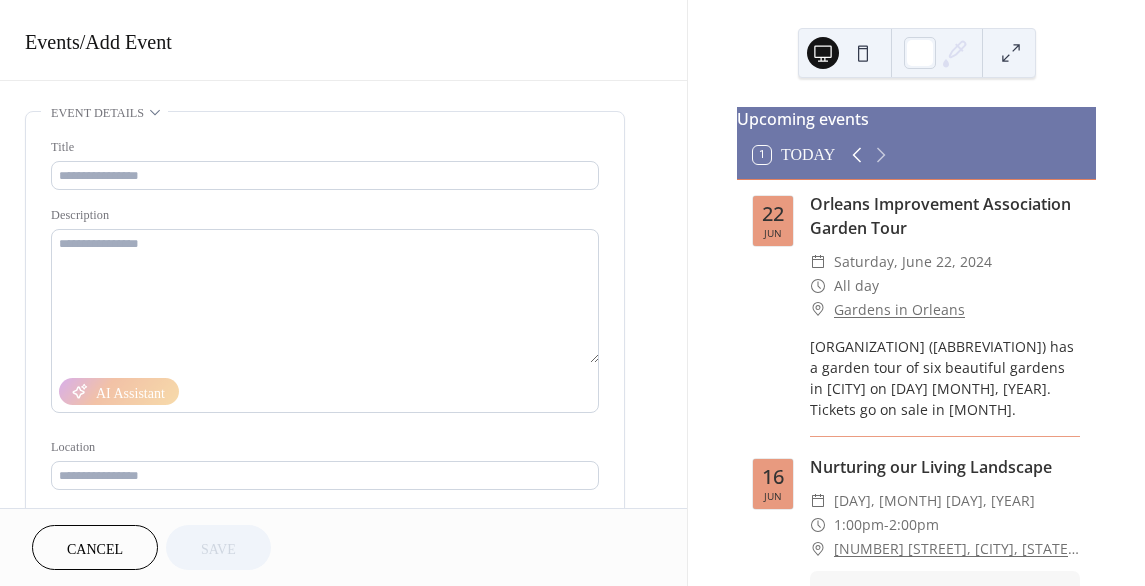 click 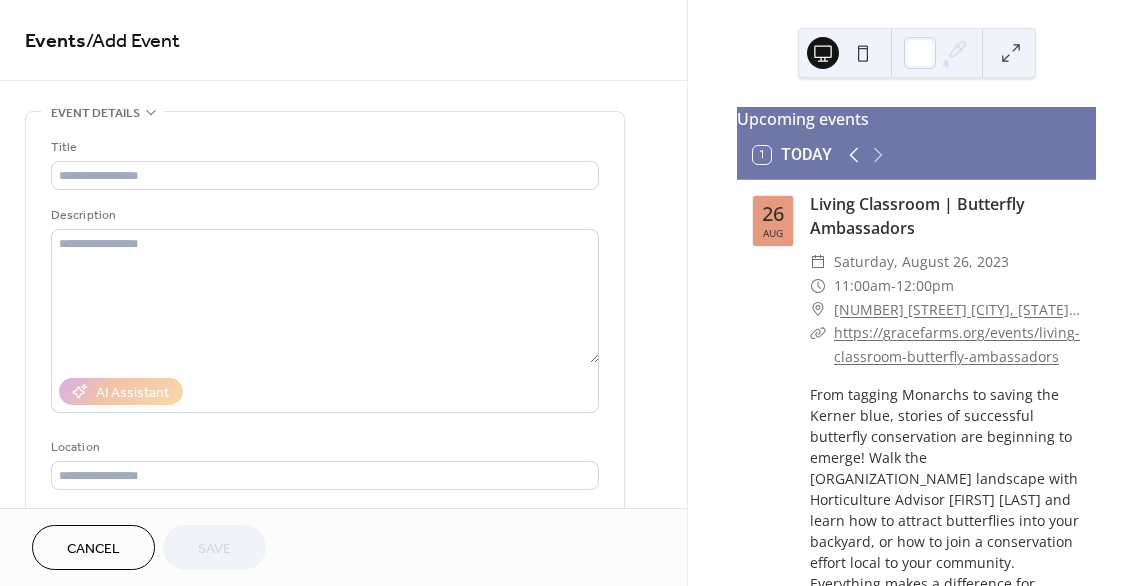 click 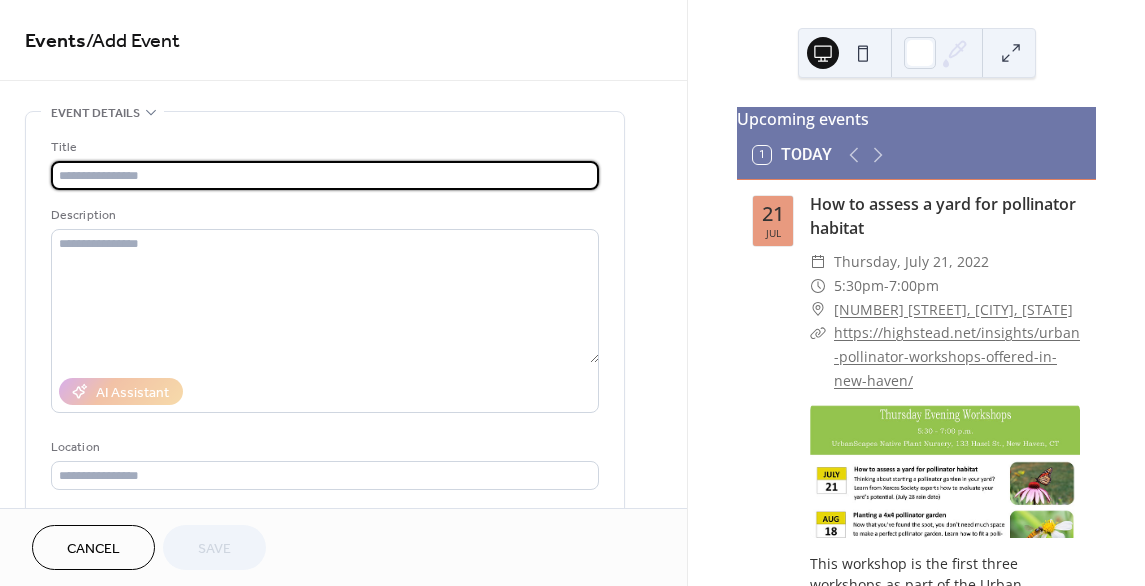click at bounding box center (325, 175) 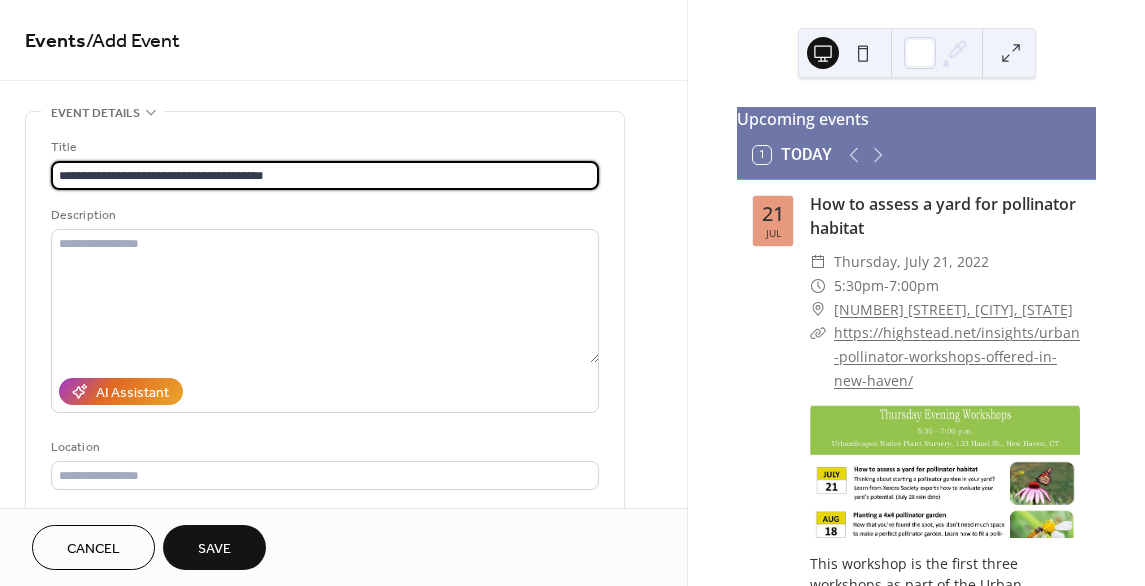 click on "**********" at bounding box center [325, 175] 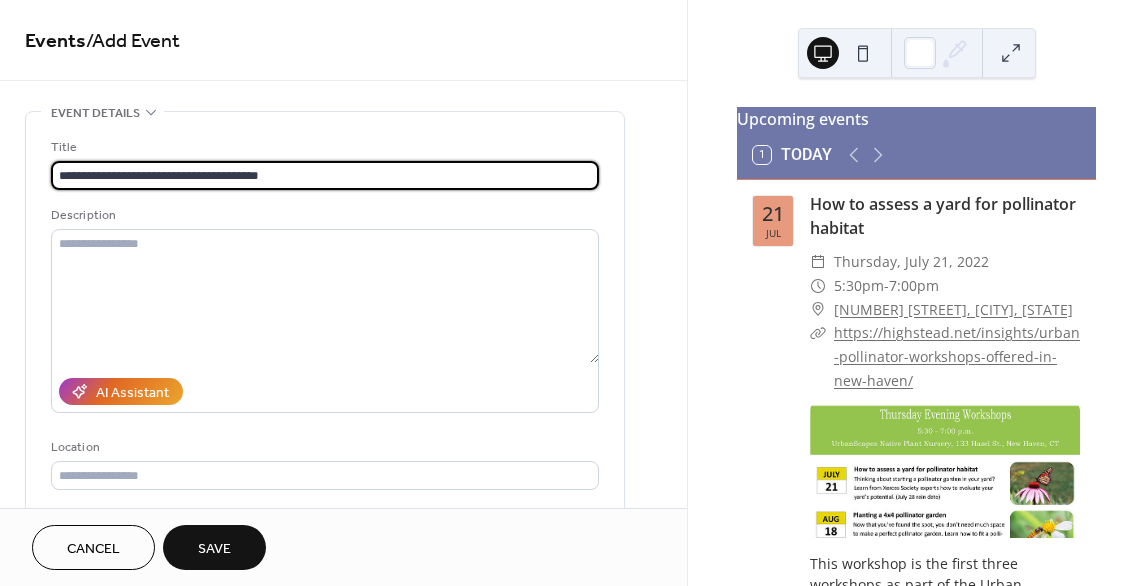 type on "**********" 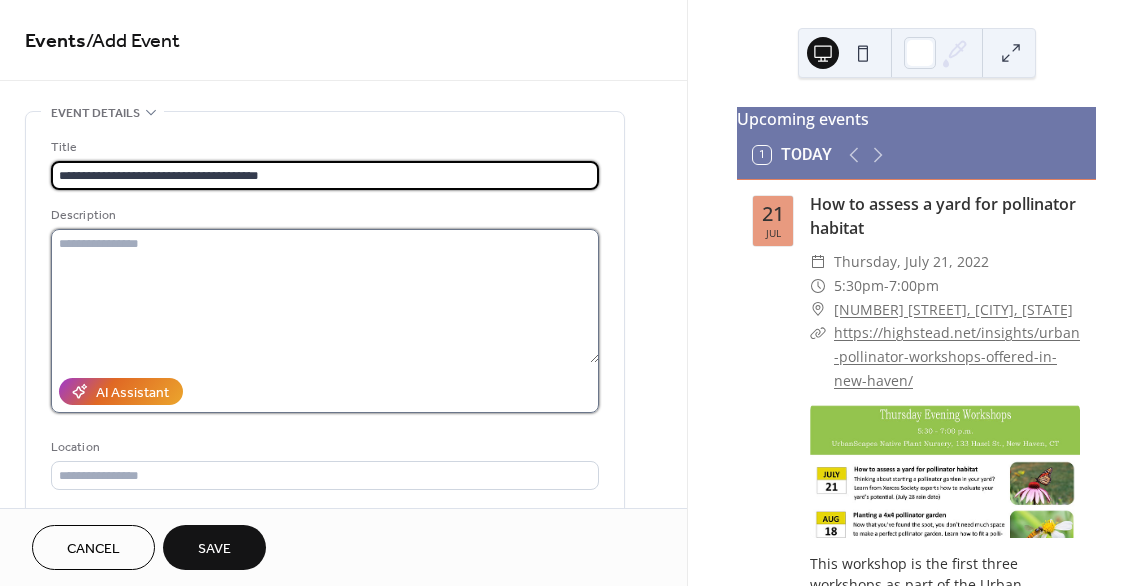 click at bounding box center [325, 296] 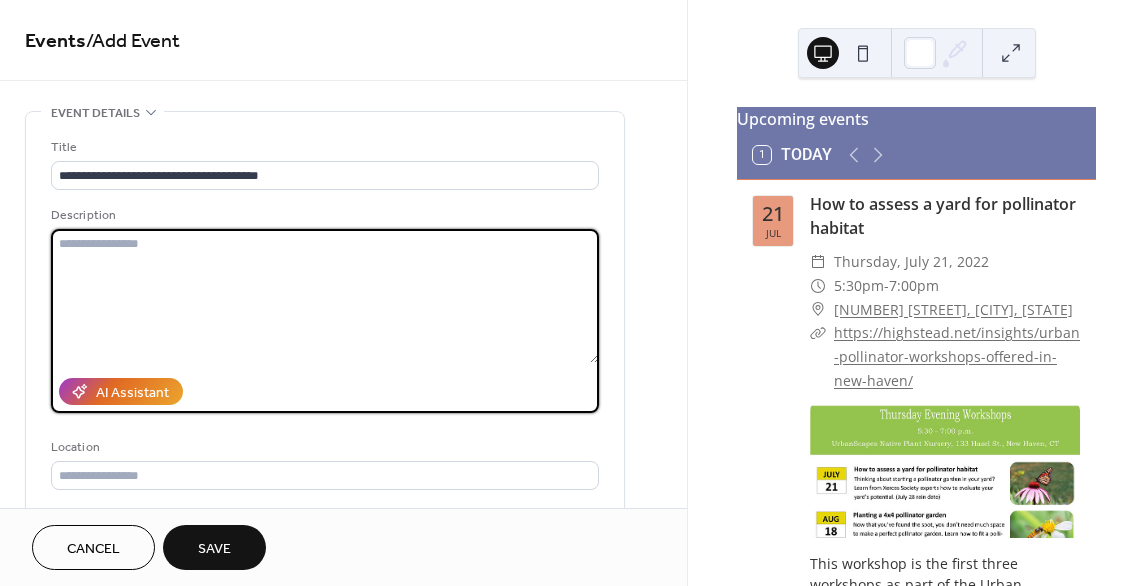 paste on "**********" 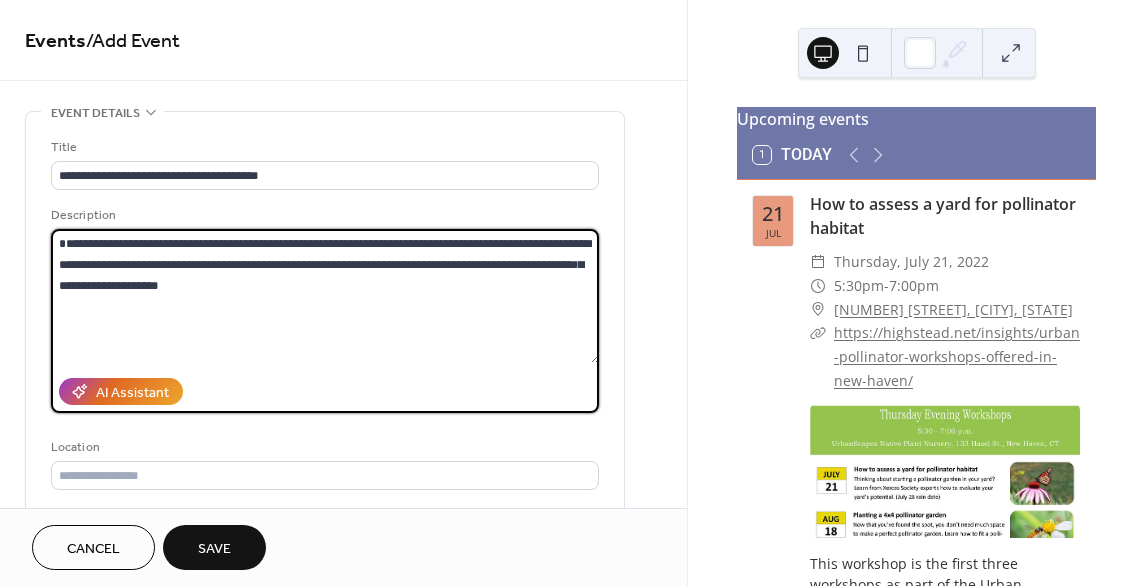 type on "**********" 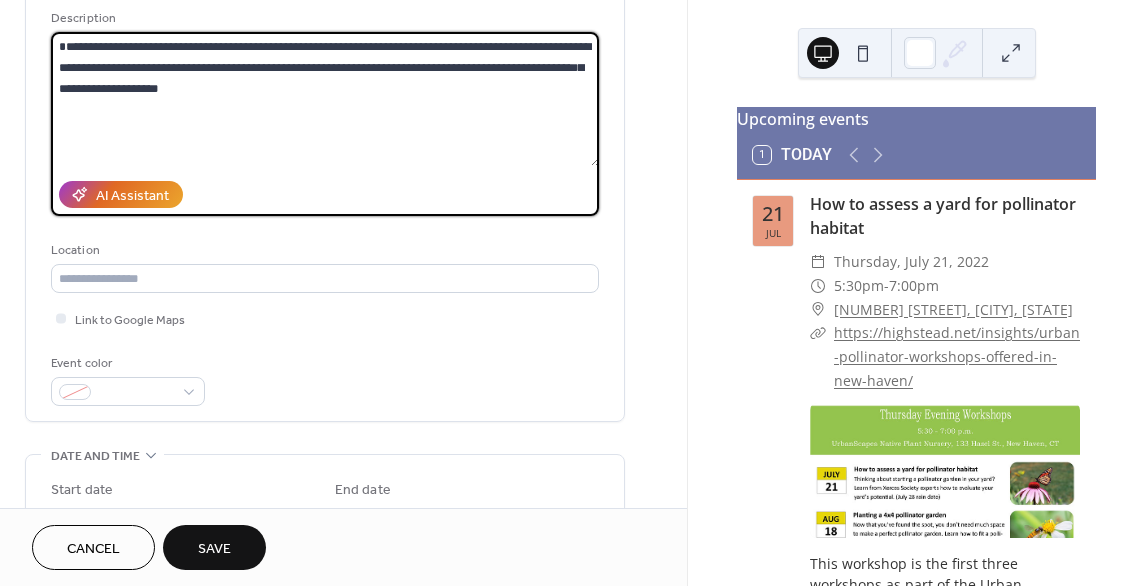 scroll, scrollTop: 300, scrollLeft: 0, axis: vertical 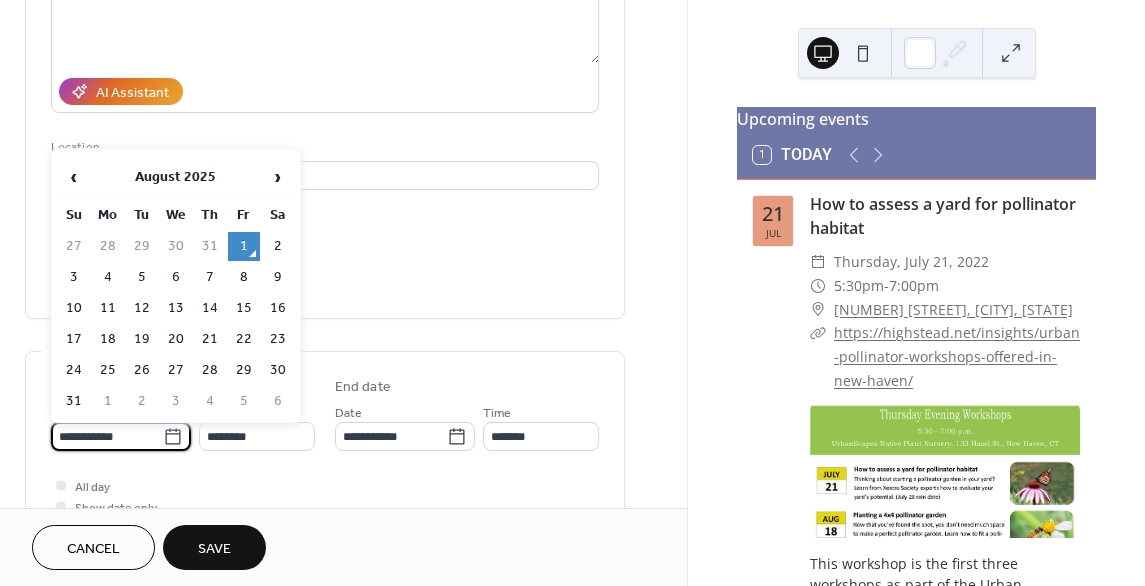 click on "**********" at bounding box center (107, 436) 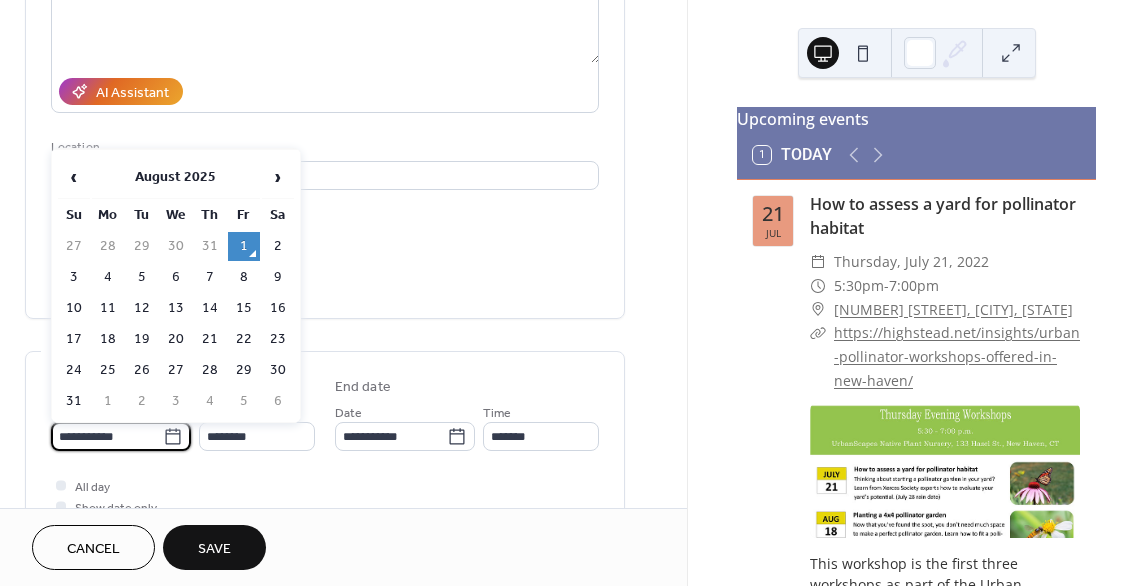 click on "**********" at bounding box center [107, 436] 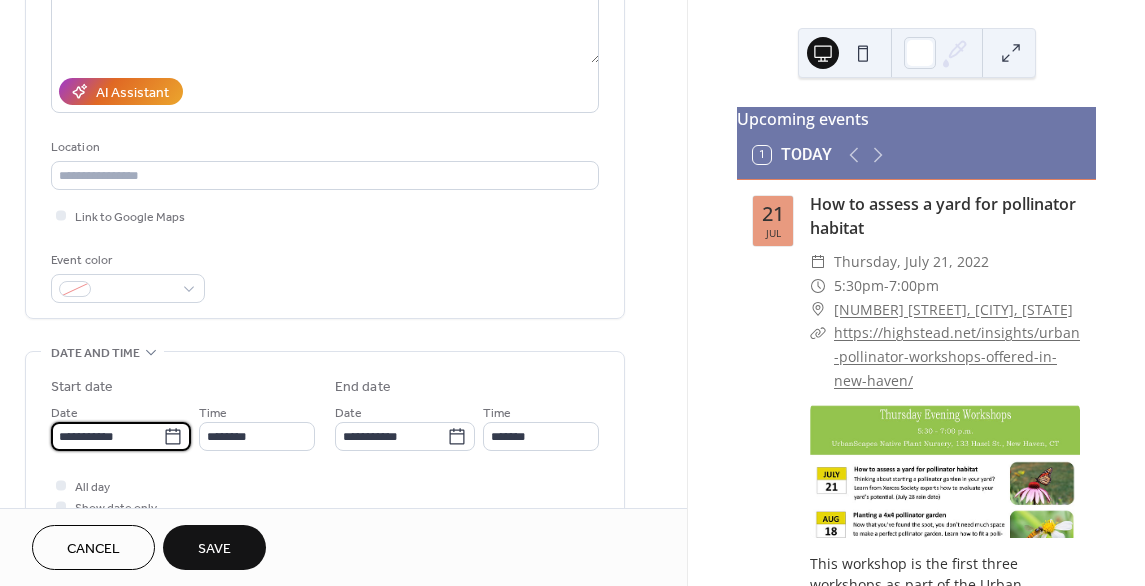 click on "**********" at bounding box center (107, 436) 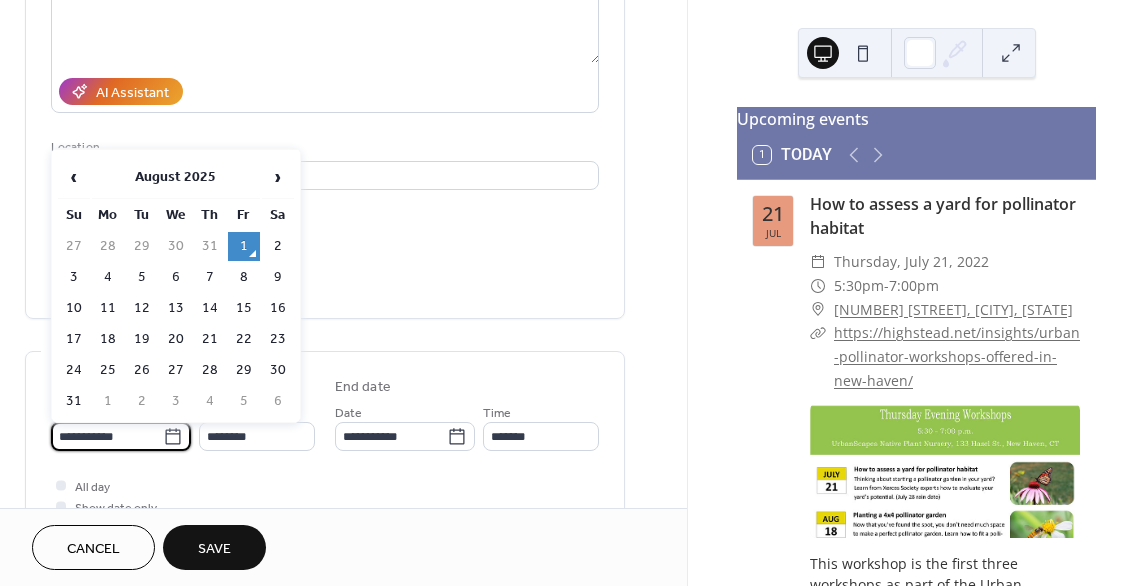 paste on "***" 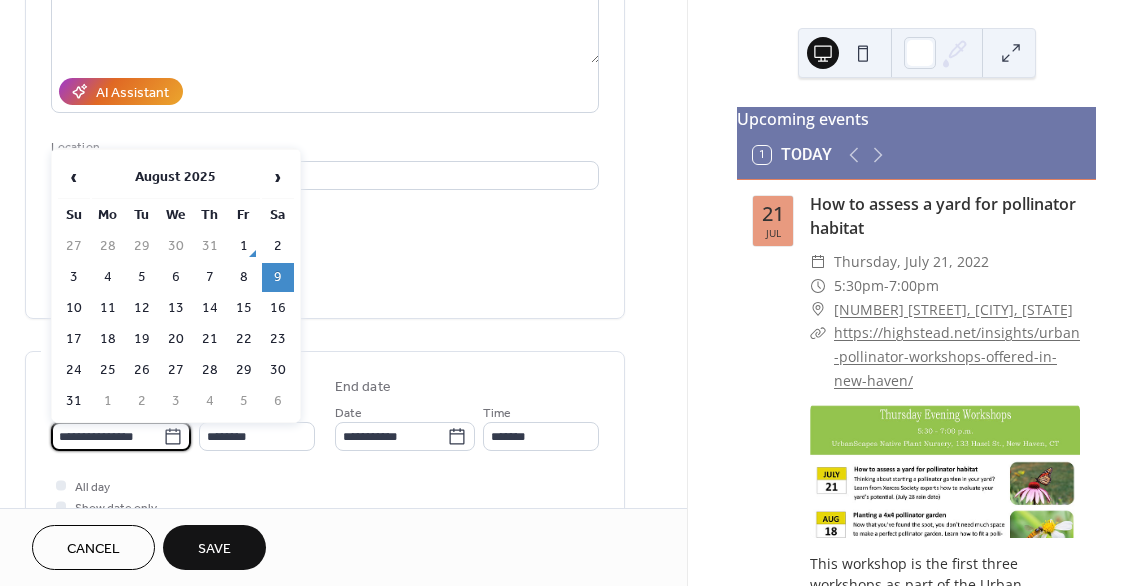 scroll, scrollTop: 0, scrollLeft: 2, axis: horizontal 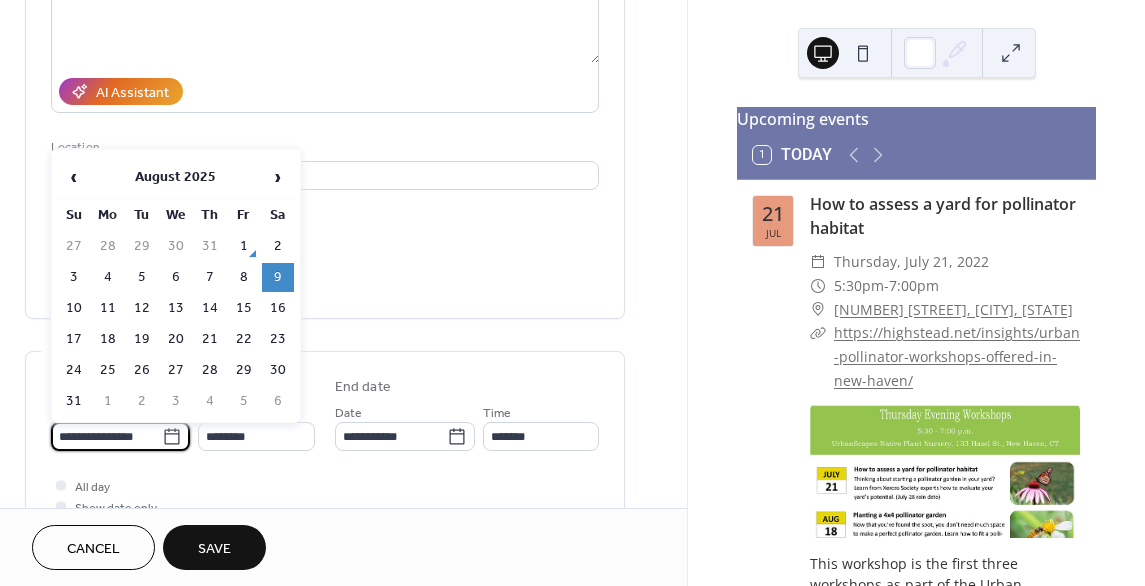 type on "**********" 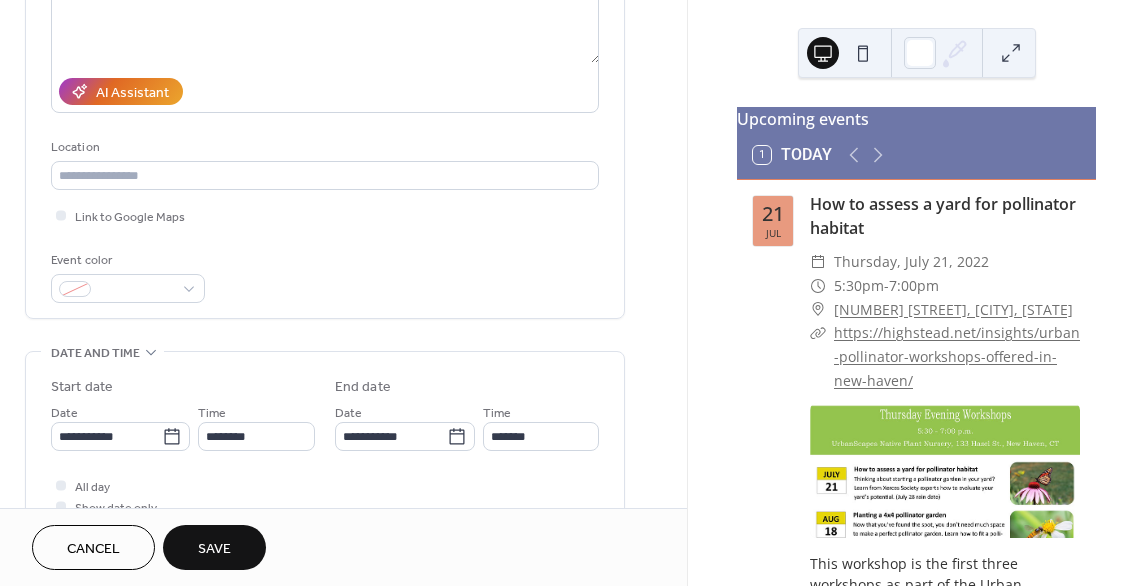 click on "Event color" at bounding box center (325, 276) 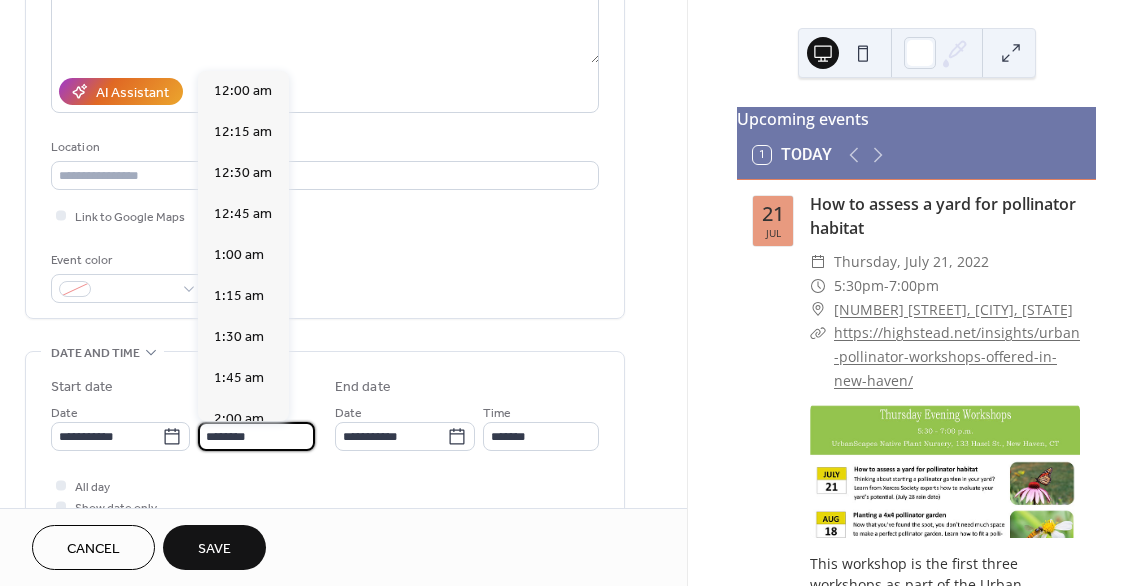 click on "********" at bounding box center (256, 436) 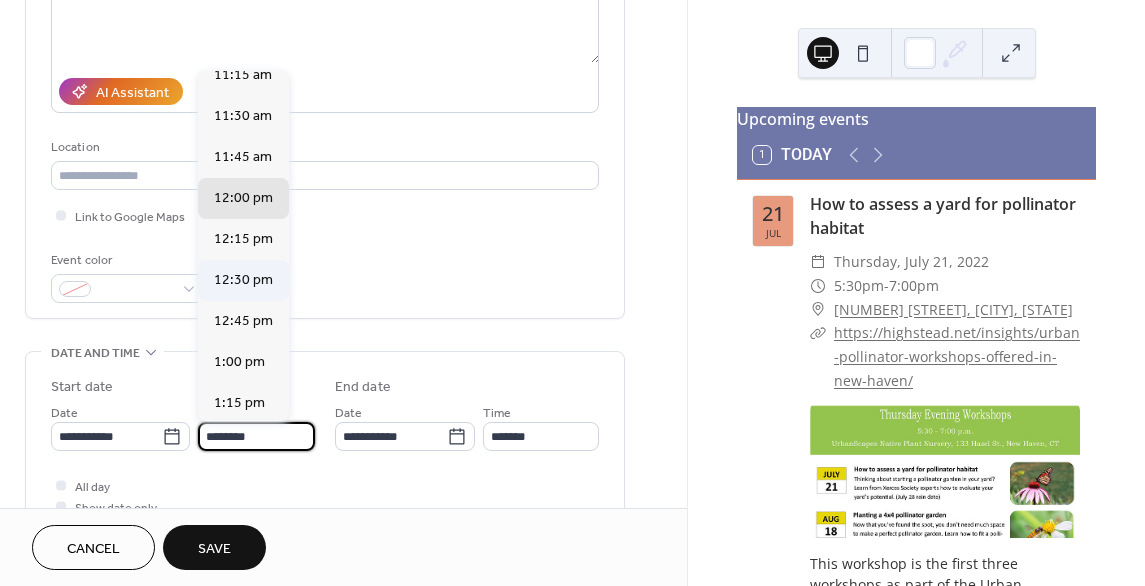 scroll, scrollTop: 1768, scrollLeft: 0, axis: vertical 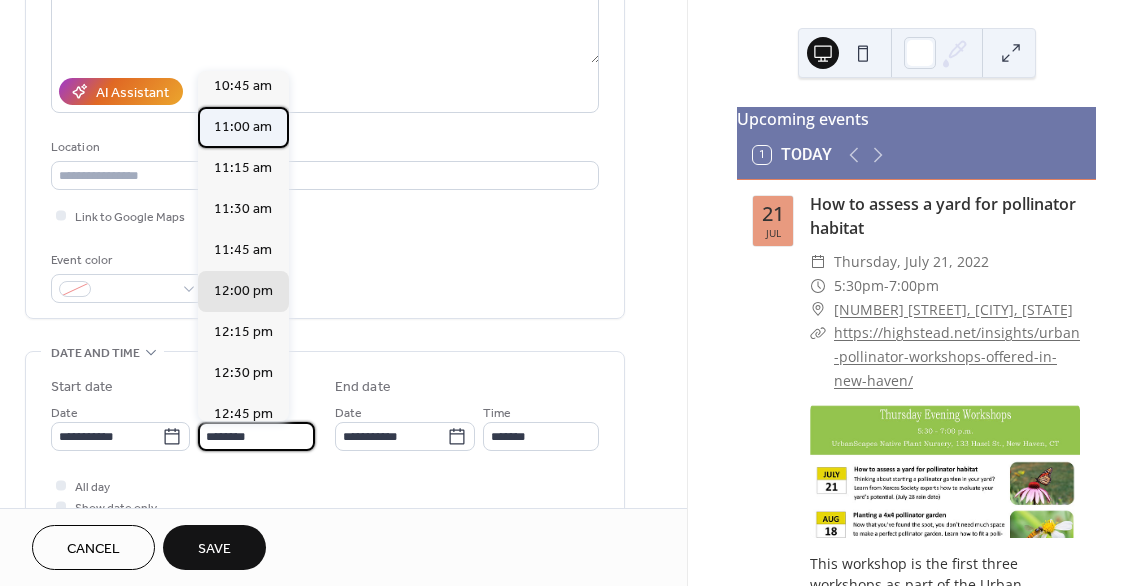 click on "11:00 am" at bounding box center (243, 126) 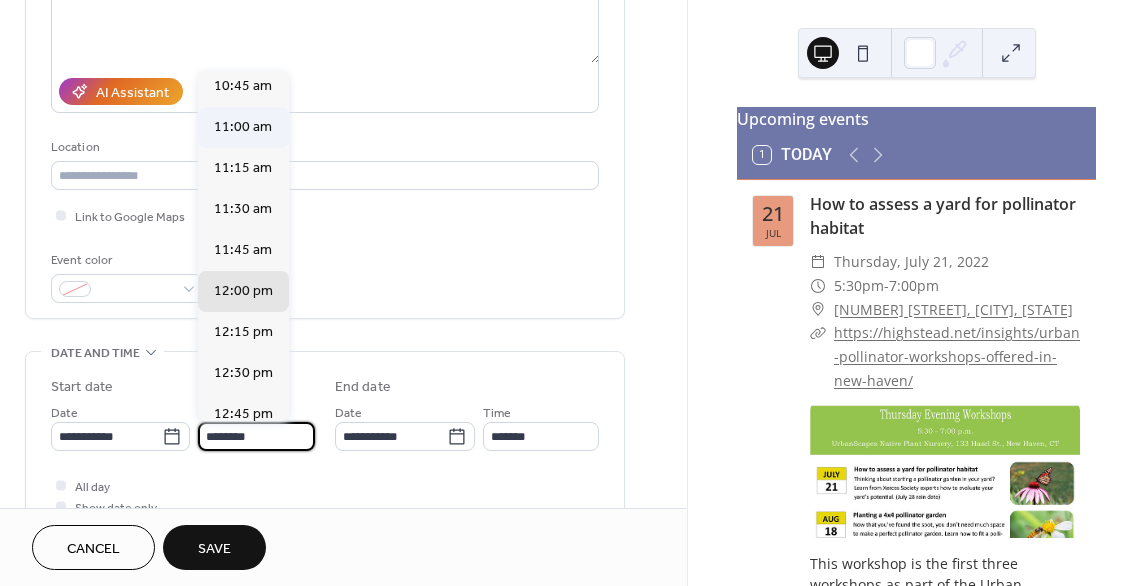 type on "********" 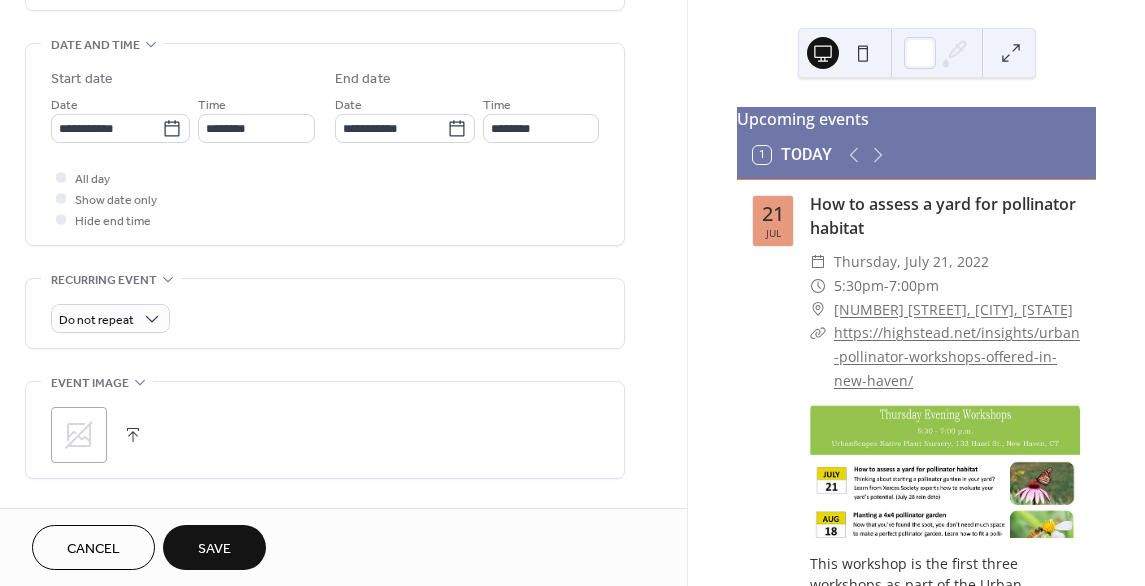 scroll, scrollTop: 700, scrollLeft: 0, axis: vertical 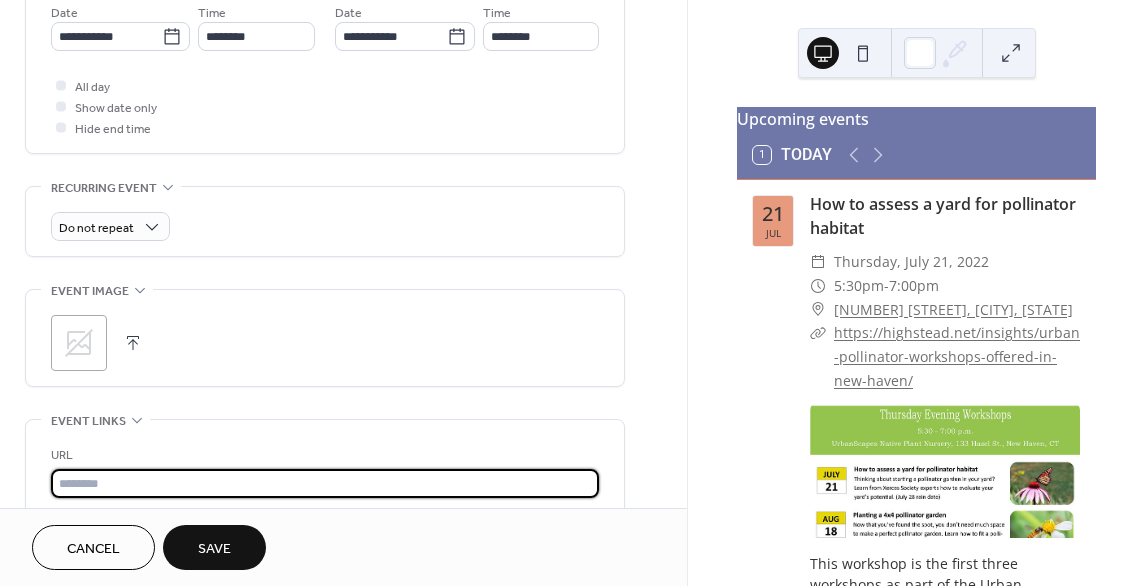 click at bounding box center (325, 483) 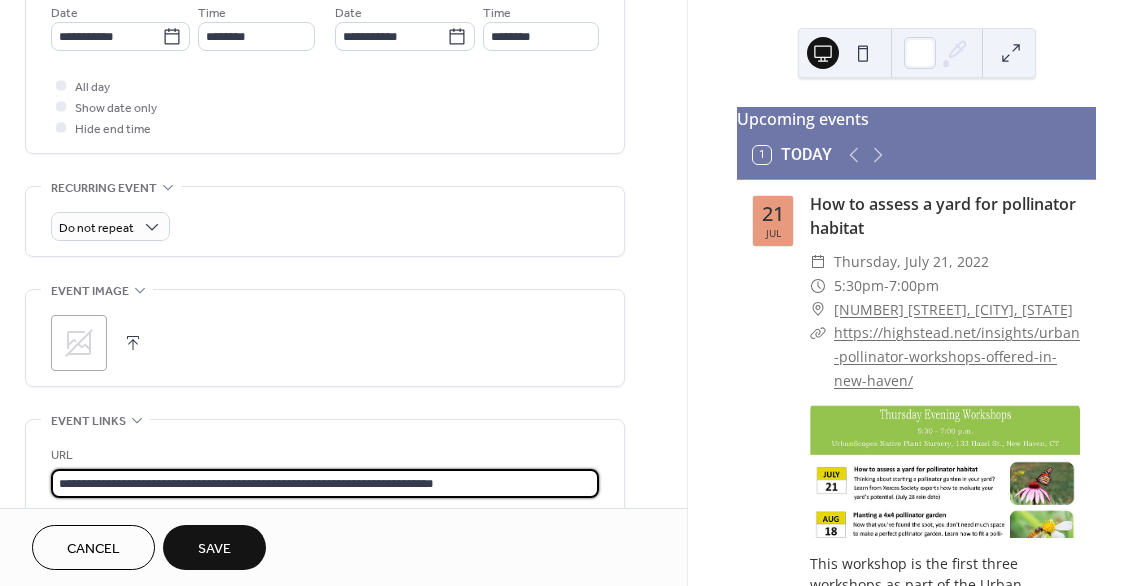 type on "**********" 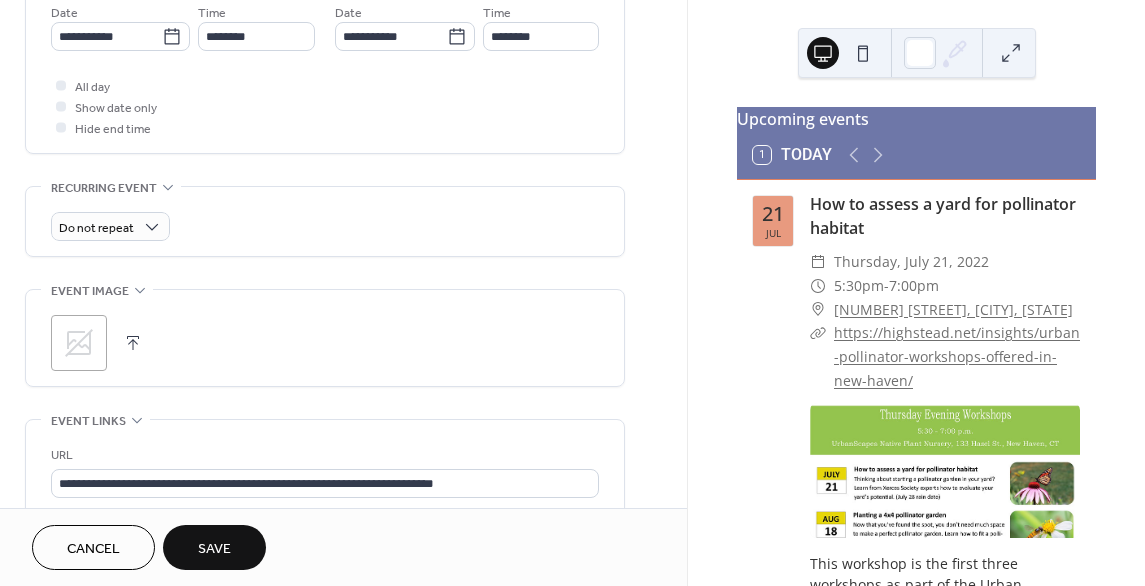 click on "**********" at bounding box center (325, 88) 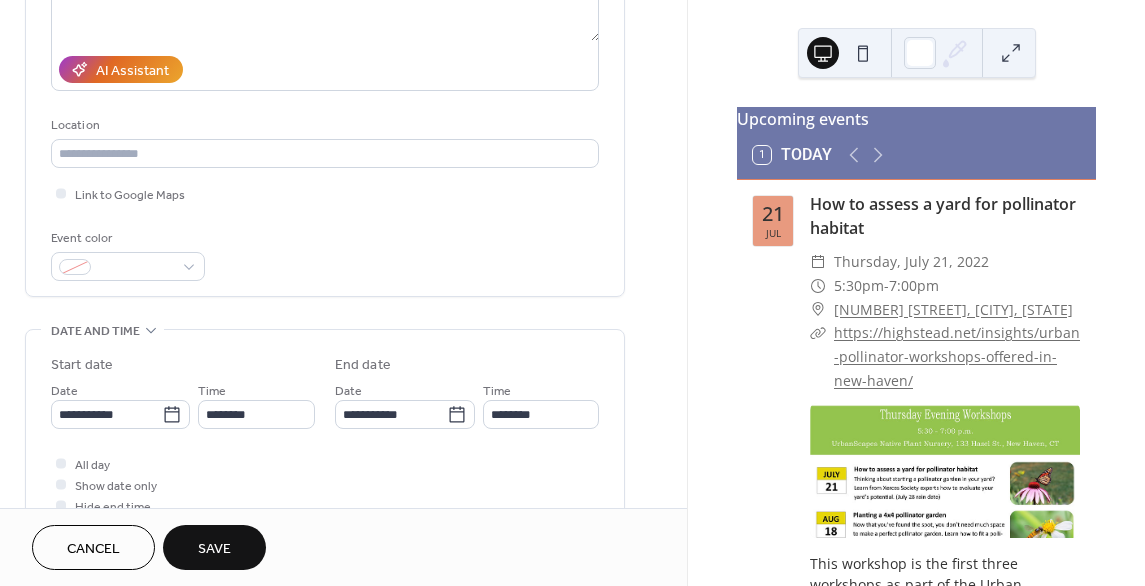 scroll, scrollTop: 300, scrollLeft: 0, axis: vertical 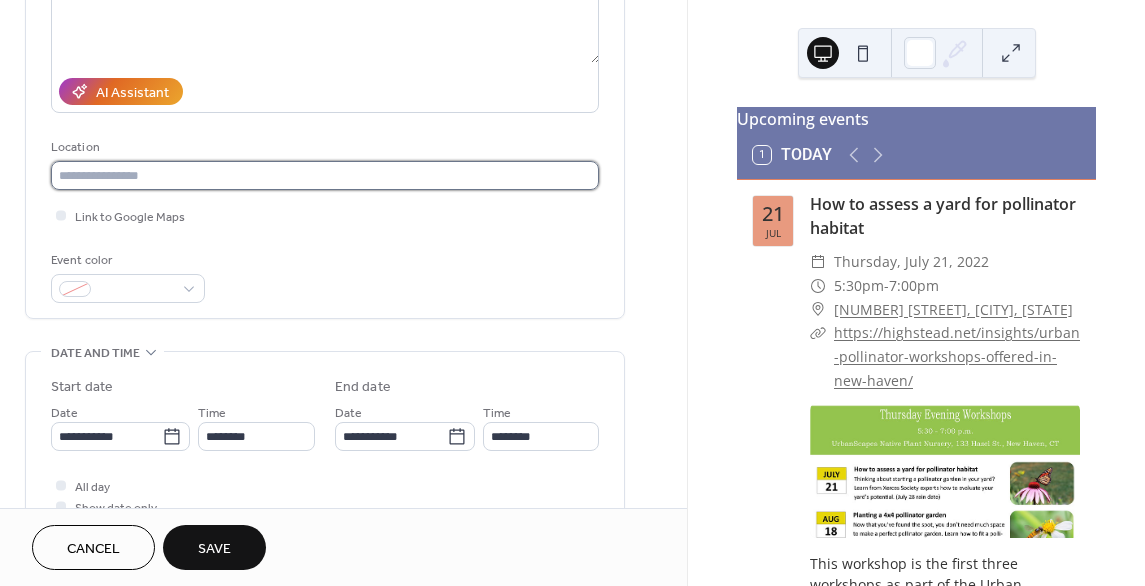 click at bounding box center [325, 175] 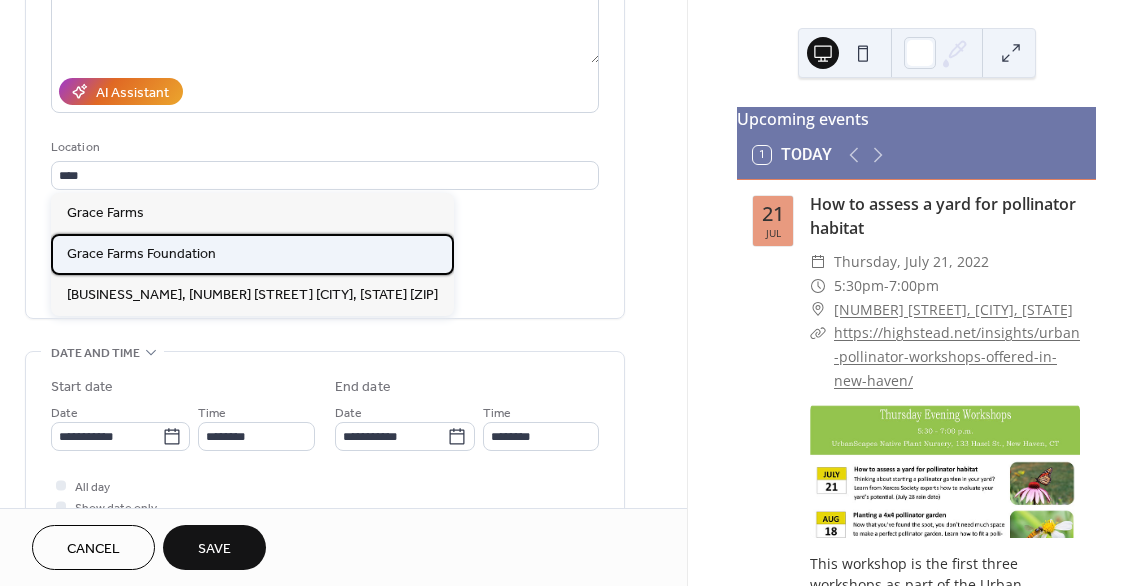 click on "Grace Farms Foundation" at bounding box center [141, 254] 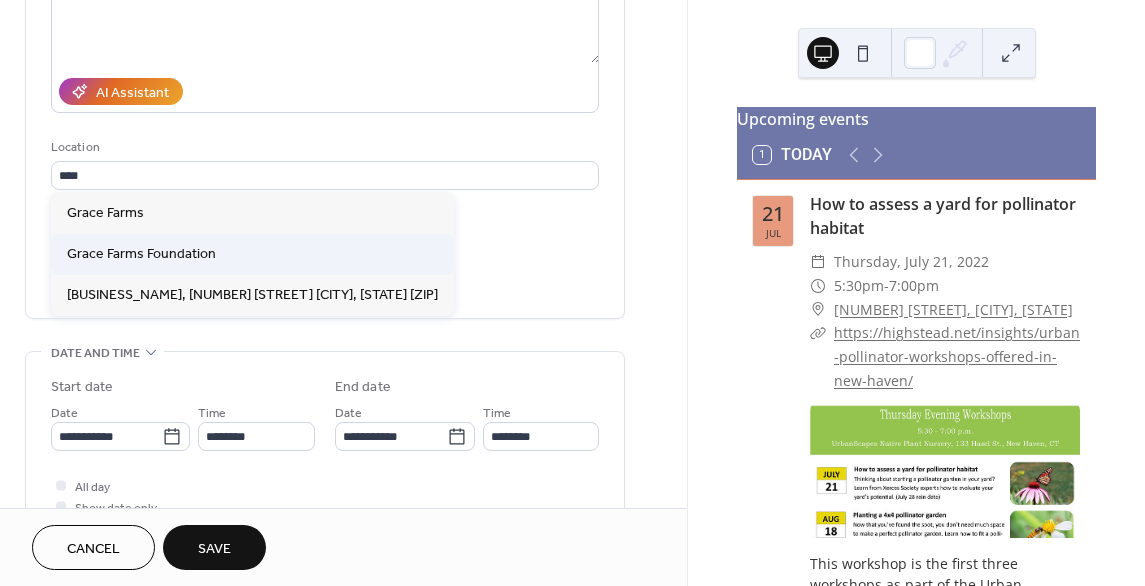 type on "**********" 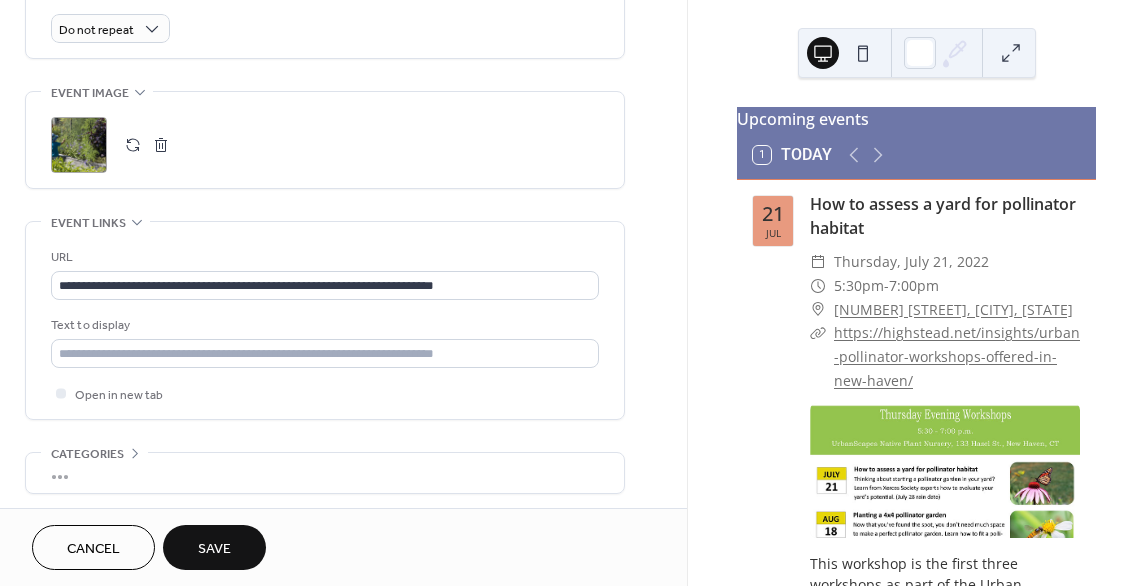 scroll, scrollTop: 900, scrollLeft: 0, axis: vertical 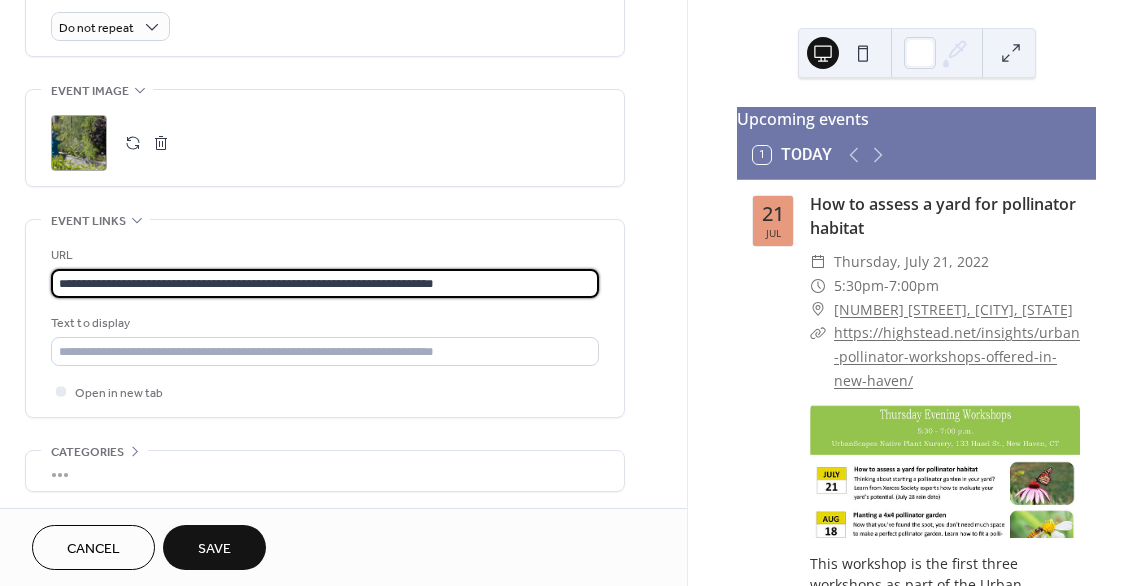 click on "**********" at bounding box center (325, 283) 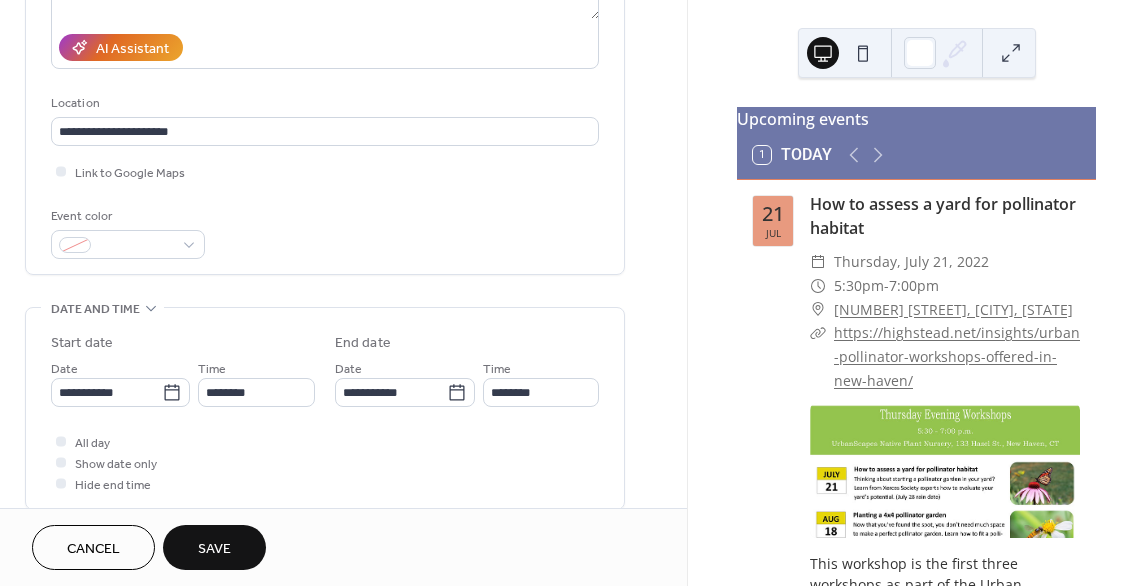 scroll, scrollTop: 0, scrollLeft: 0, axis: both 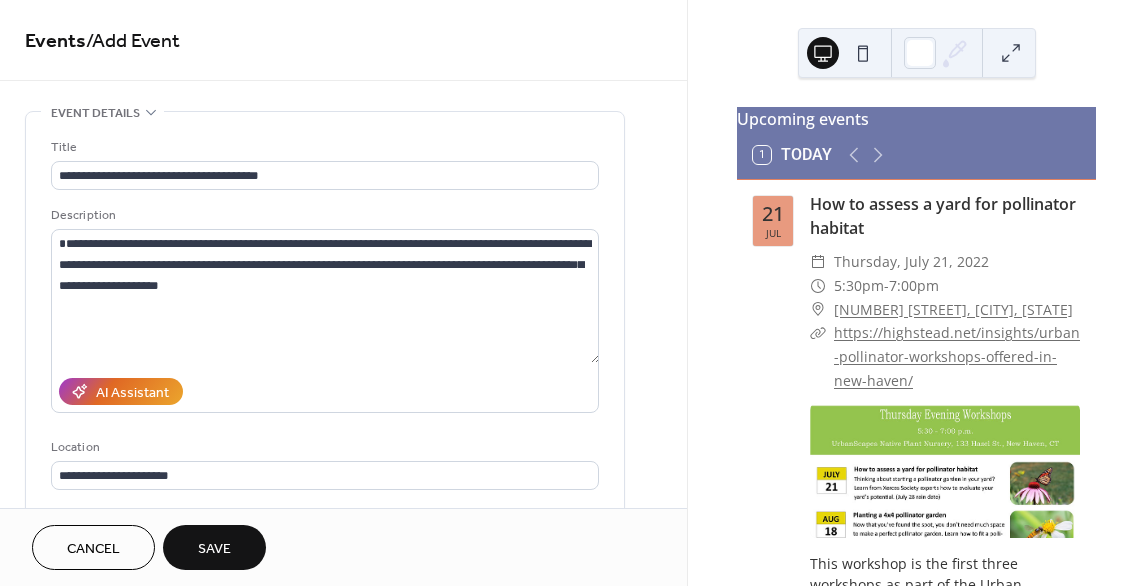 type on "**********" 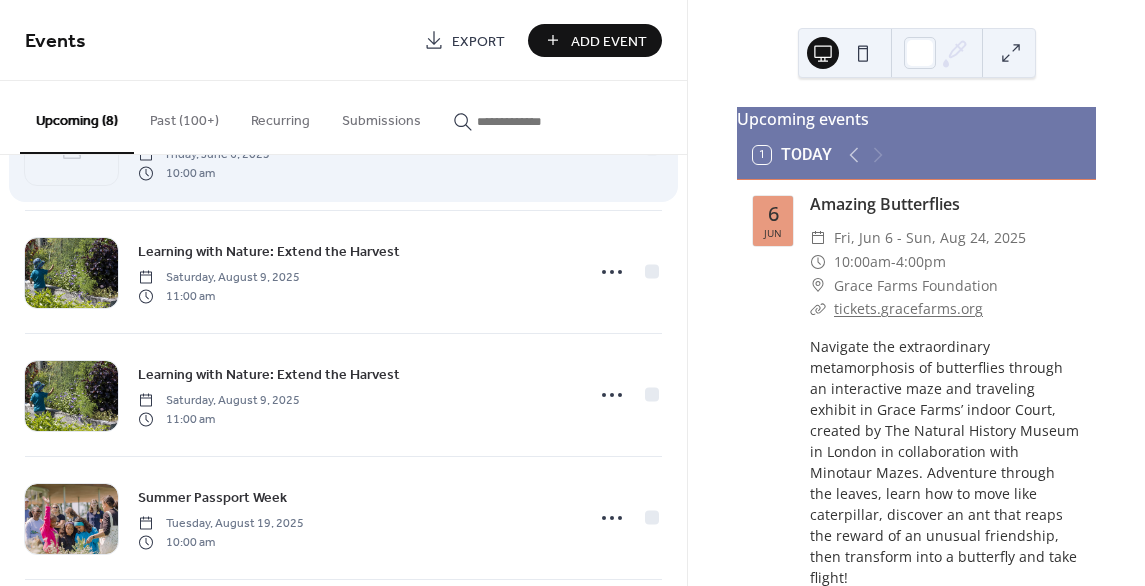 scroll, scrollTop: 100, scrollLeft: 0, axis: vertical 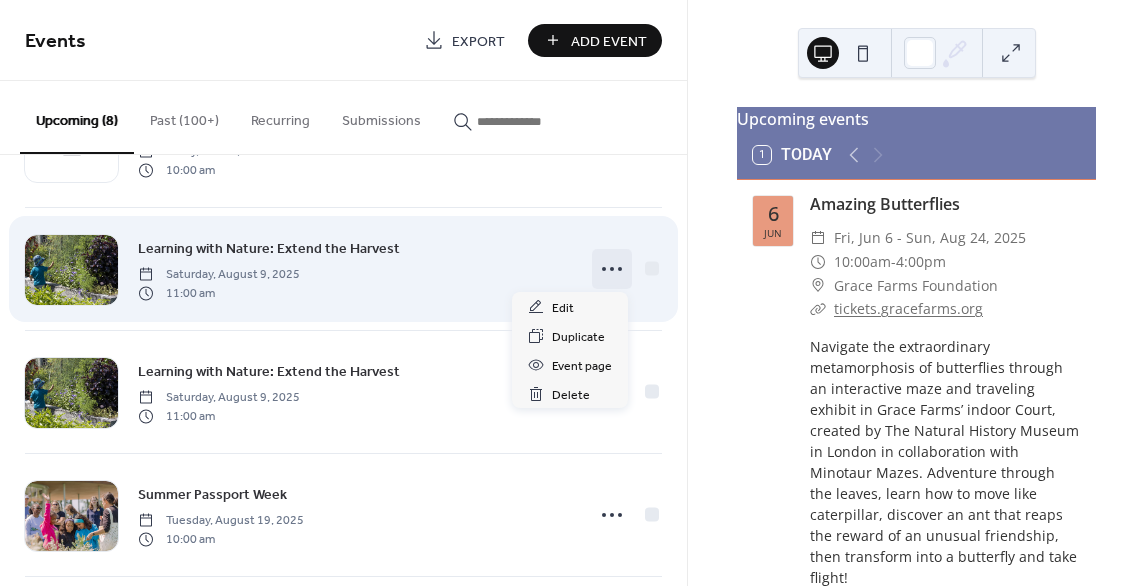 click 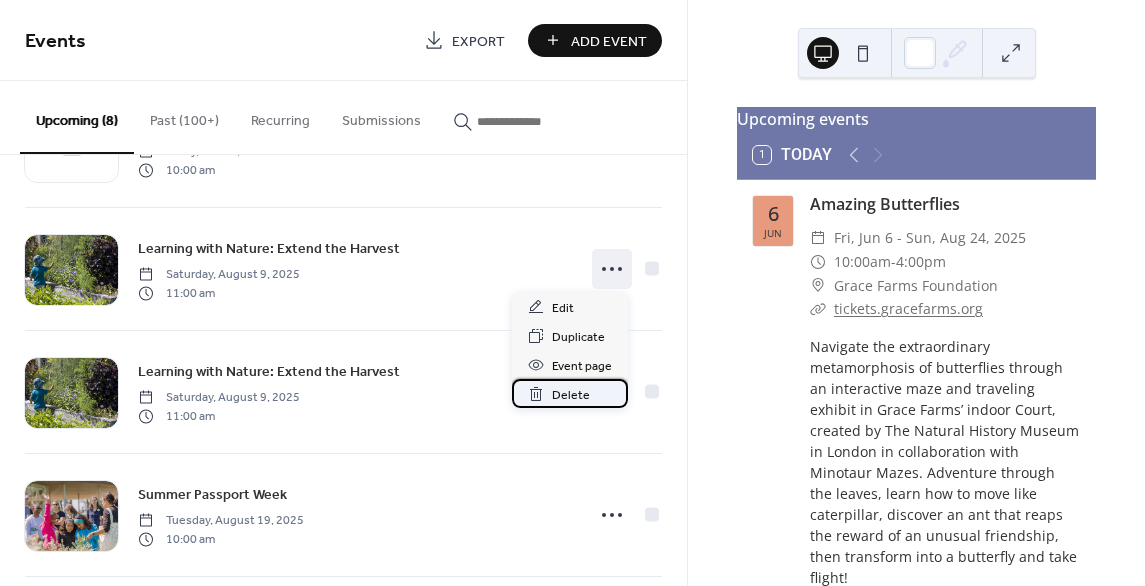 click on "Delete" at bounding box center [570, 393] 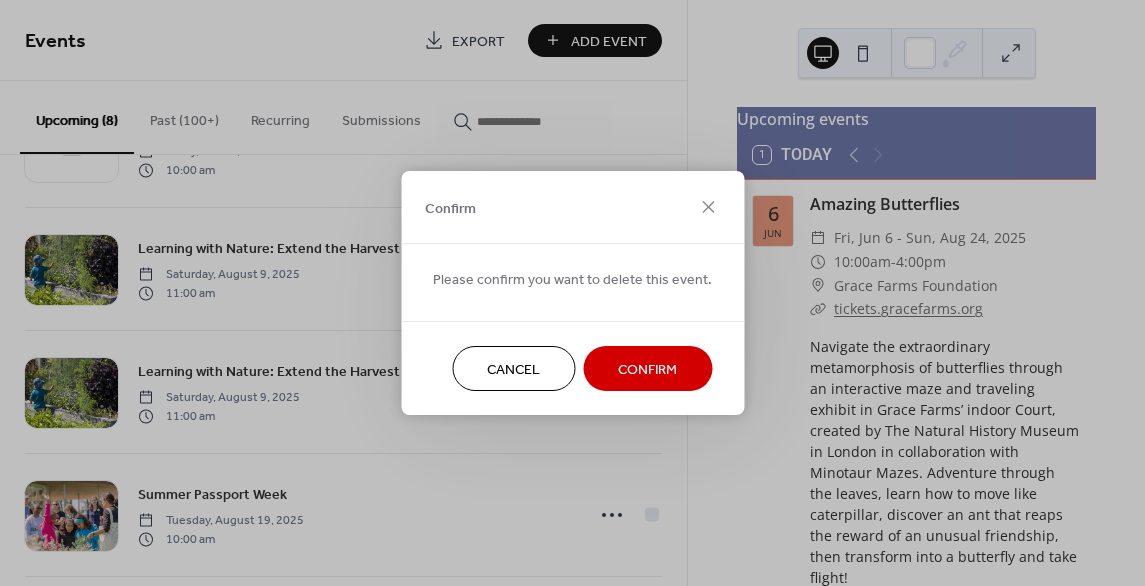 click on "Confirm" at bounding box center (647, 368) 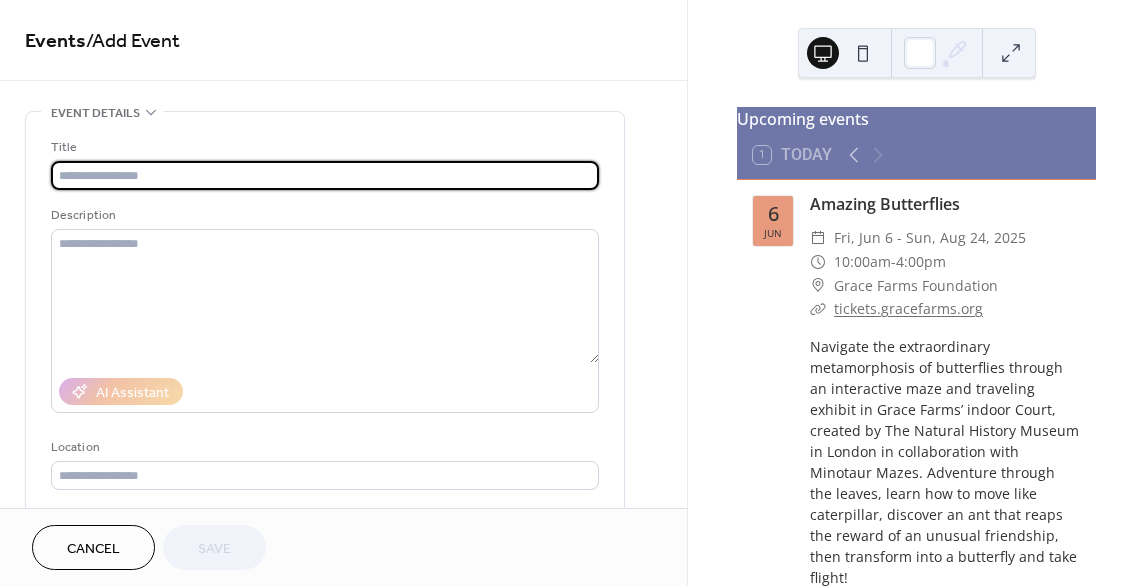 scroll, scrollTop: 0, scrollLeft: 0, axis: both 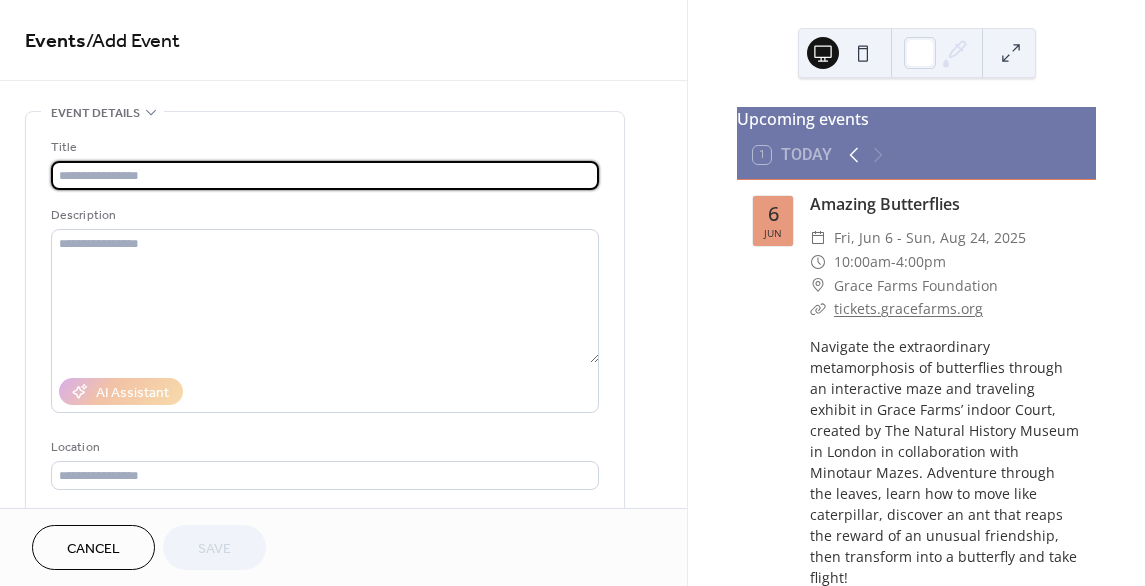 click 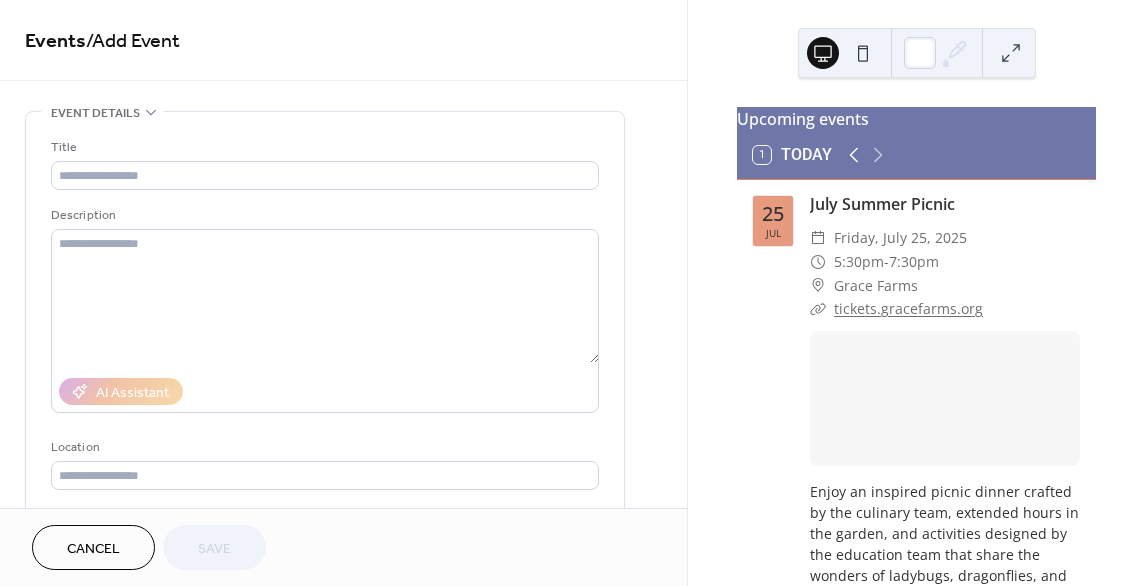 click 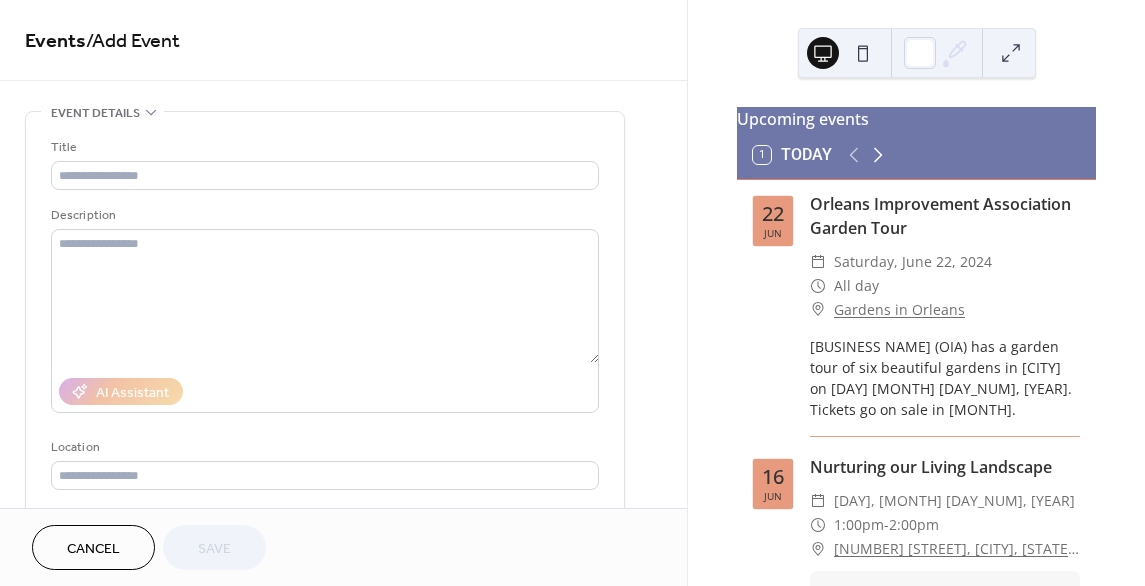 click 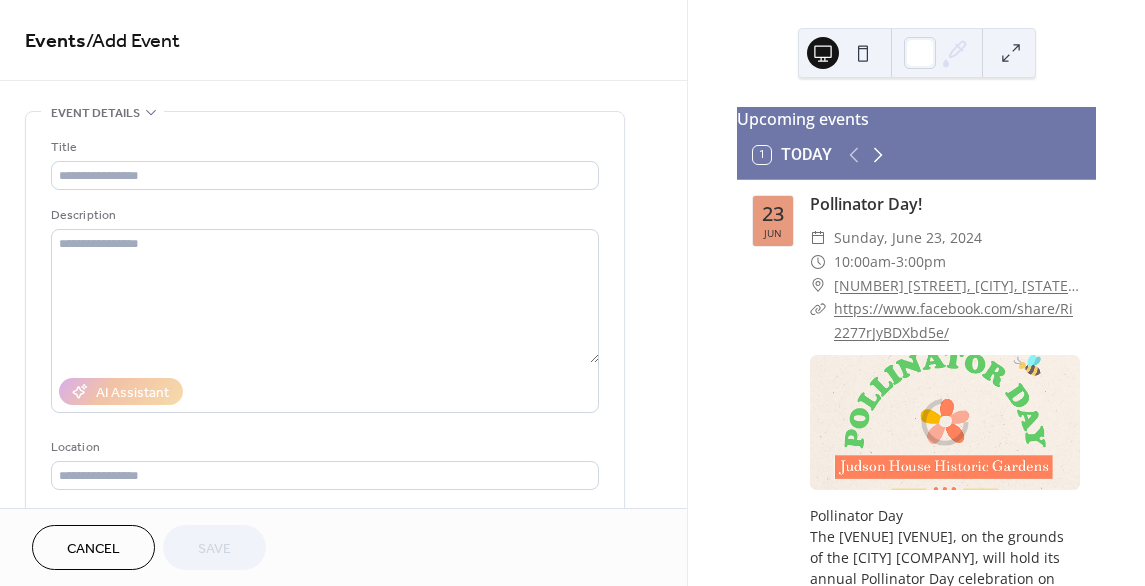 click 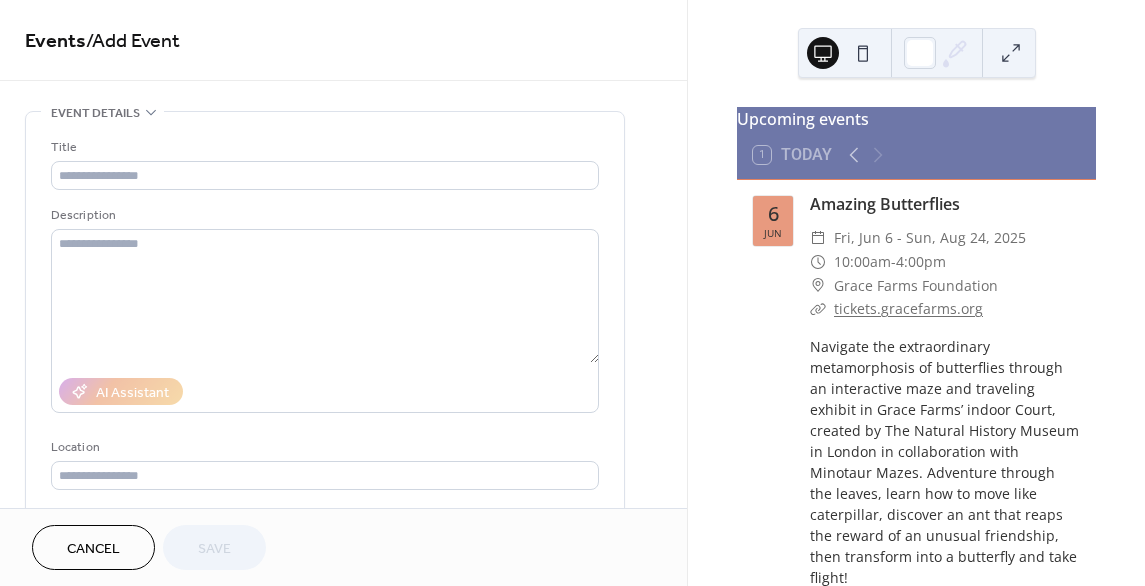 click at bounding box center (863, 53) 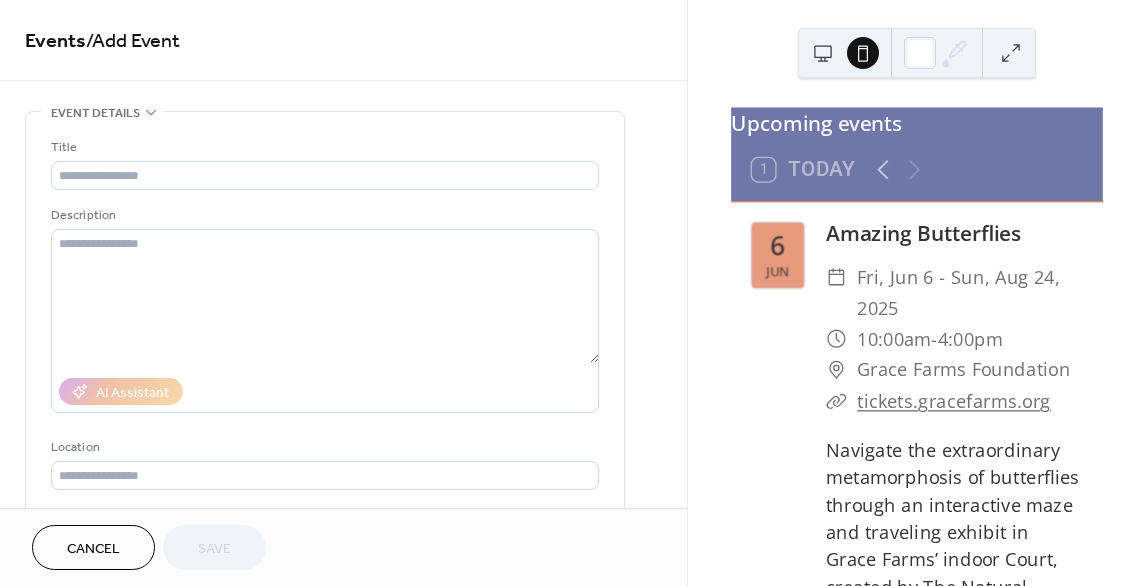 click at bounding box center (843, 53) 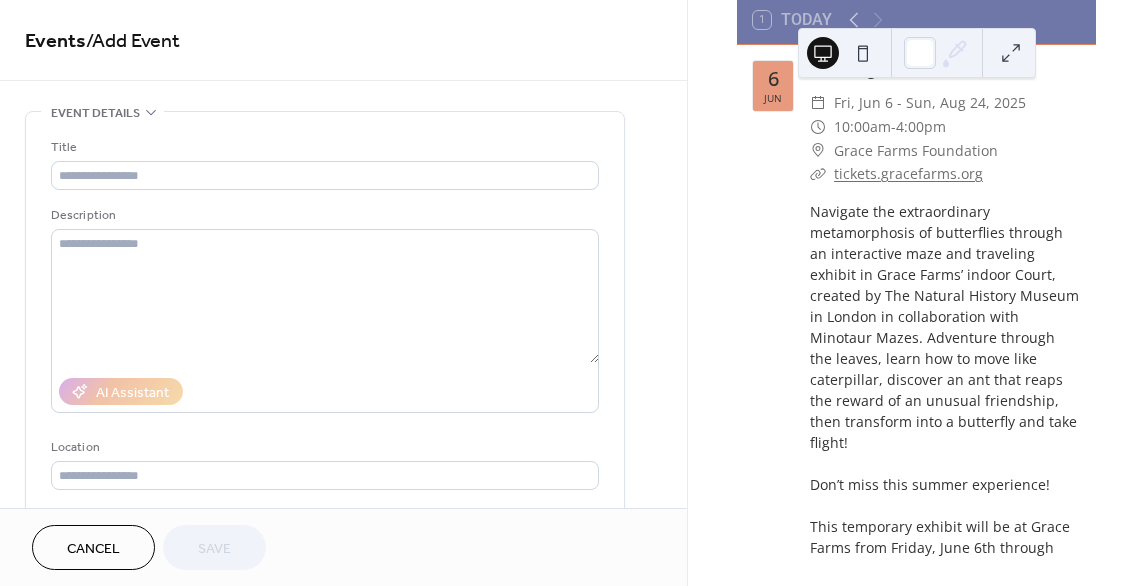 scroll, scrollTop: 138, scrollLeft: 0, axis: vertical 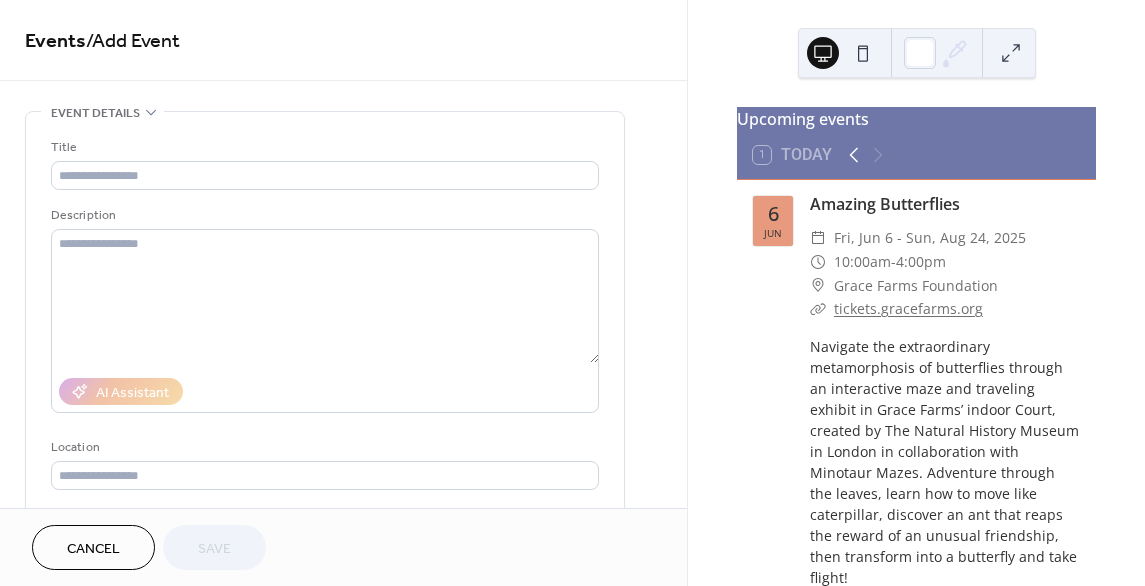 click 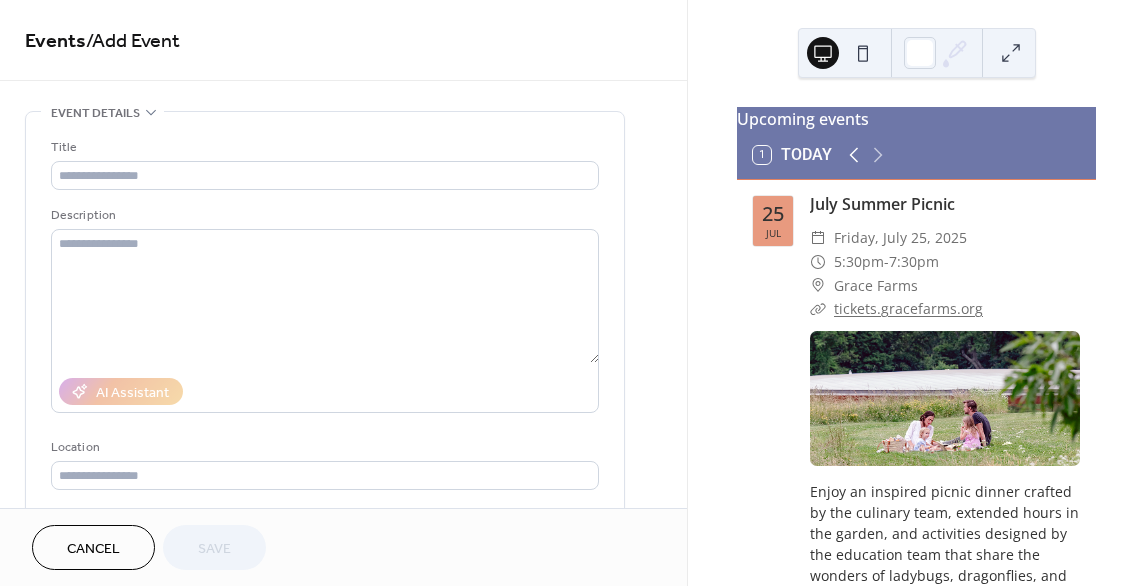 click 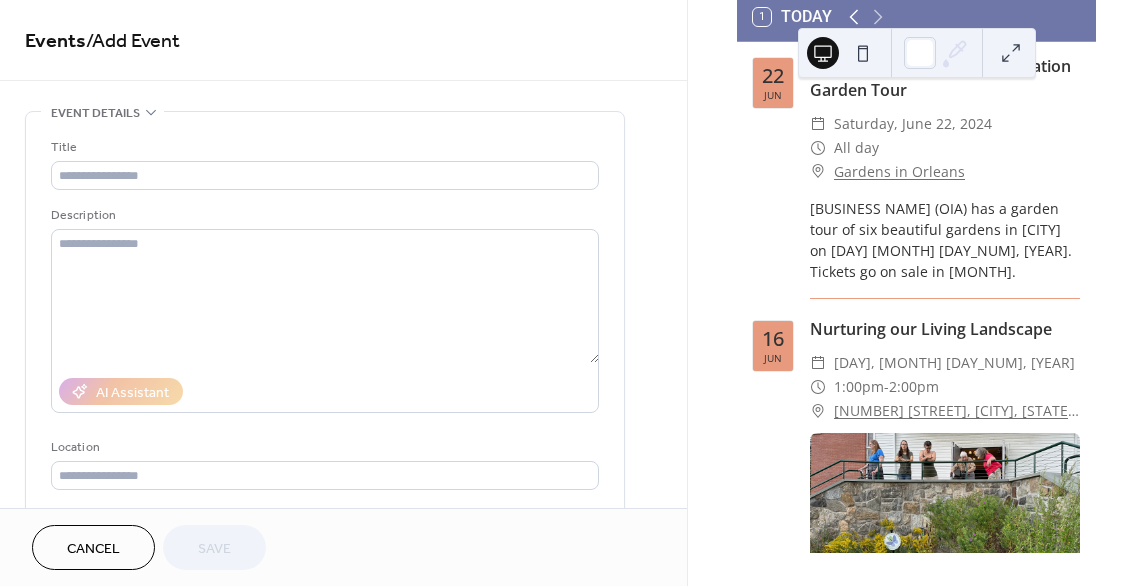 scroll, scrollTop: 38, scrollLeft: 0, axis: vertical 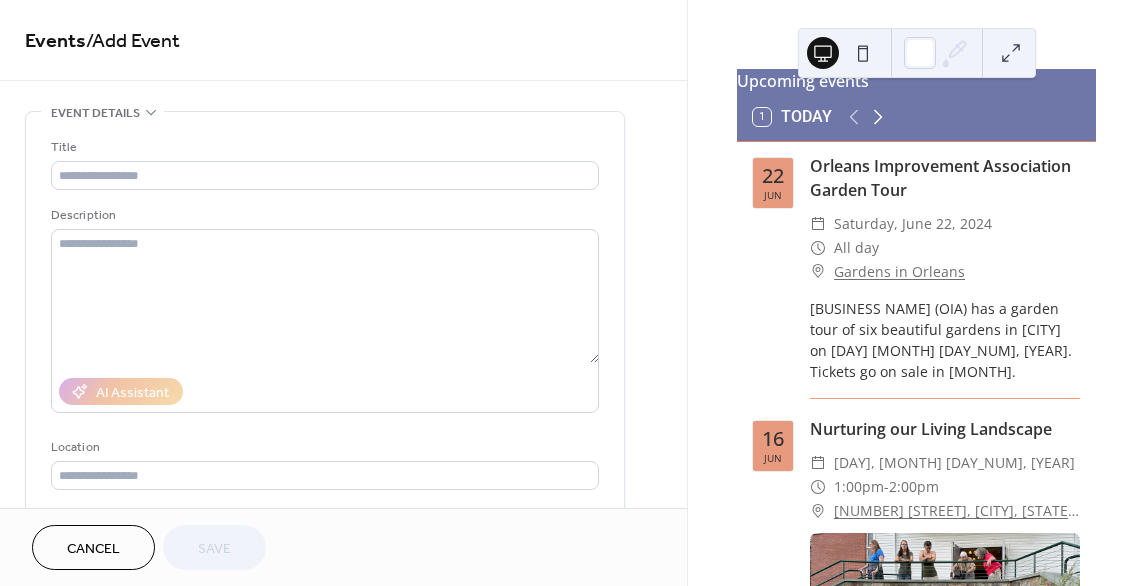 click 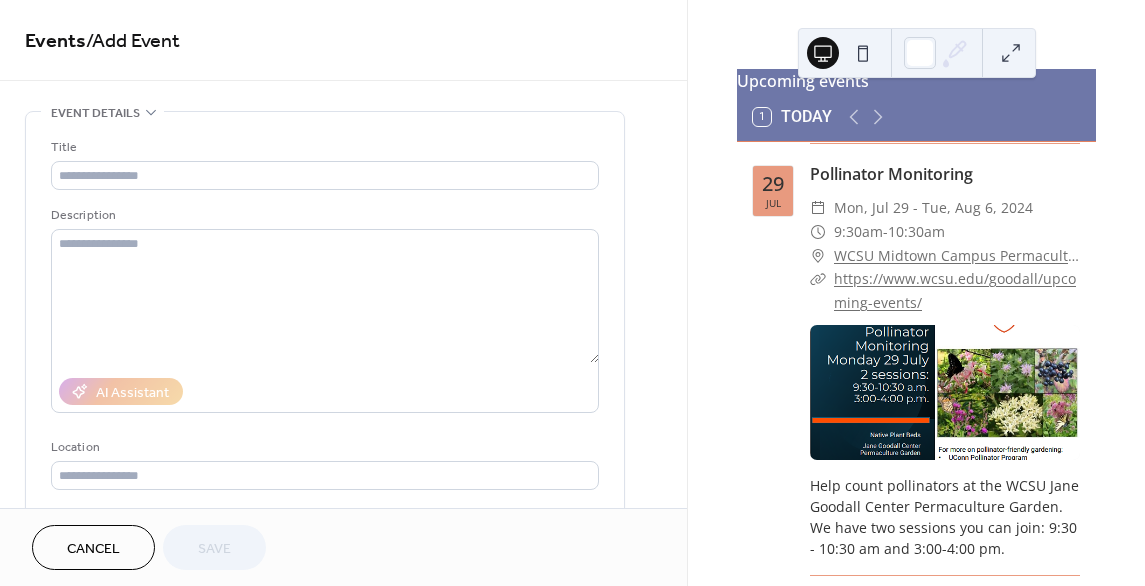 scroll, scrollTop: 3900, scrollLeft: 0, axis: vertical 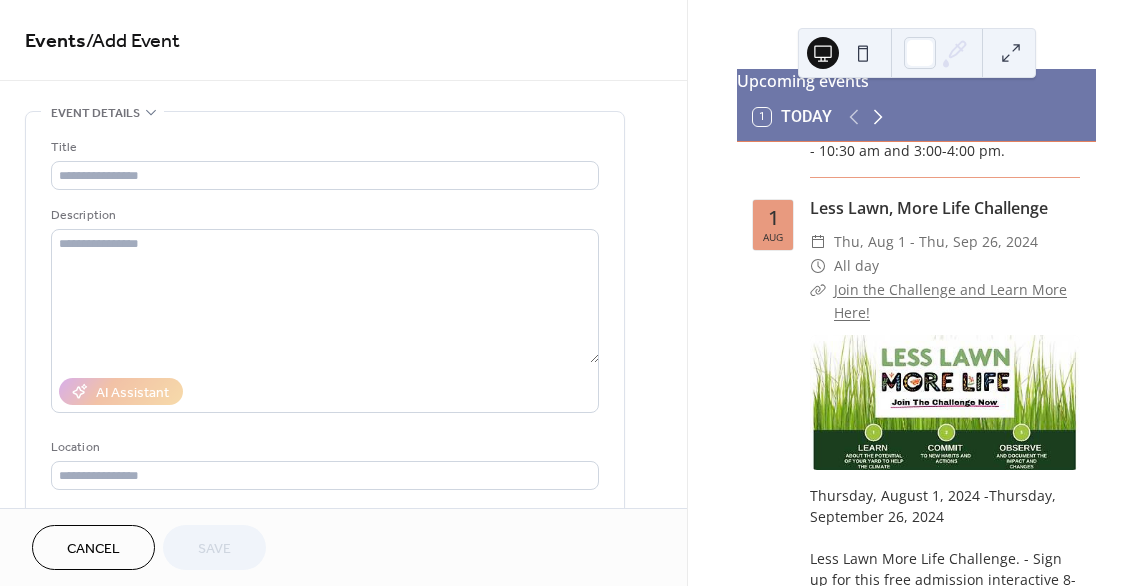 click 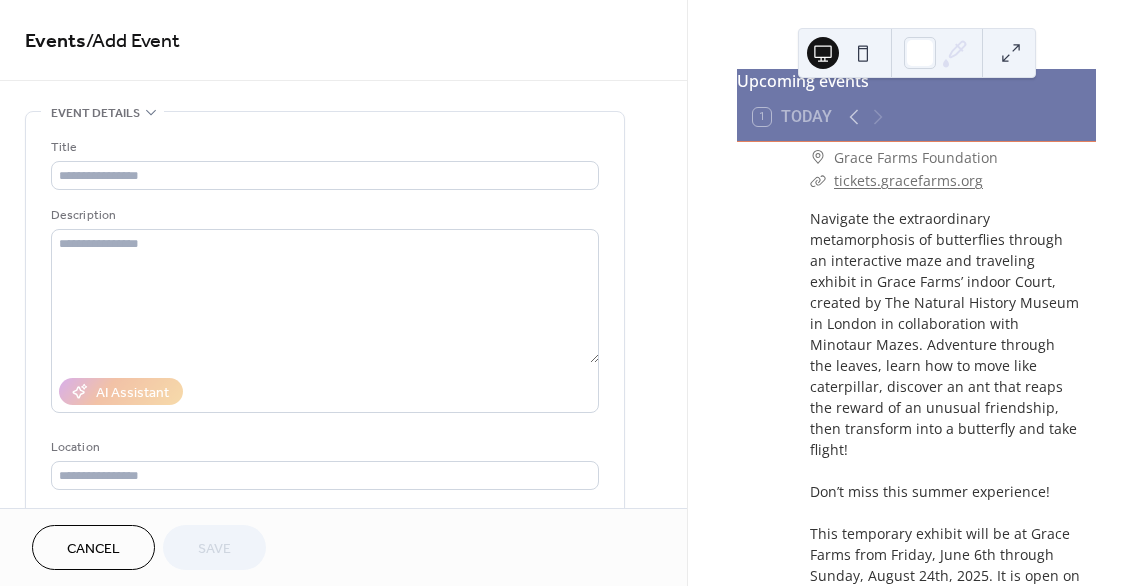 scroll, scrollTop: 0, scrollLeft: 0, axis: both 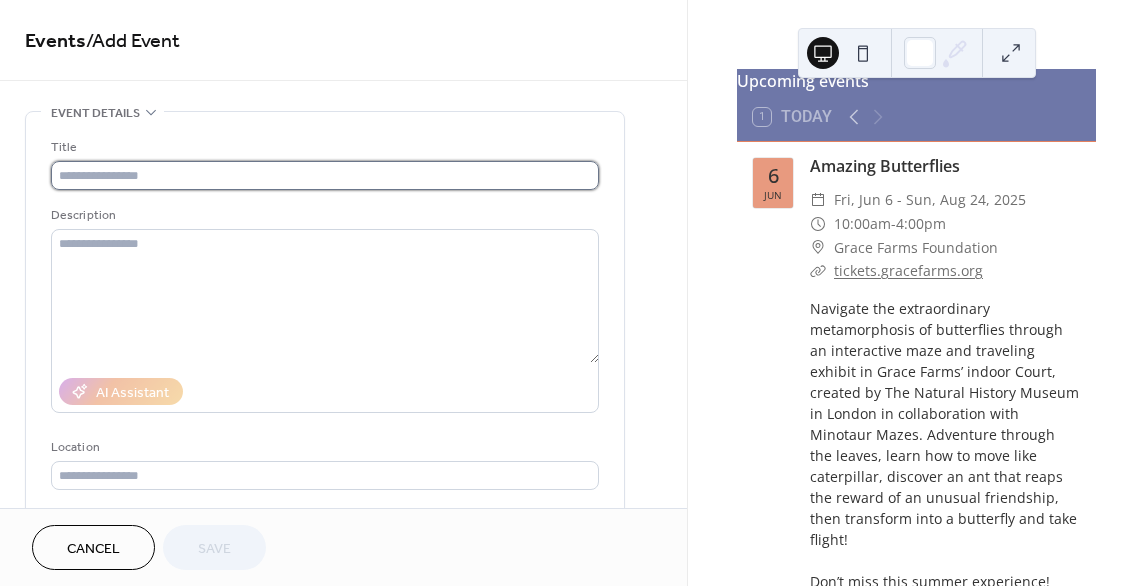 drag, startPoint x: 160, startPoint y: 154, endPoint x: 168, endPoint y: 173, distance: 20.615528 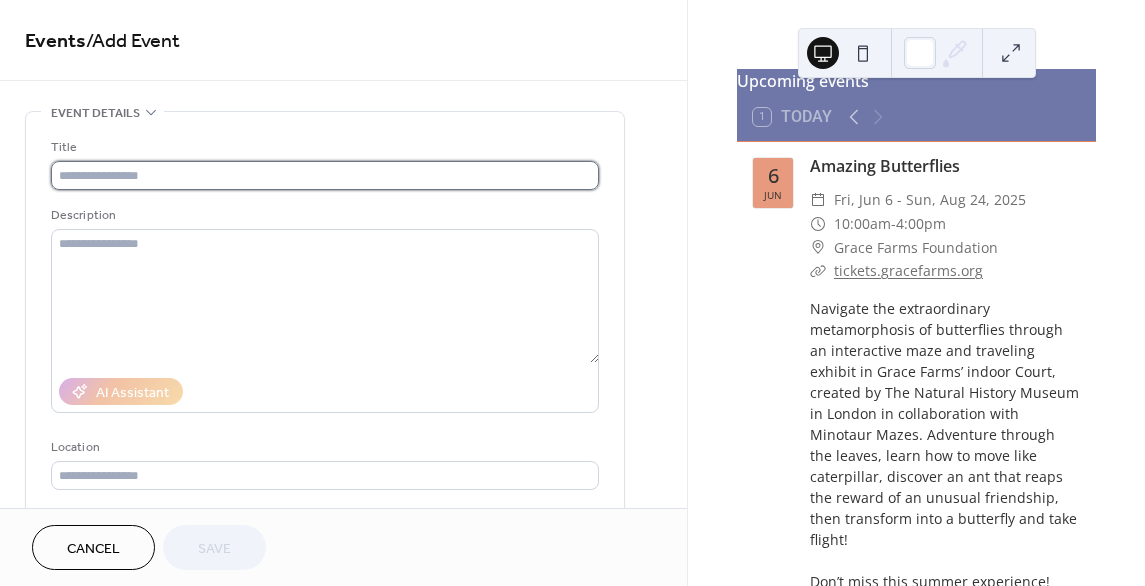 click at bounding box center (325, 175) 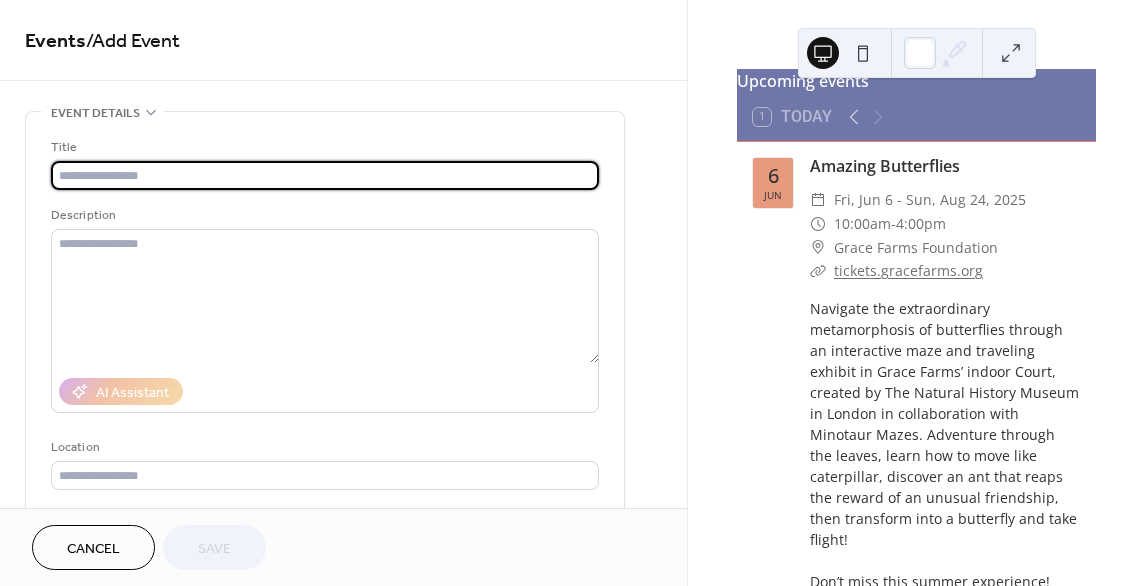 paste on "**********" 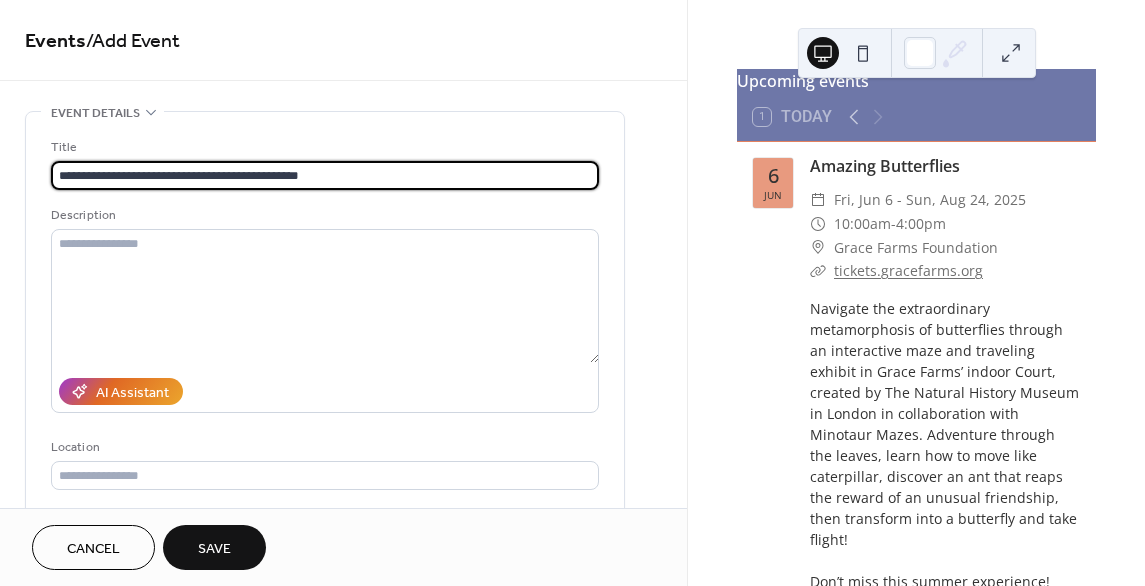 type on "**********" 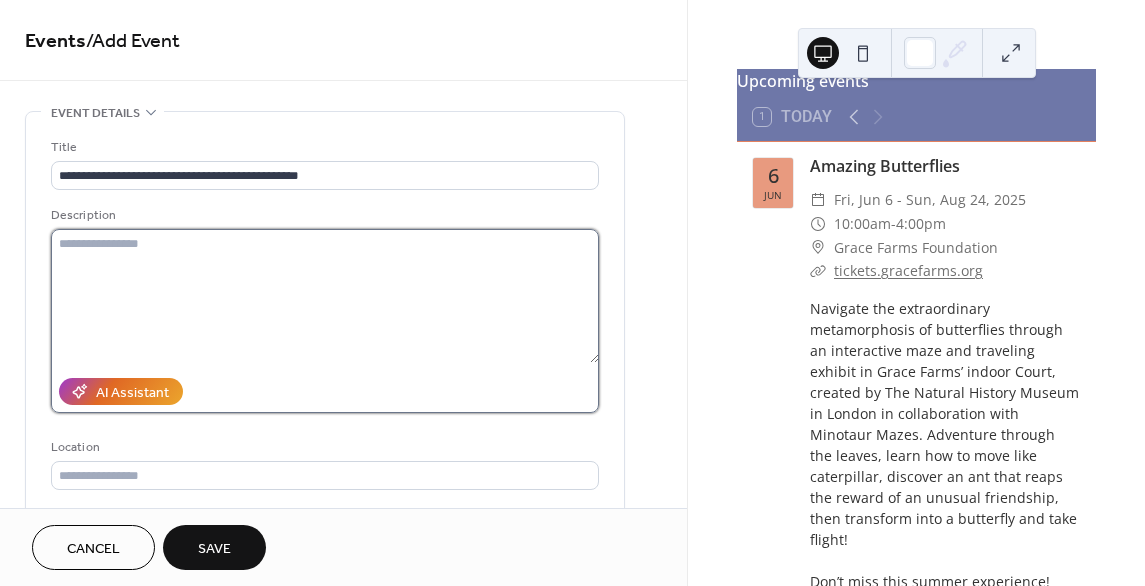 click at bounding box center (325, 296) 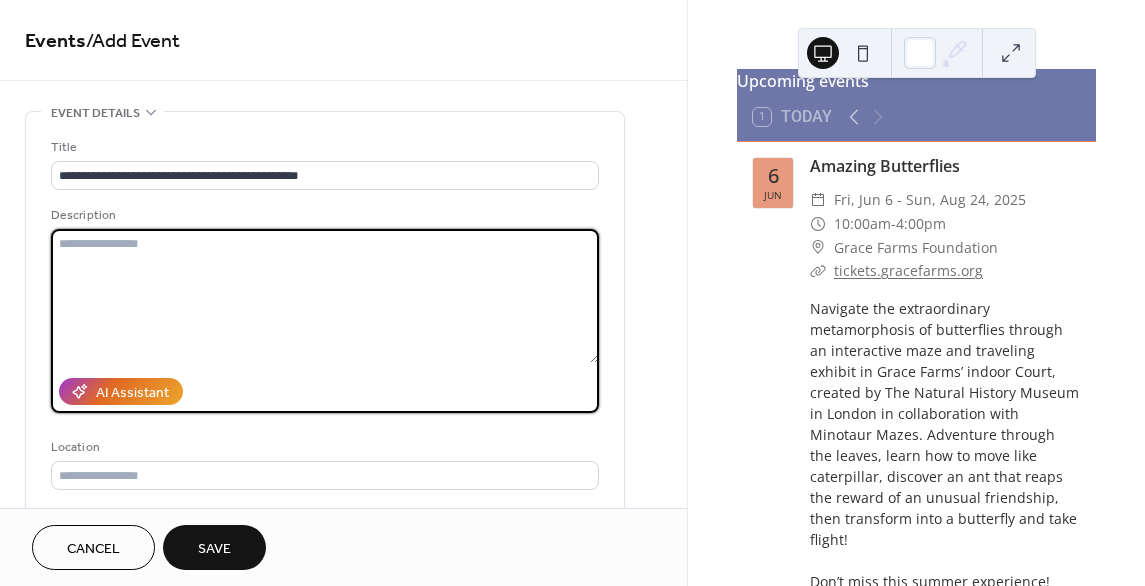 paste on "**********" 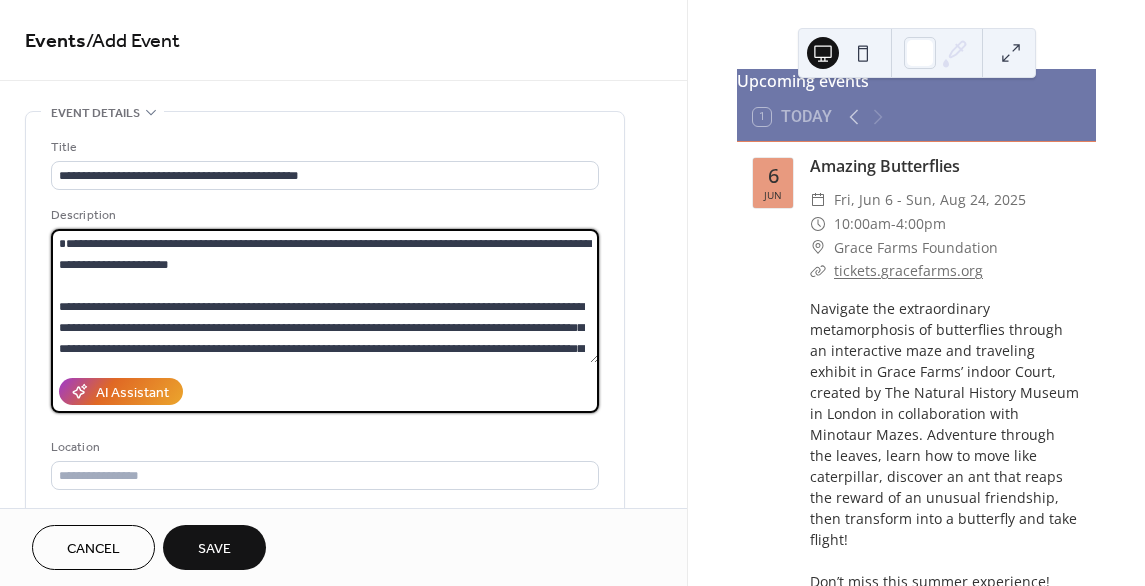 scroll, scrollTop: 207, scrollLeft: 0, axis: vertical 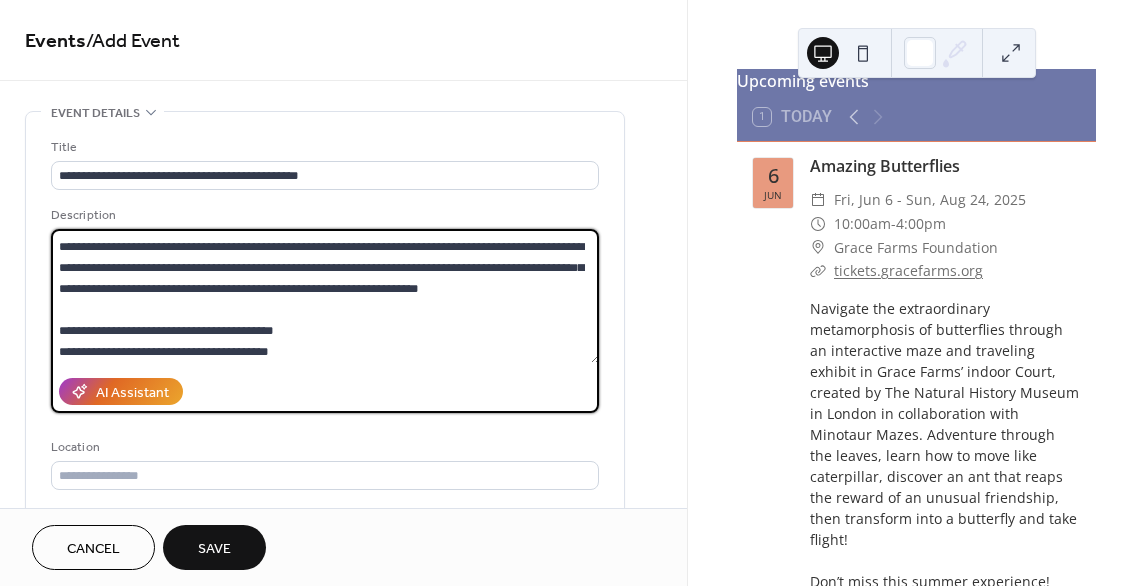 type on "**********" 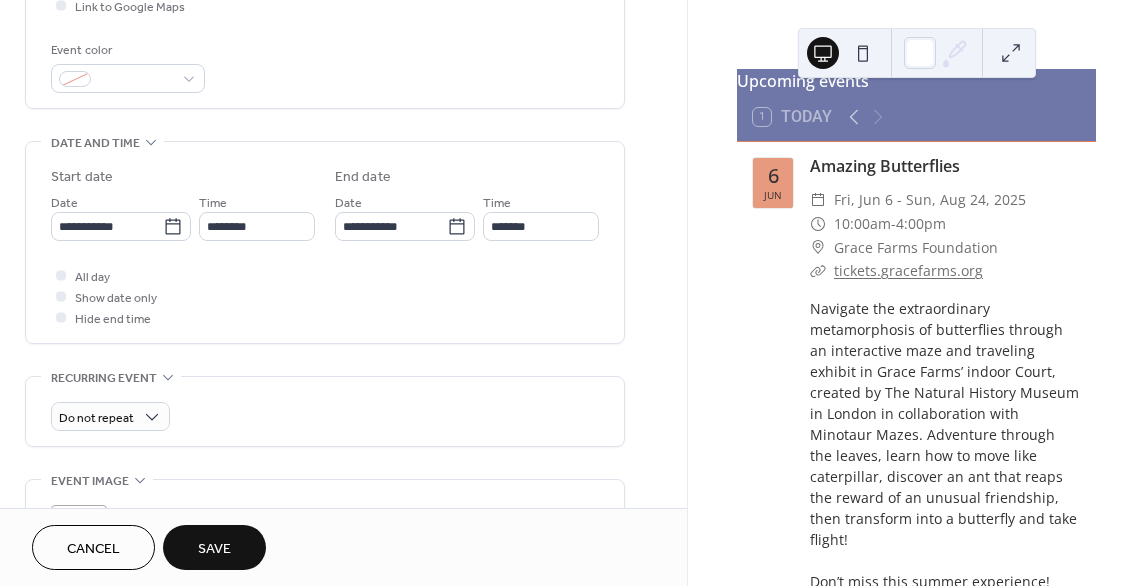 scroll, scrollTop: 600, scrollLeft: 0, axis: vertical 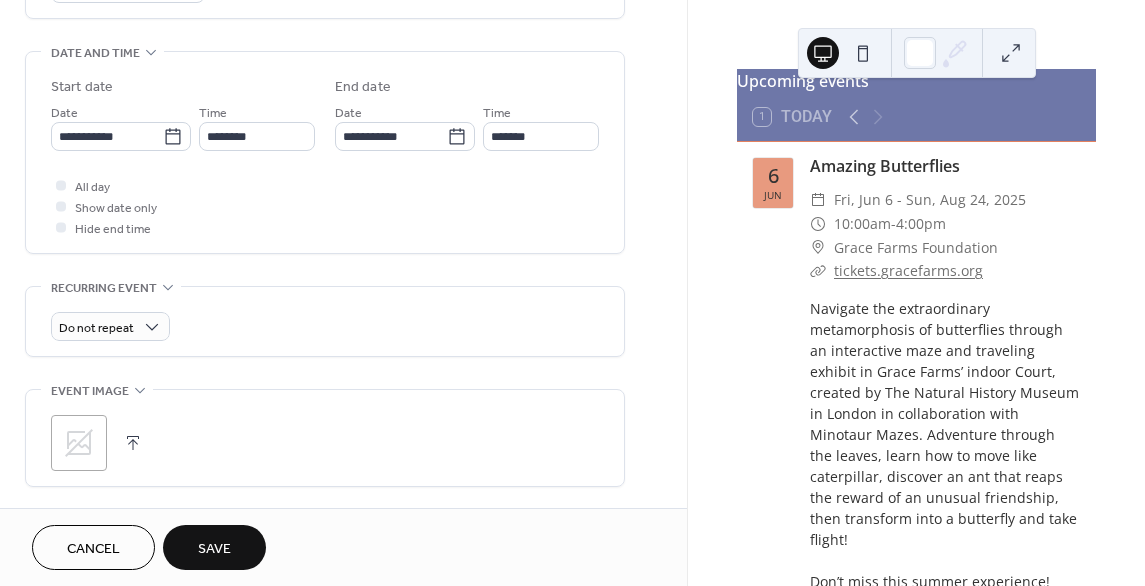 click on "**********" at bounding box center (121, 126) 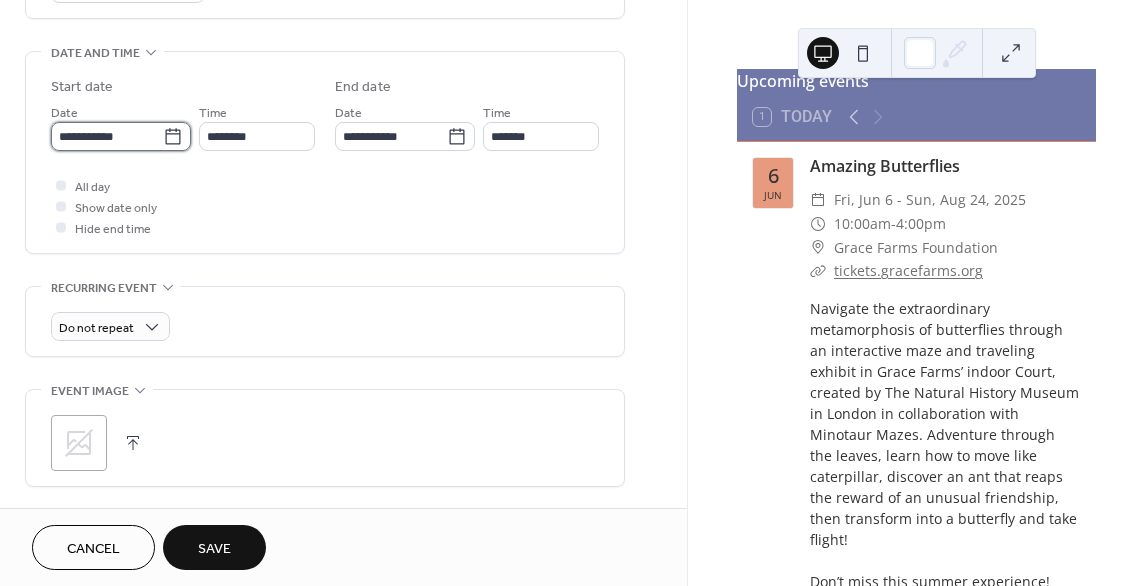 click on "**********" at bounding box center [107, 136] 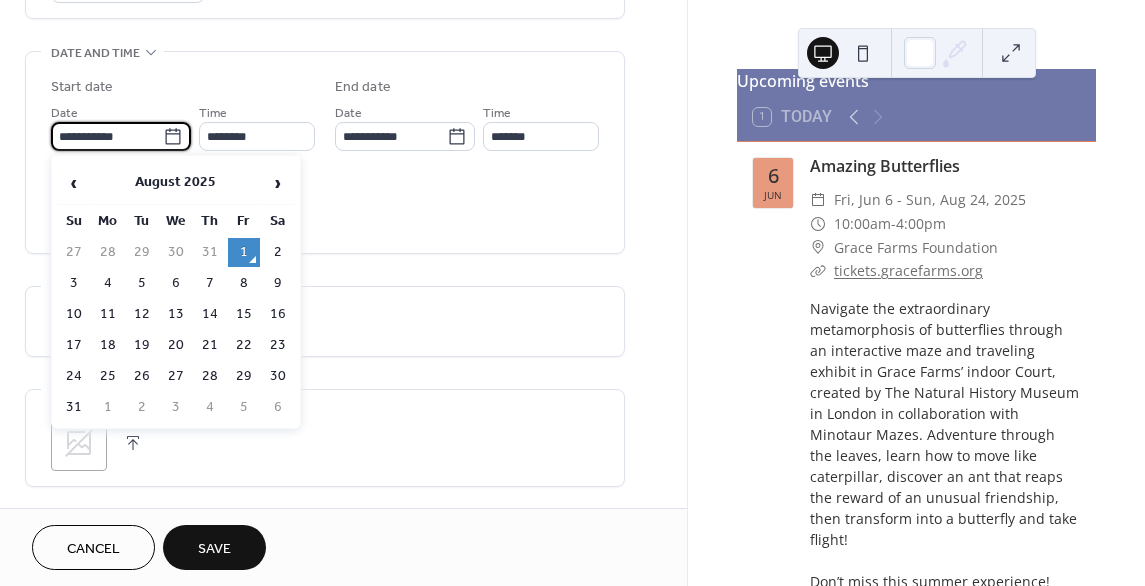 click on "**********" at bounding box center (107, 136) 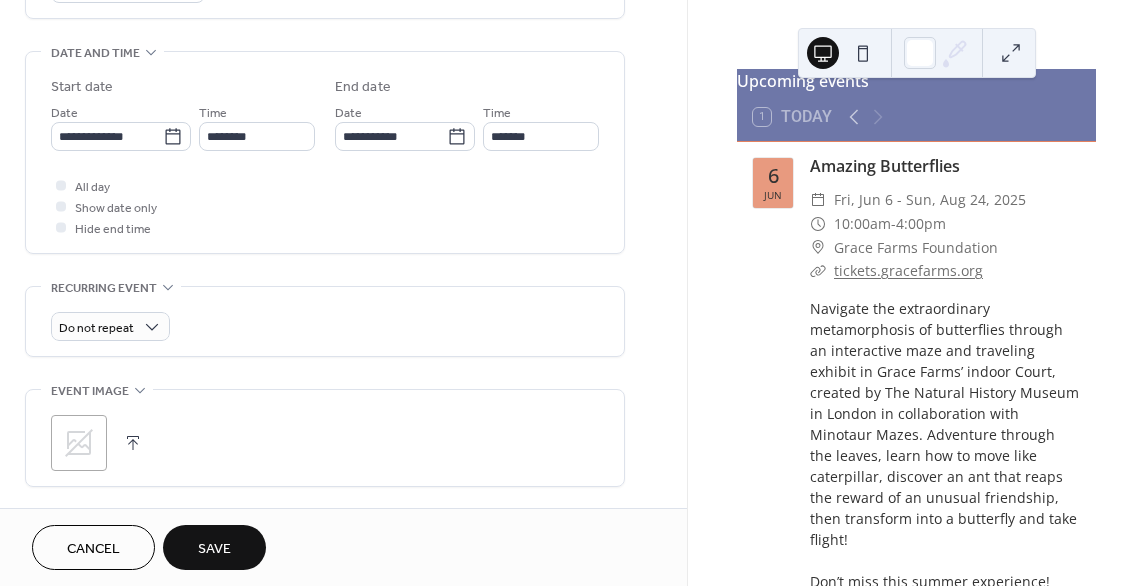 type on "**********" 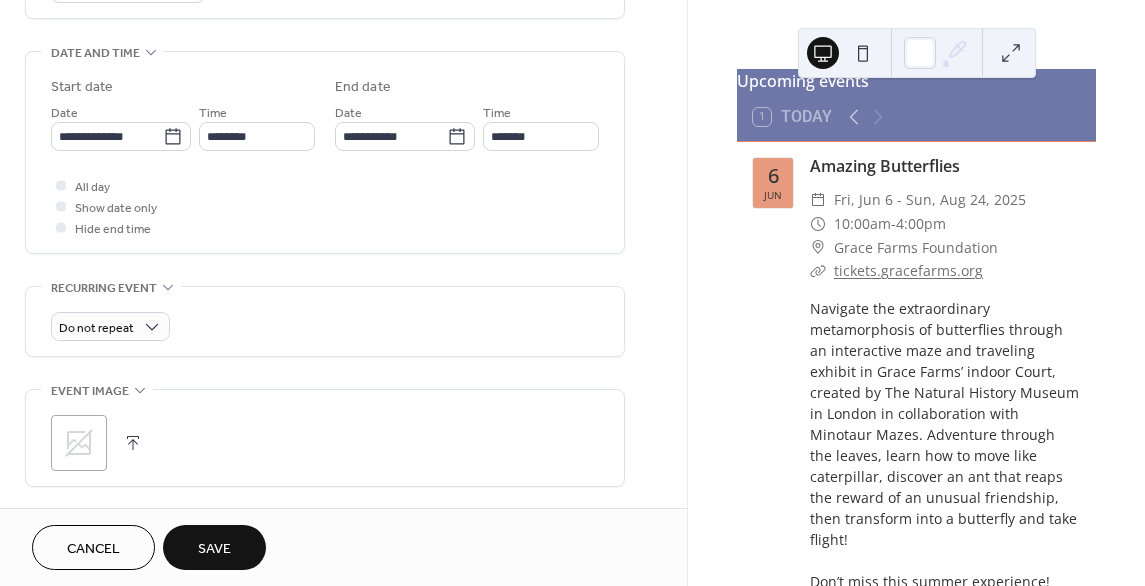 type on "**********" 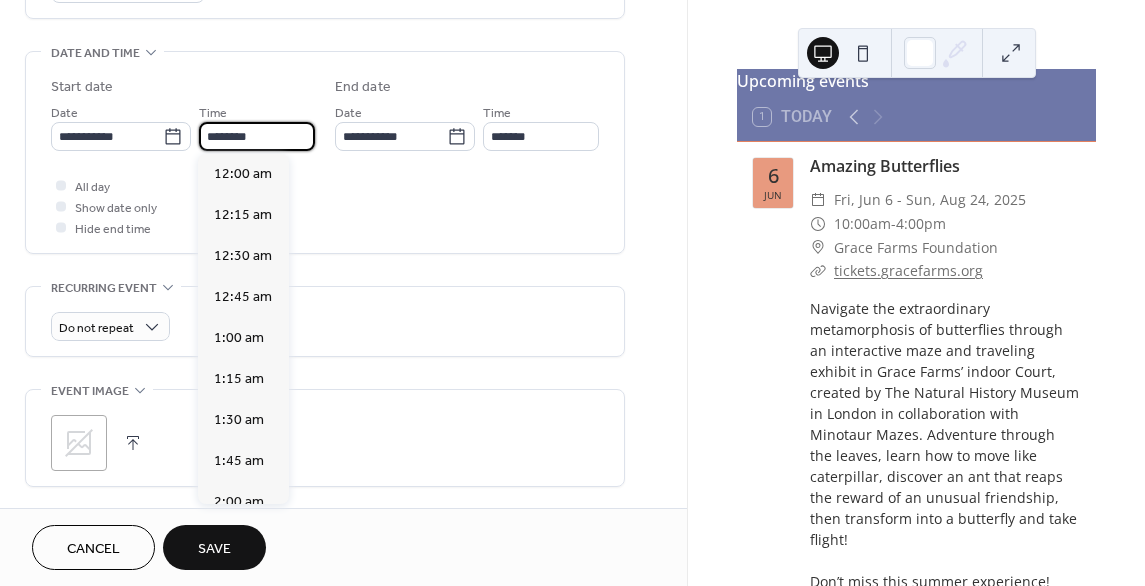 click on "********" at bounding box center [257, 136] 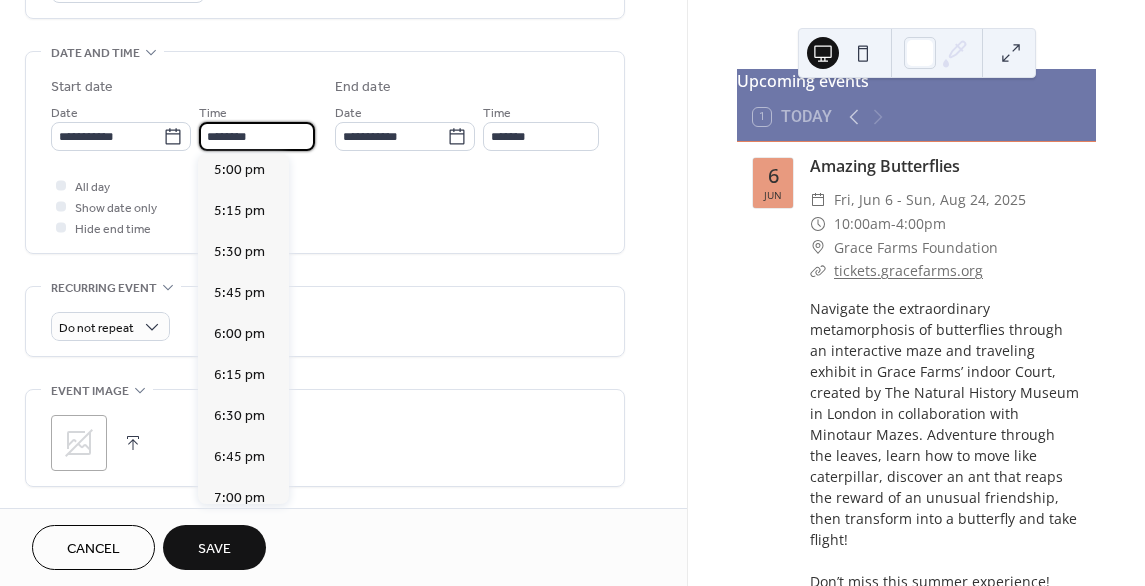 scroll, scrollTop: 2968, scrollLeft: 0, axis: vertical 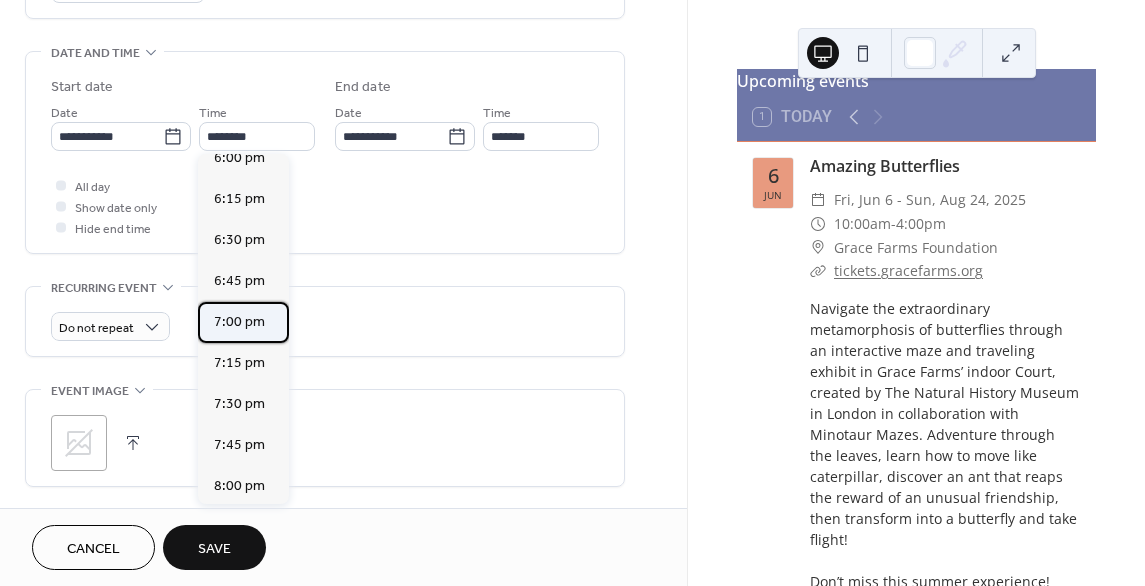 click on "7:00 pm" at bounding box center (239, 321) 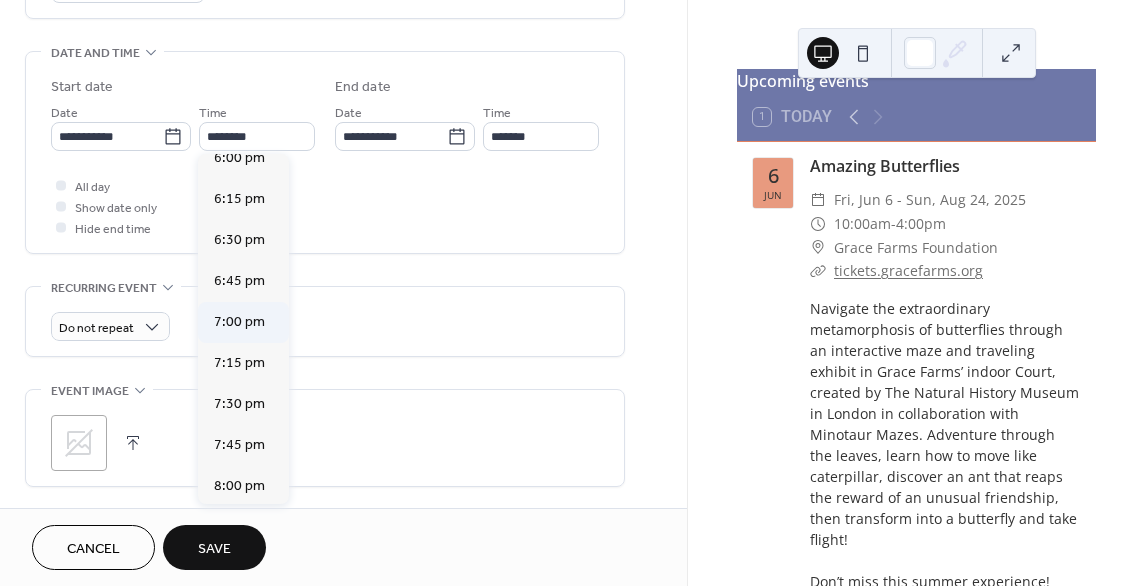 type on "*******" 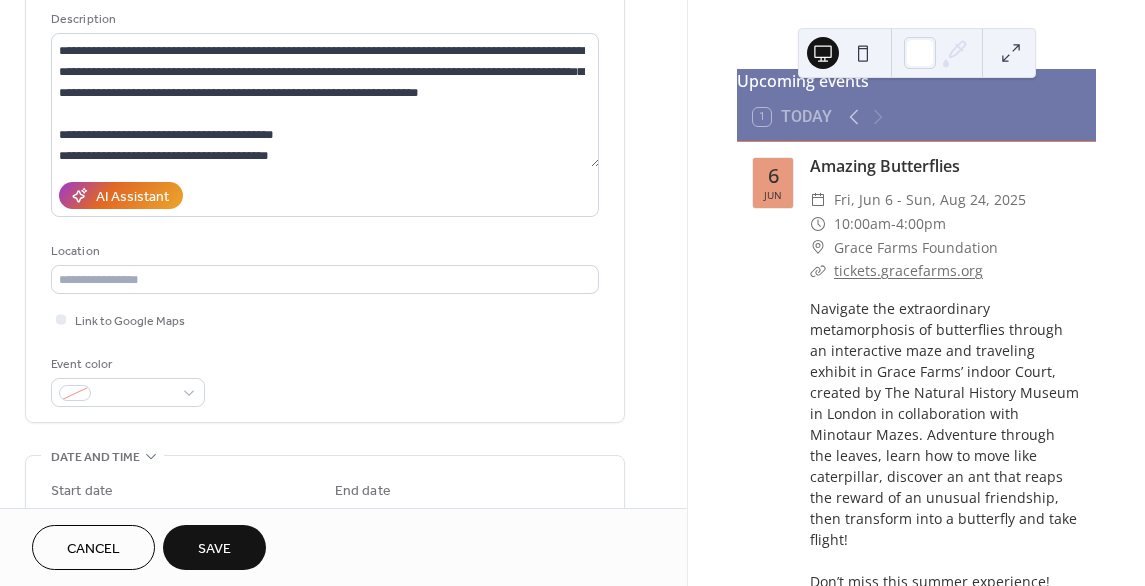 scroll, scrollTop: 100, scrollLeft: 0, axis: vertical 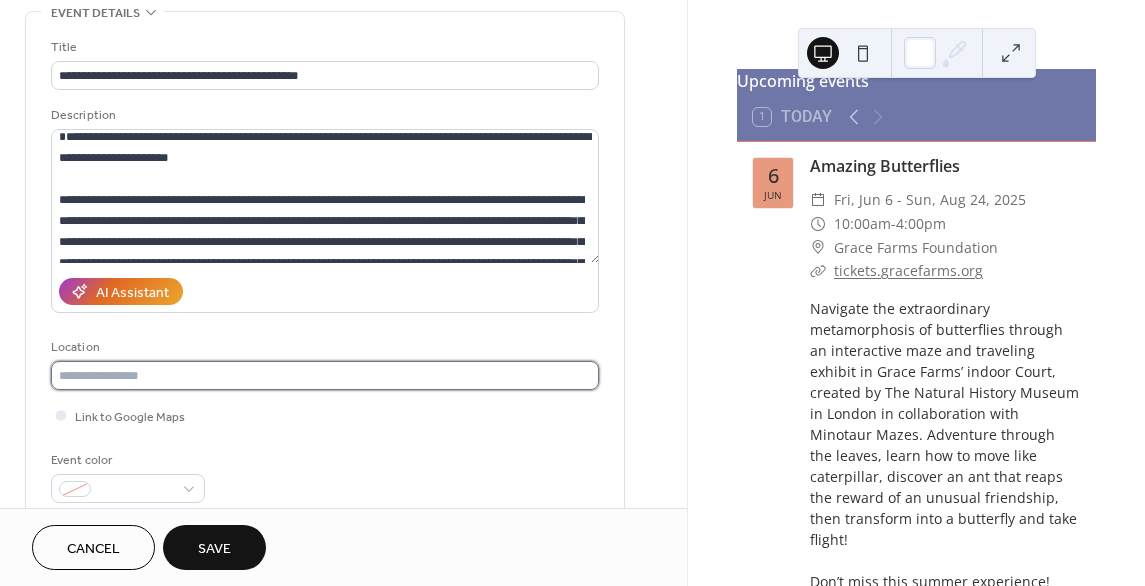click at bounding box center (325, 375) 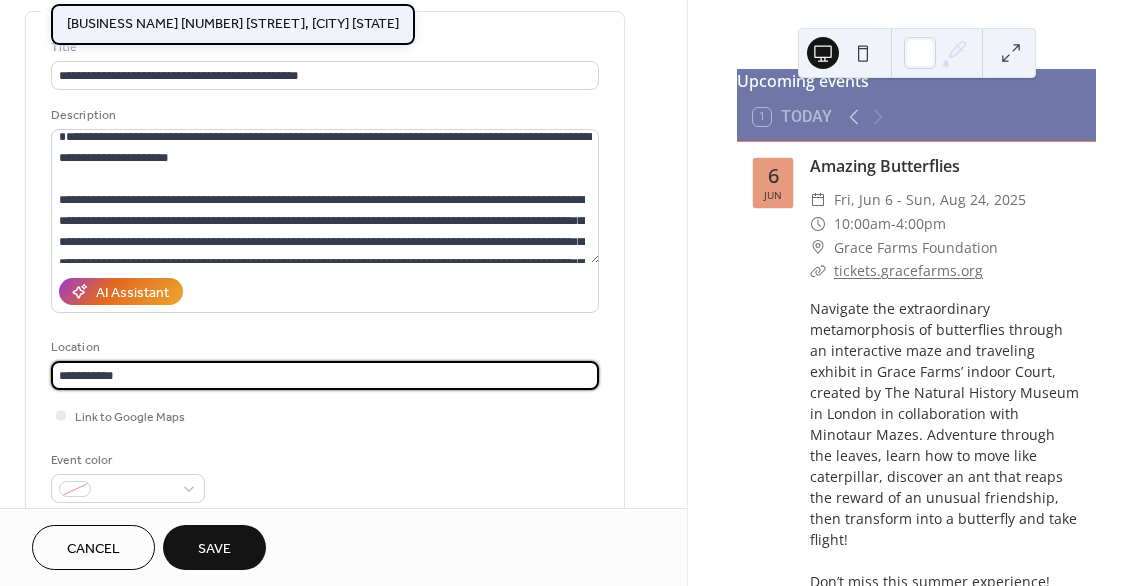 click on "[ORGANIZATION] [NUMBER] [STREET], [CITY] [STATE]" at bounding box center [233, 24] 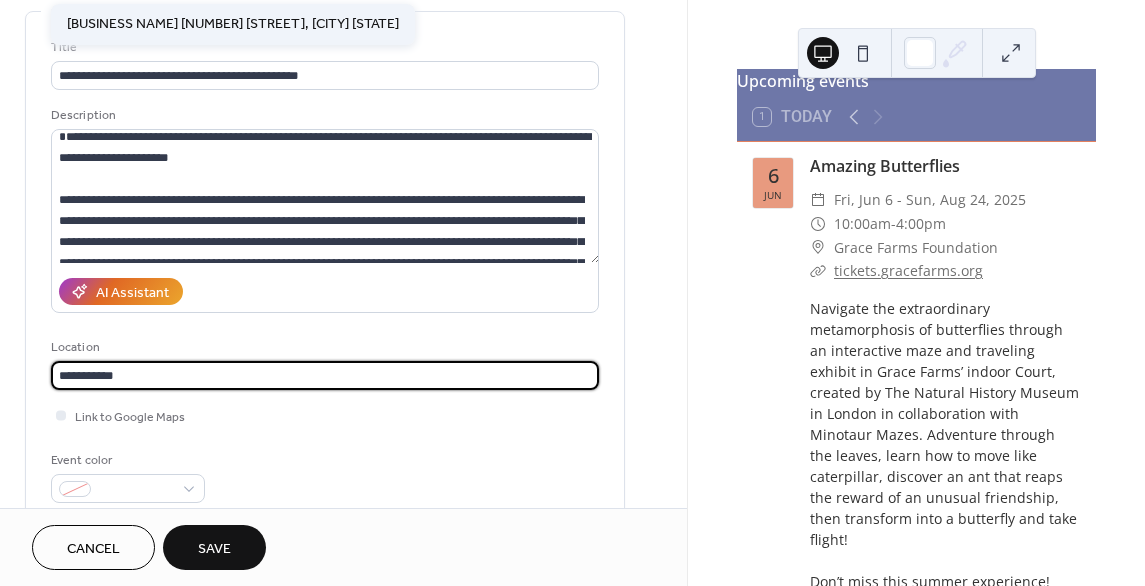 type on "**********" 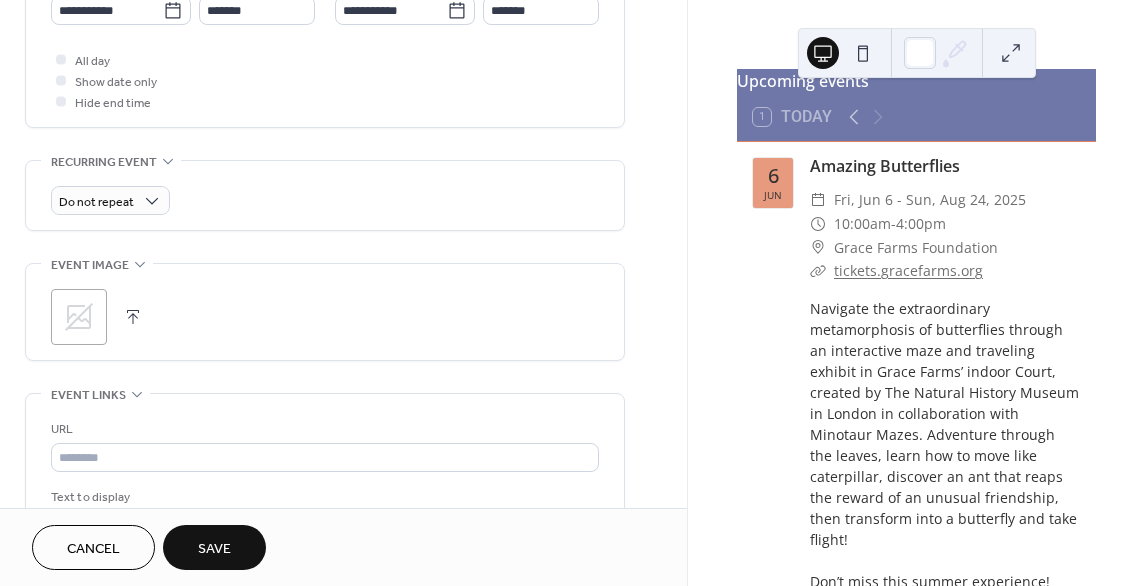 scroll, scrollTop: 800, scrollLeft: 0, axis: vertical 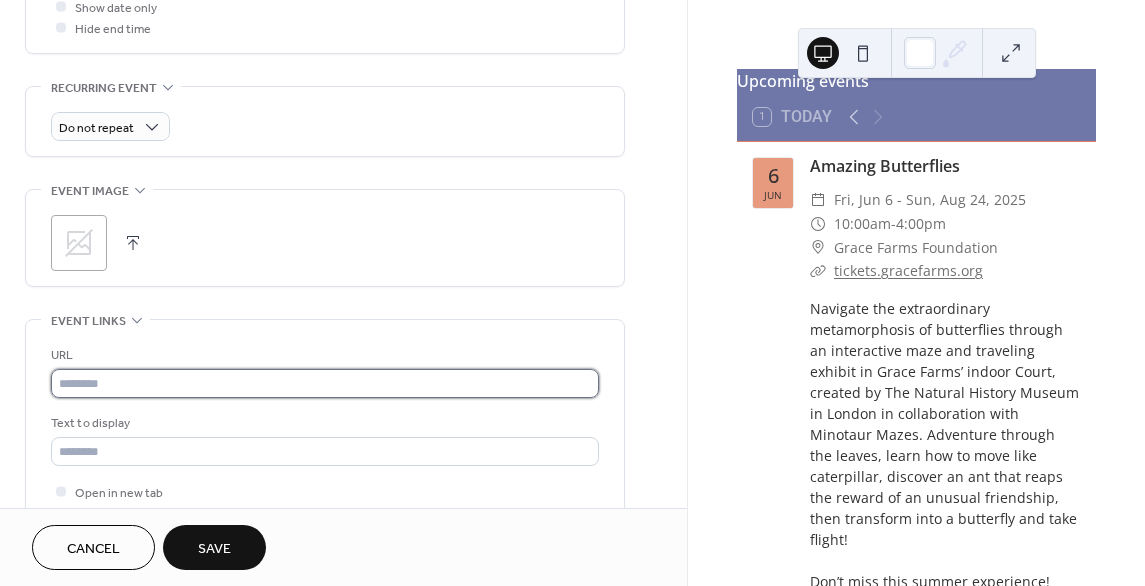 click at bounding box center [325, 383] 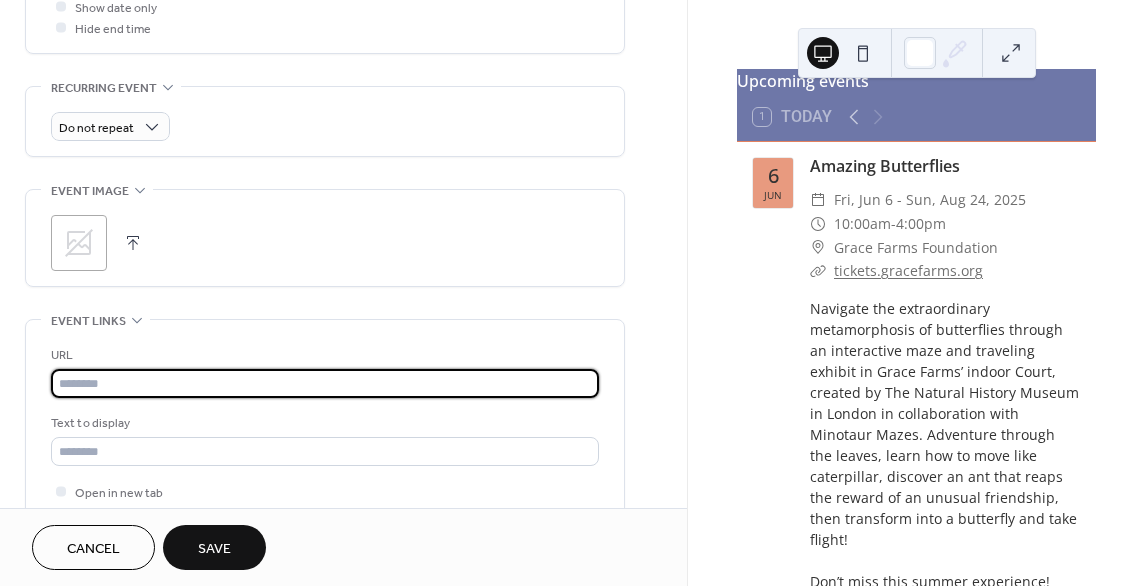 paste on "**********" 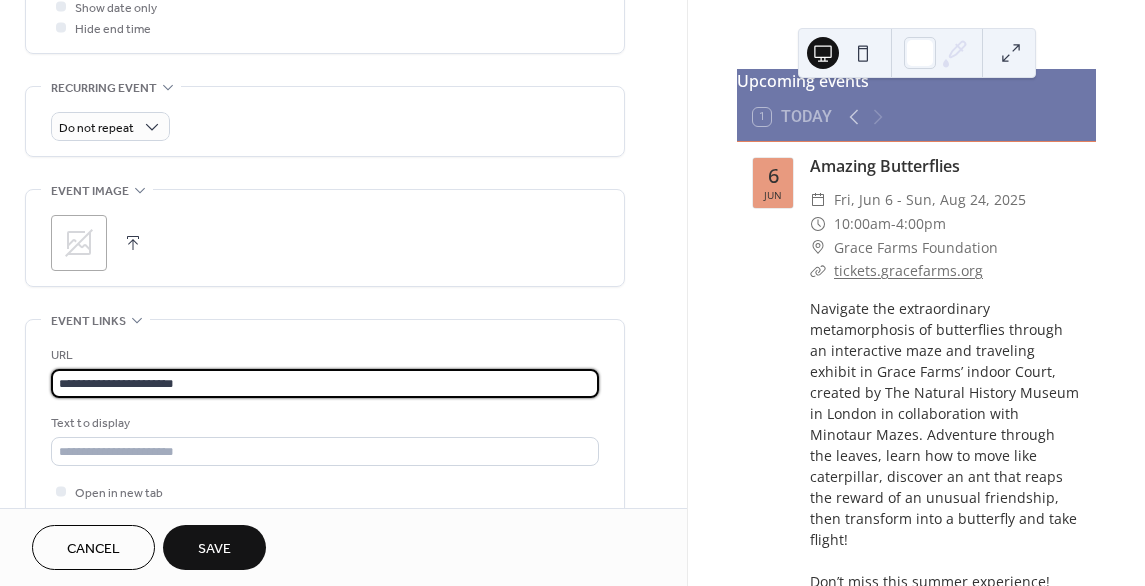 type on "**********" 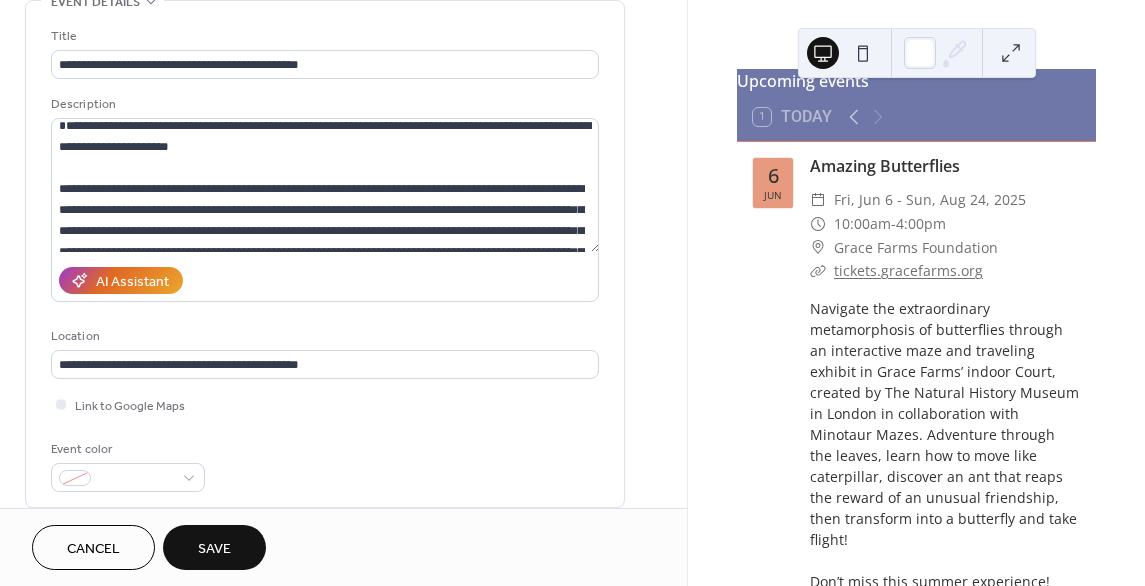 scroll, scrollTop: 72, scrollLeft: 0, axis: vertical 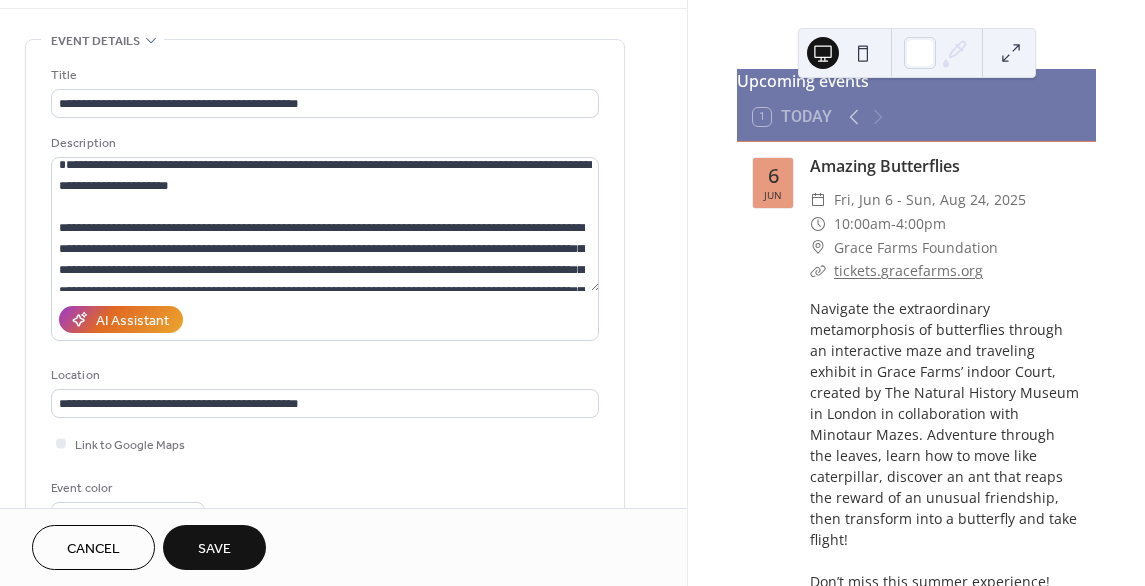 click on "Save" at bounding box center (214, 547) 